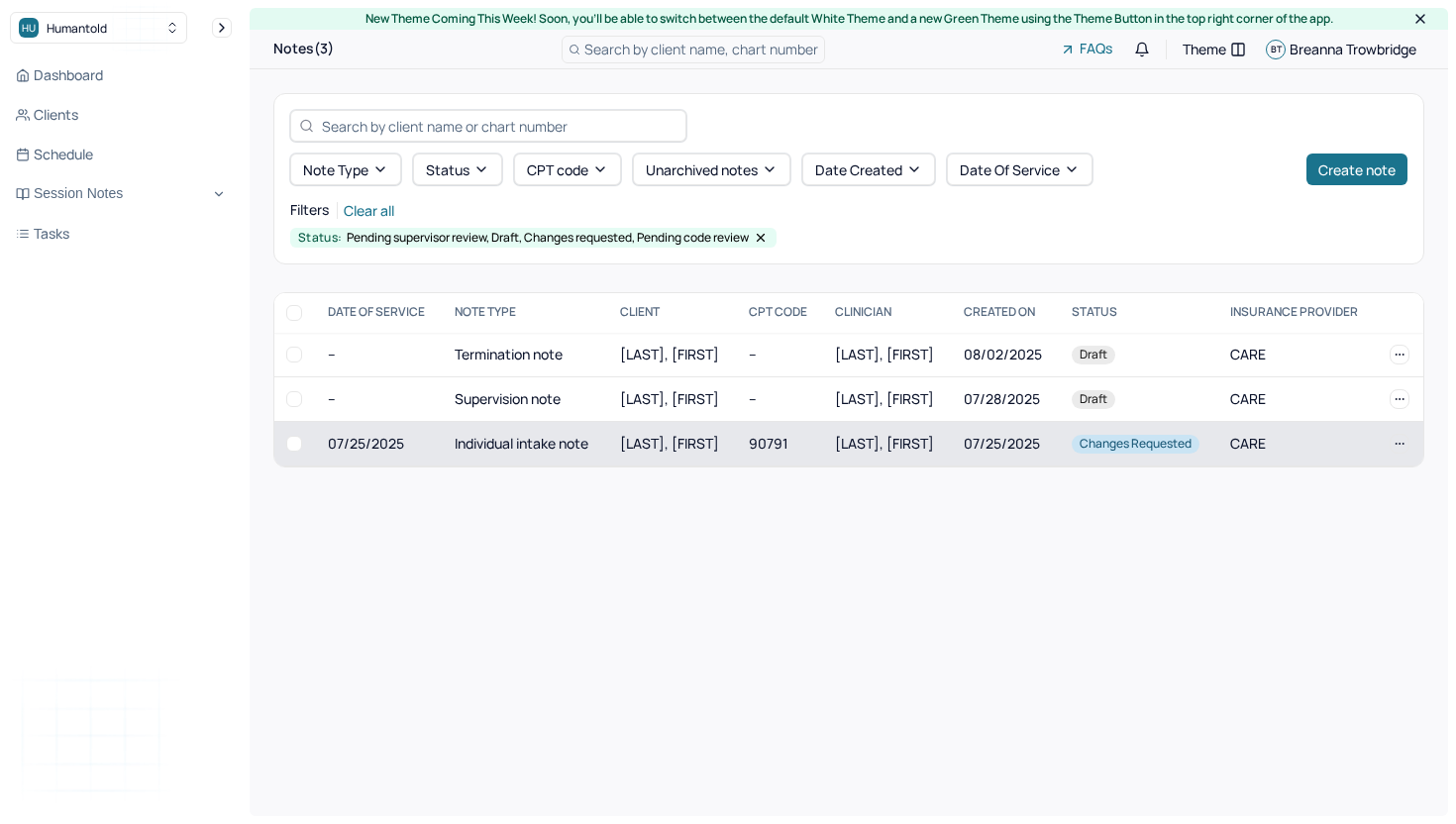 scroll, scrollTop: 0, scrollLeft: 0, axis: both 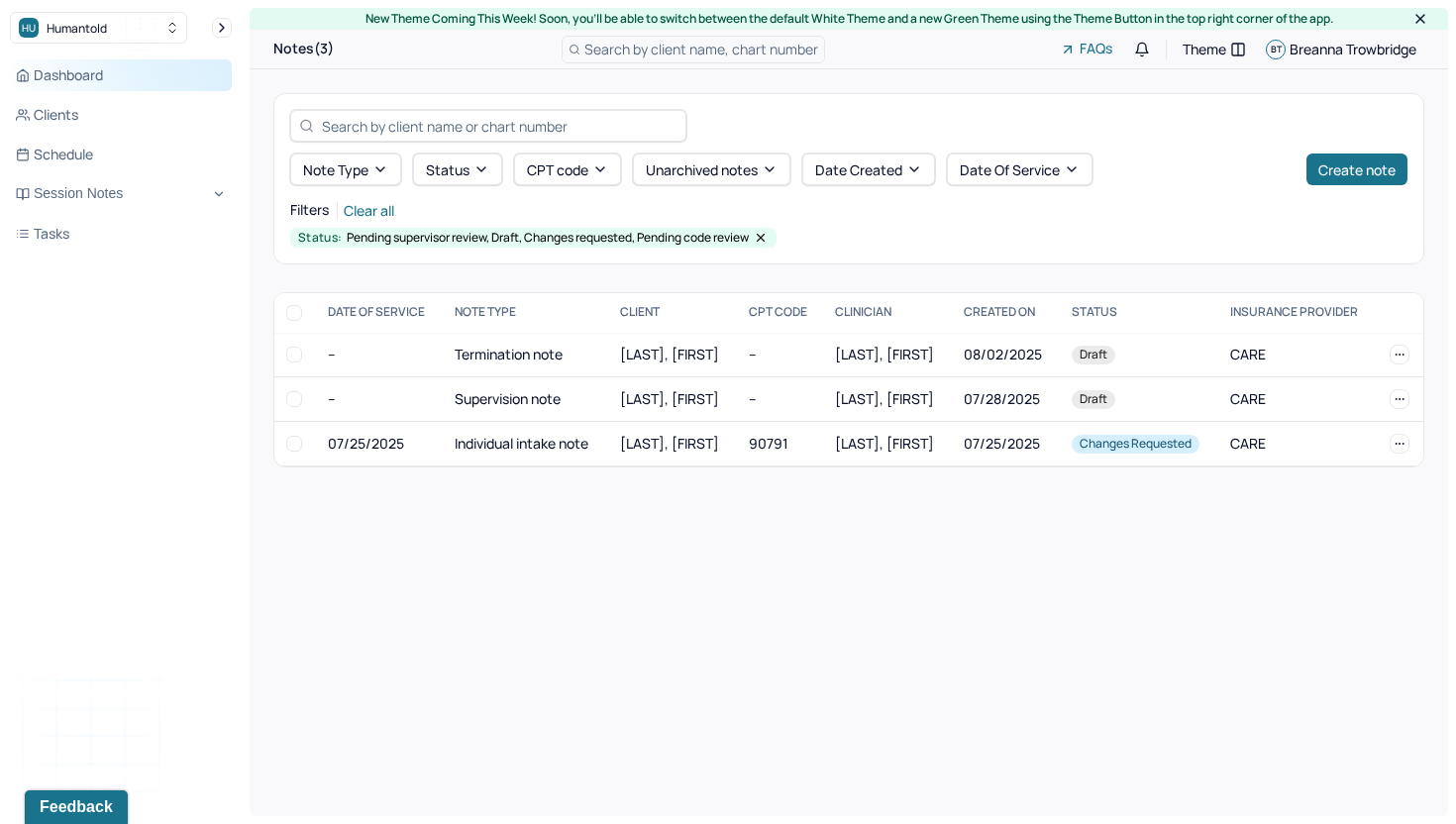 click on "Dashboard" at bounding box center (121, 75) 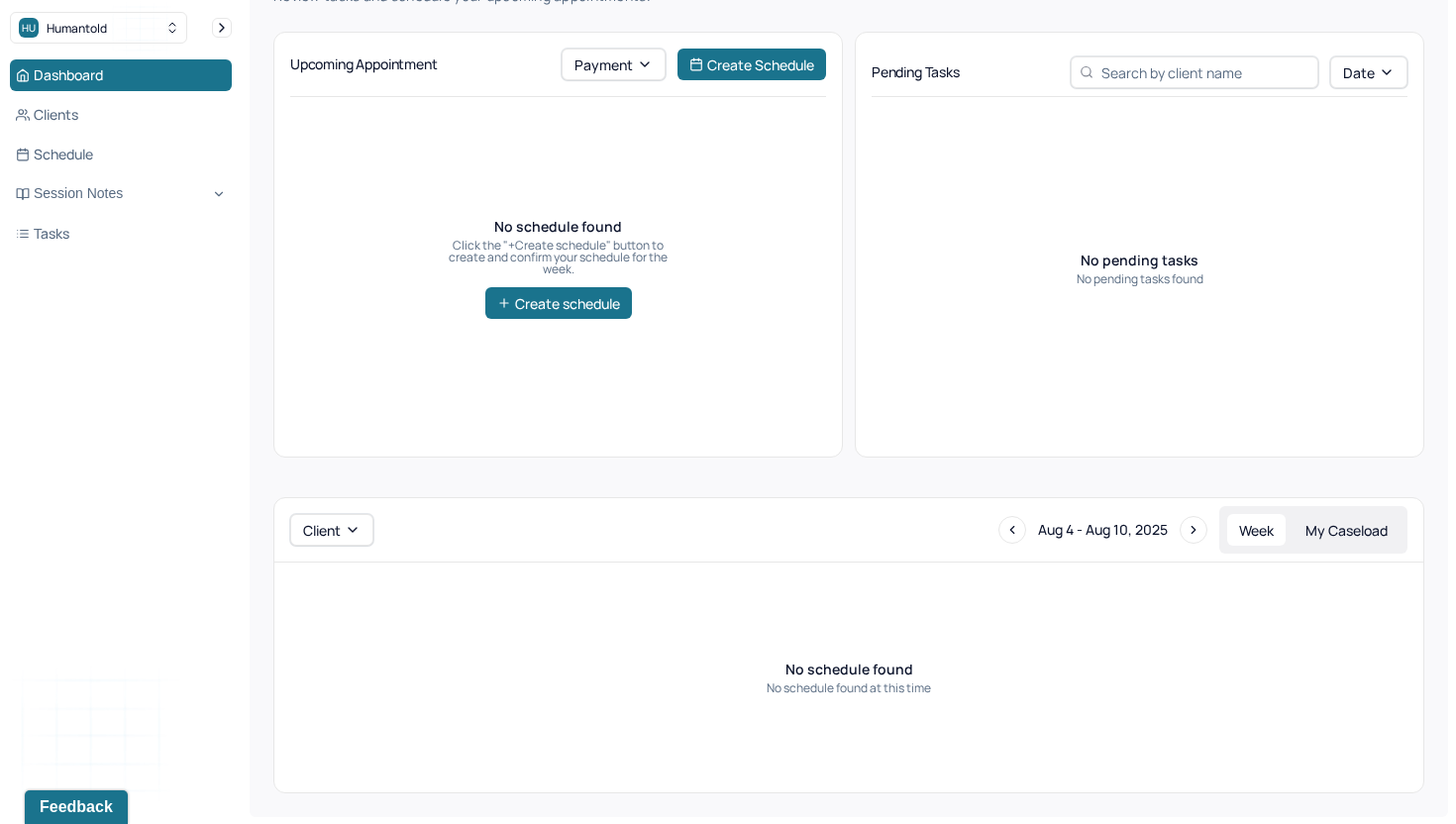 scroll, scrollTop: 0, scrollLeft: 0, axis: both 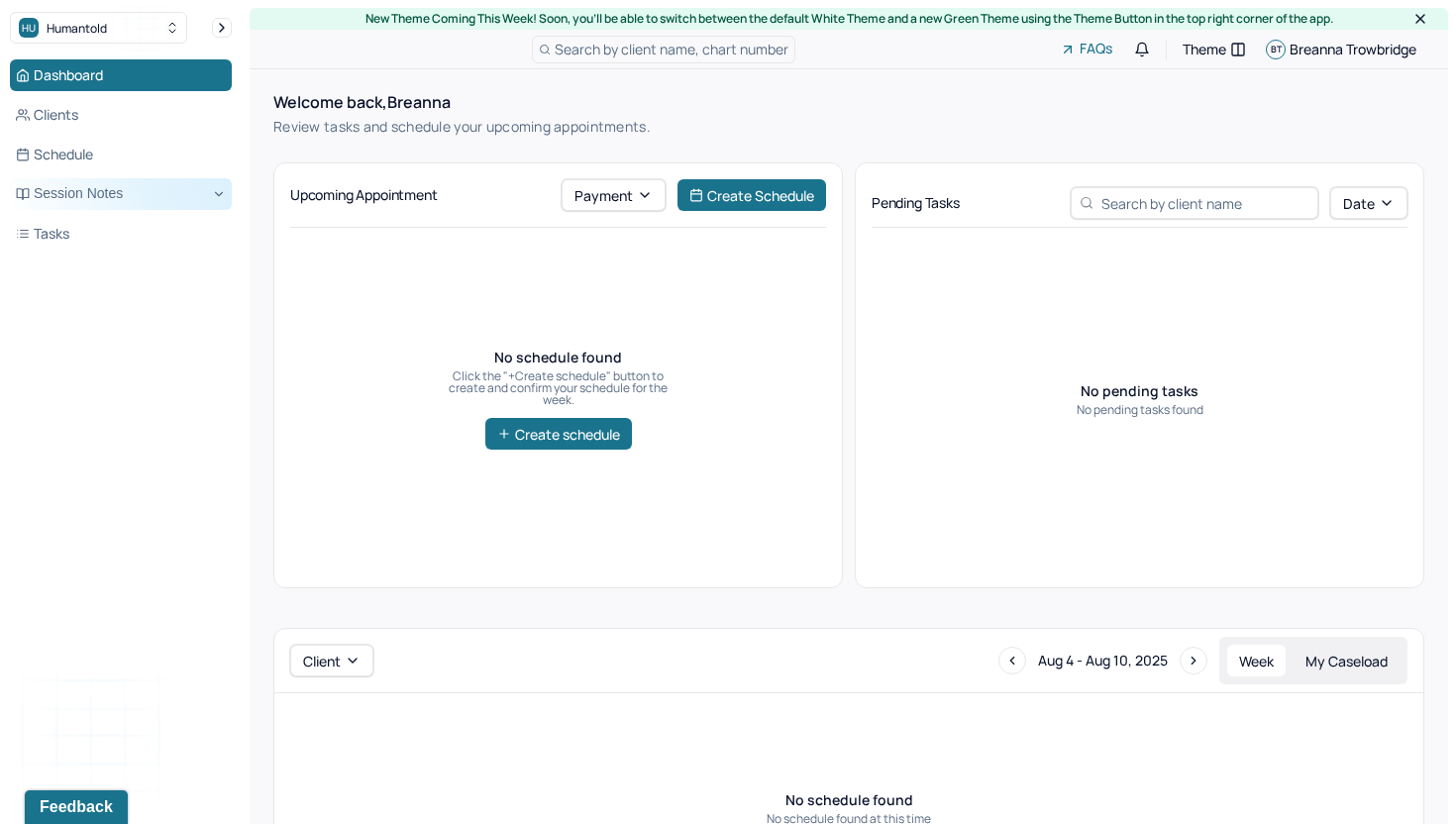 click on "Session Notes" at bounding box center [121, 194] 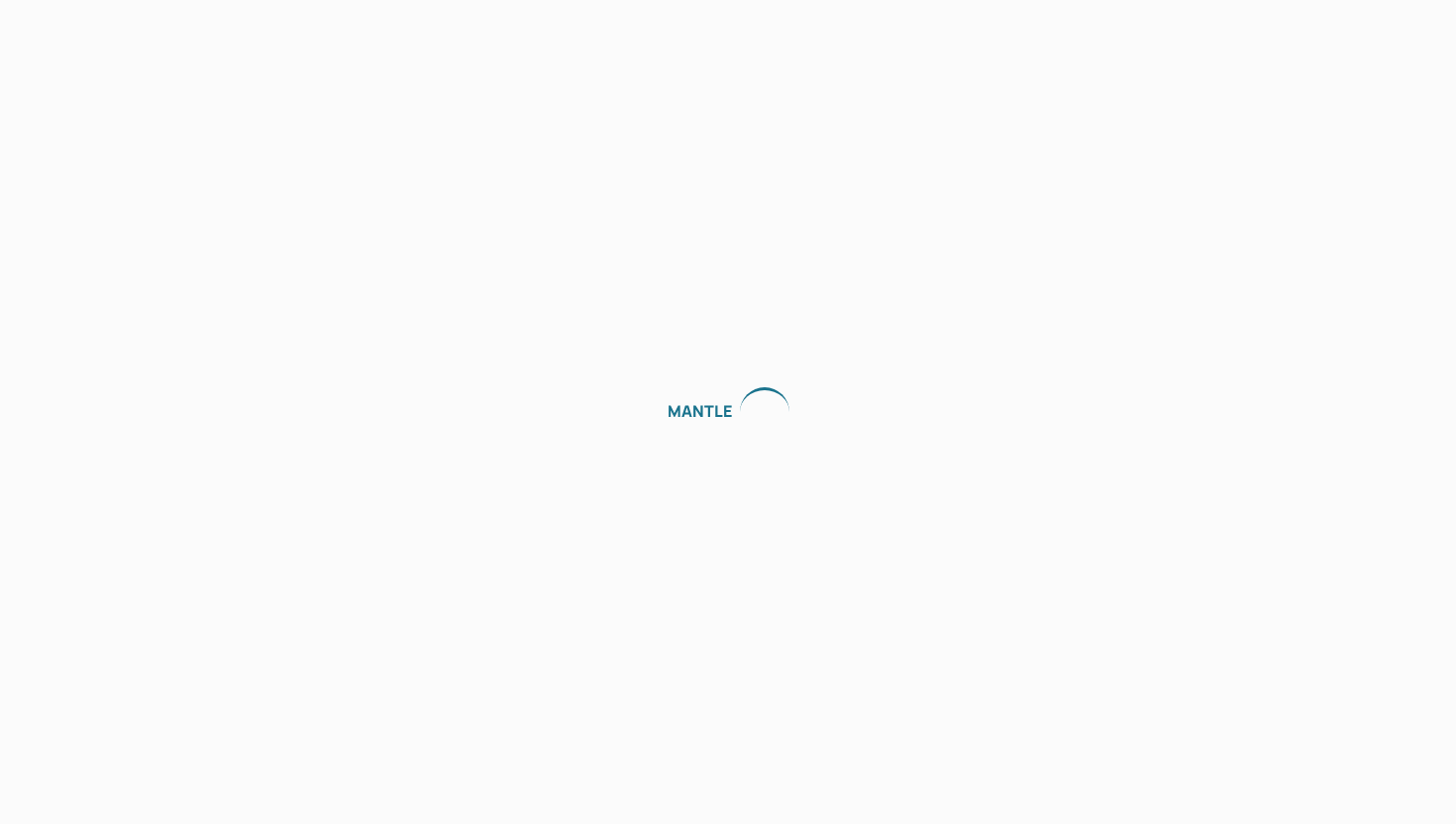 scroll, scrollTop: 0, scrollLeft: 0, axis: both 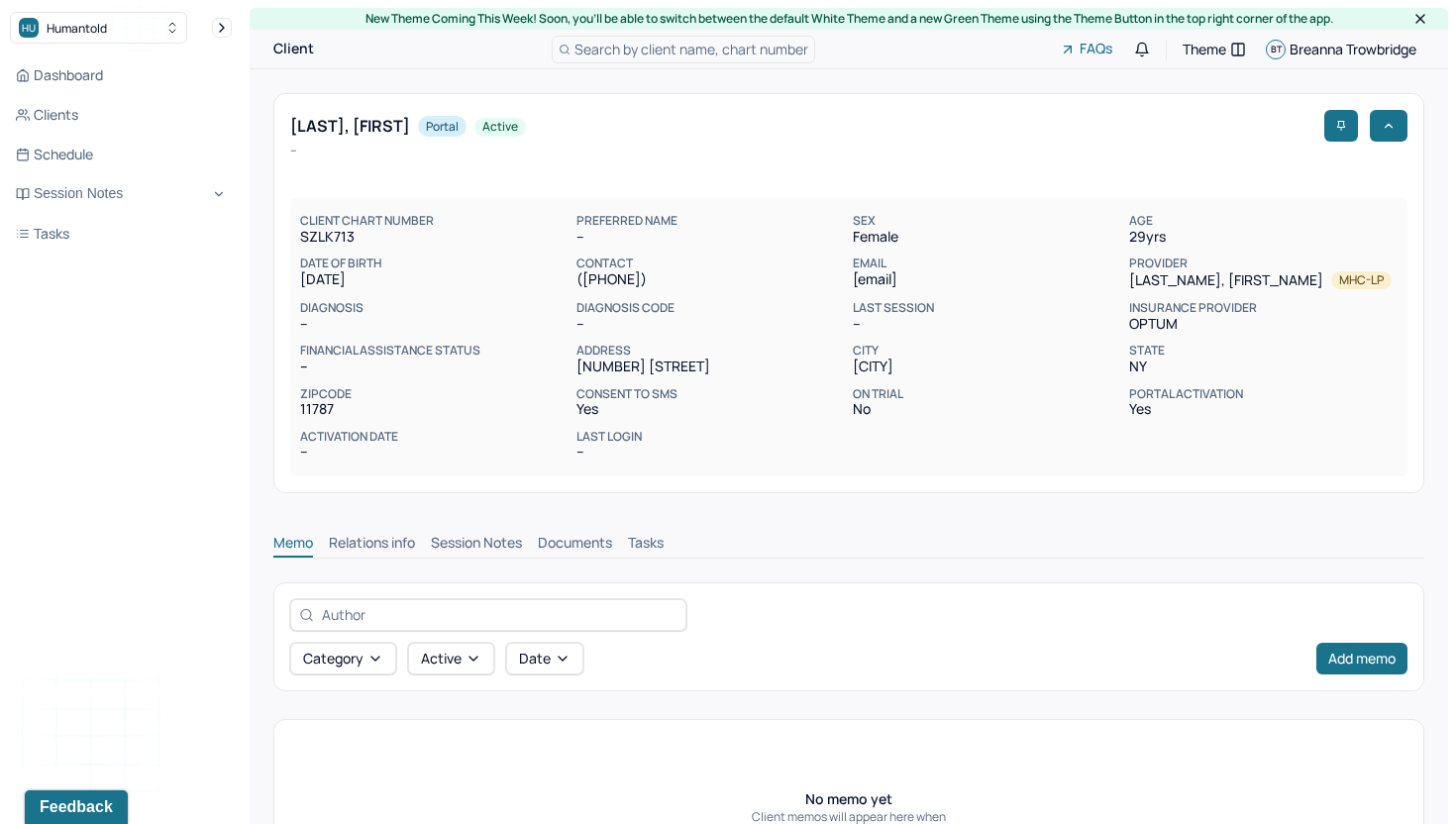 click on "Session Notes" at bounding box center [476, 545] 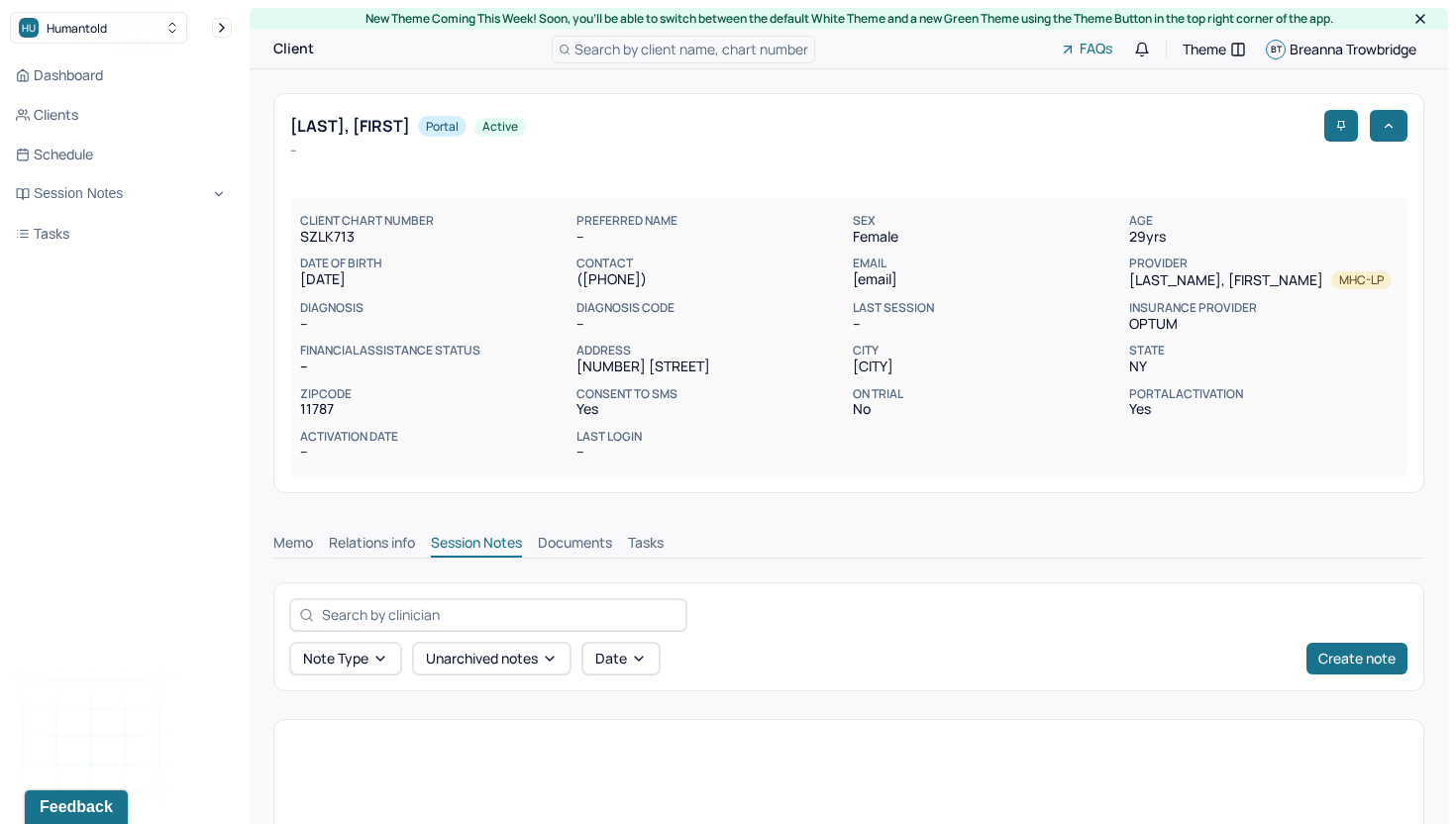 click on "Relations info" at bounding box center (371, 545) 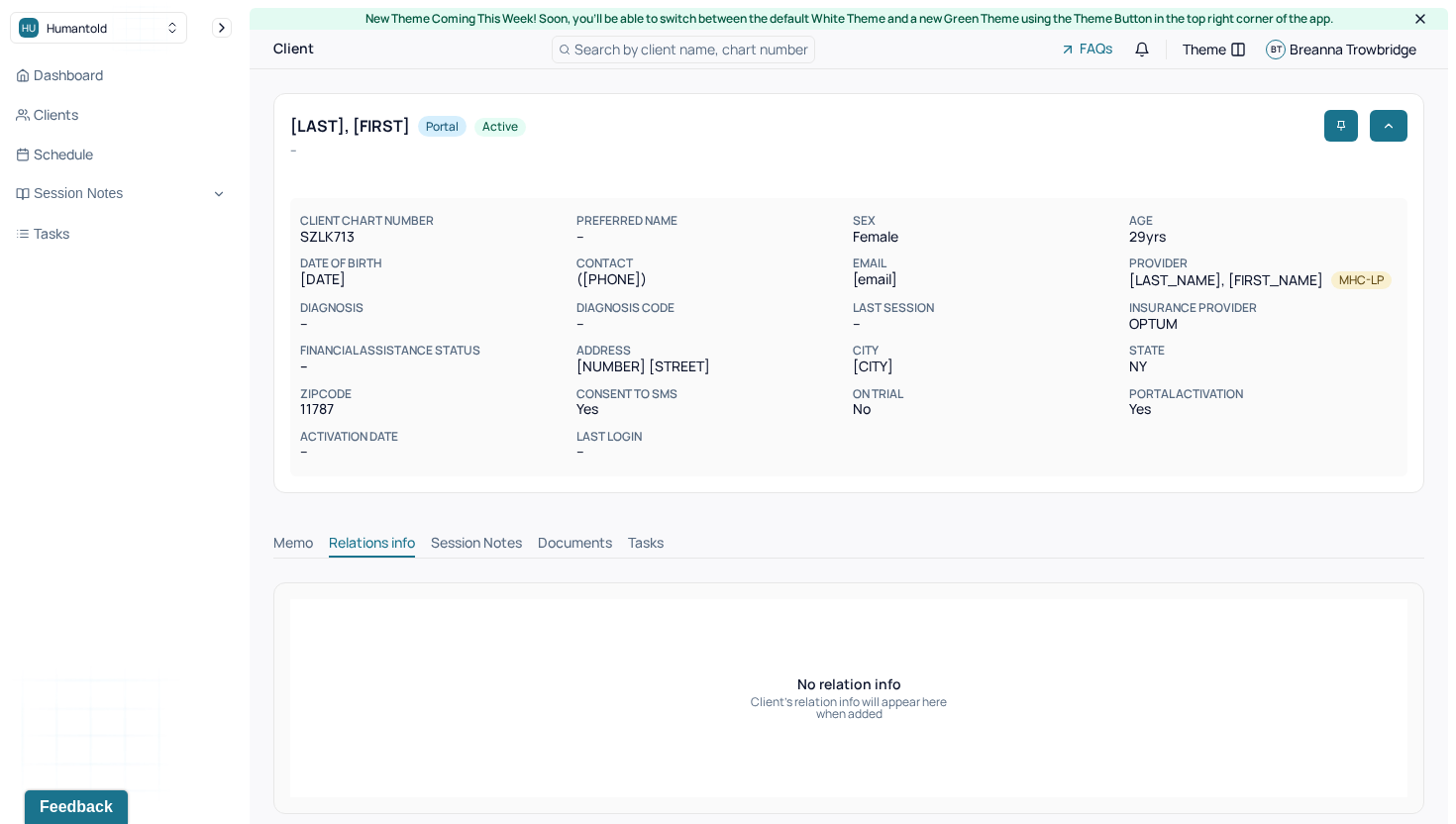scroll, scrollTop: 20, scrollLeft: 0, axis: vertical 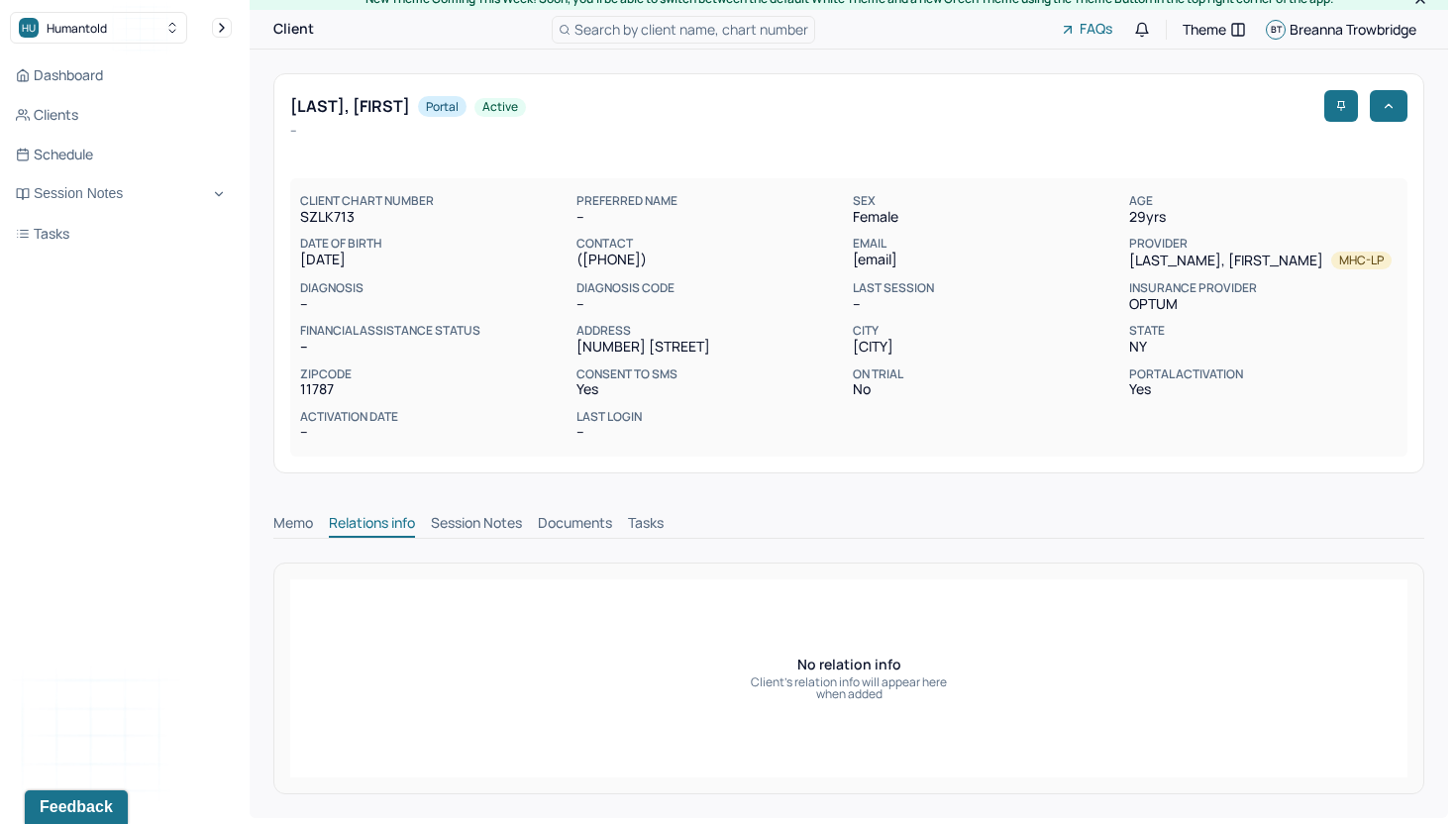 click on "Documents" at bounding box center [574, 525] 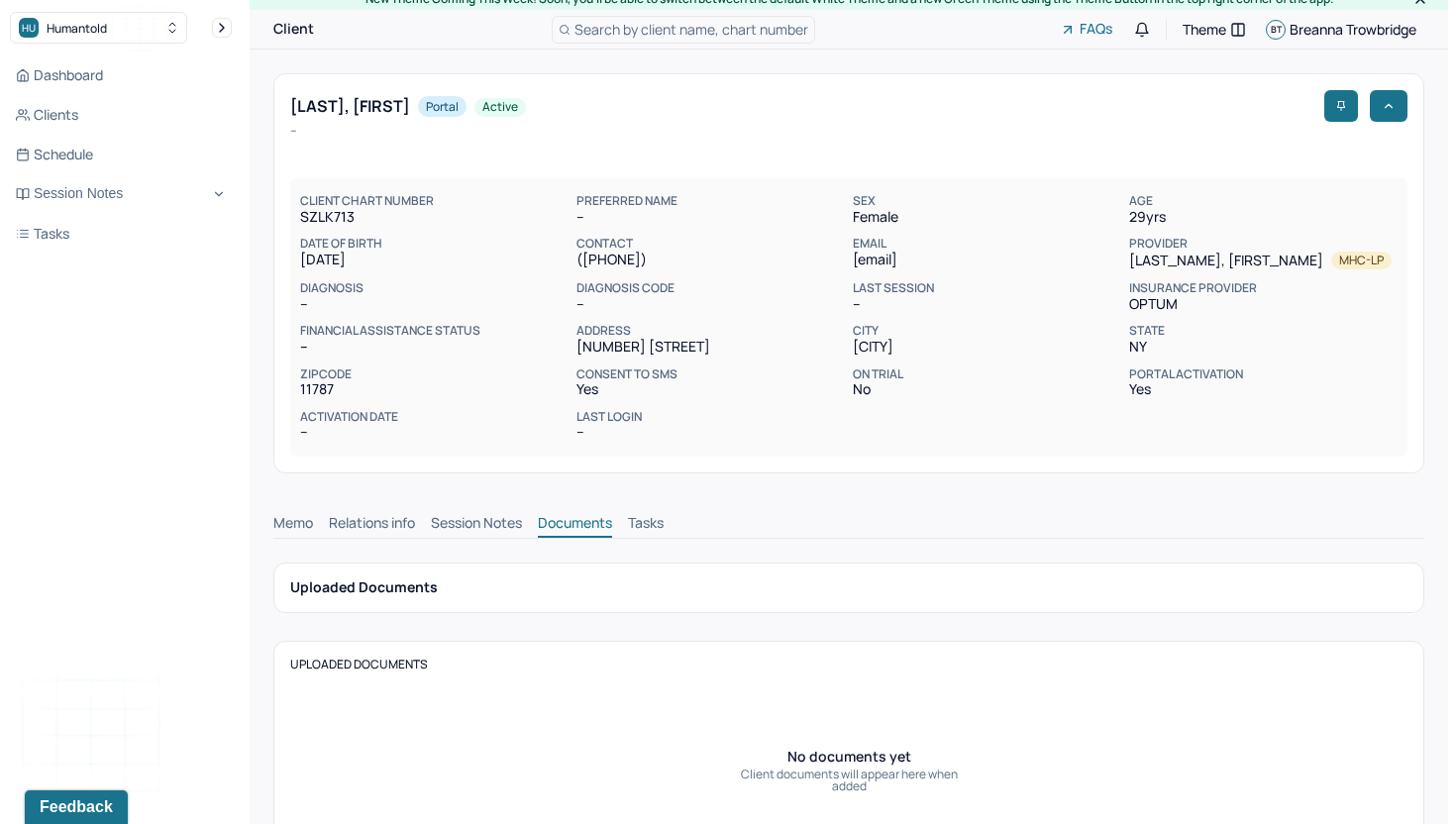 click on "Memo" at bounding box center [293, 525] 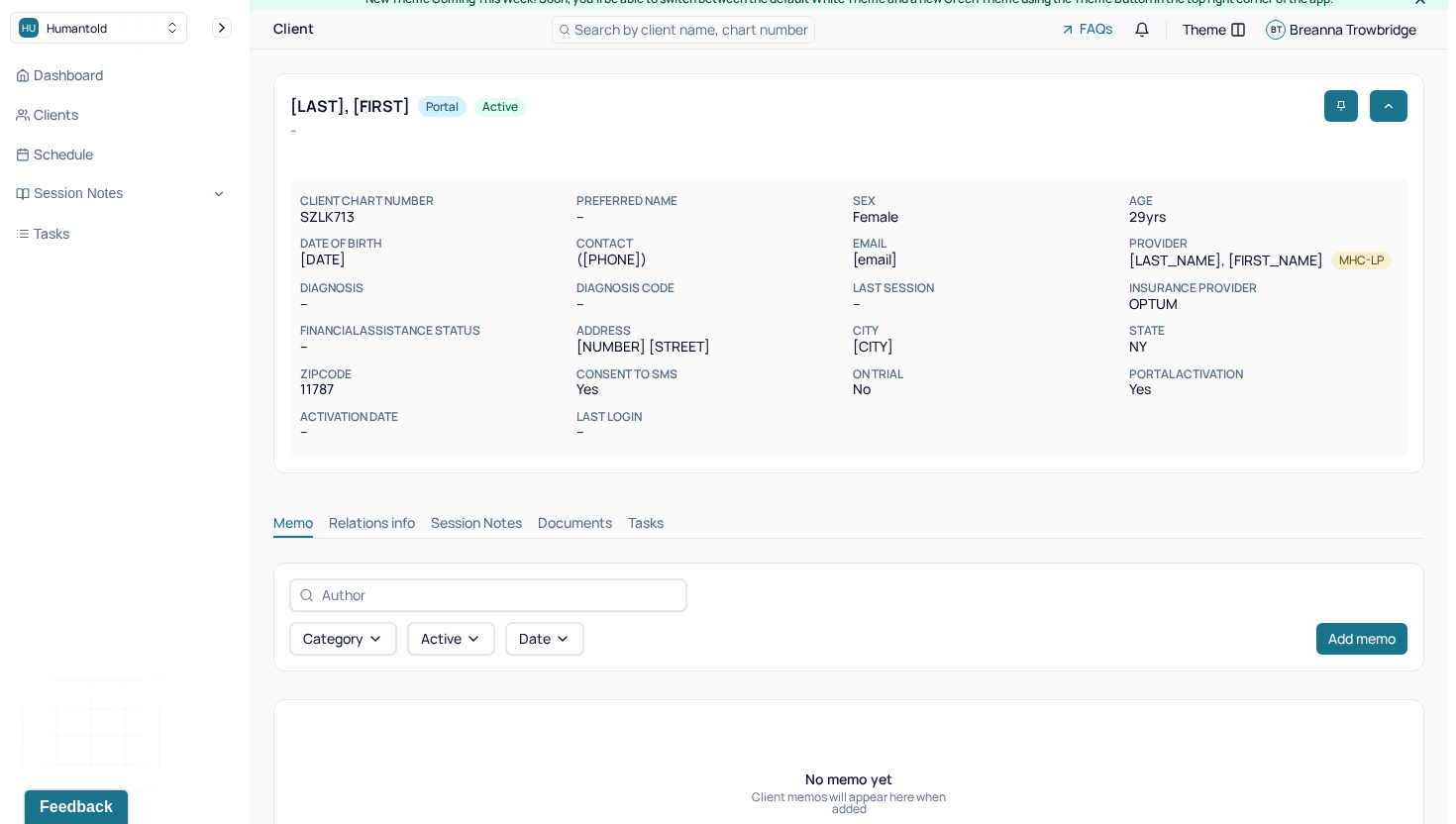 scroll, scrollTop: 155, scrollLeft: 0, axis: vertical 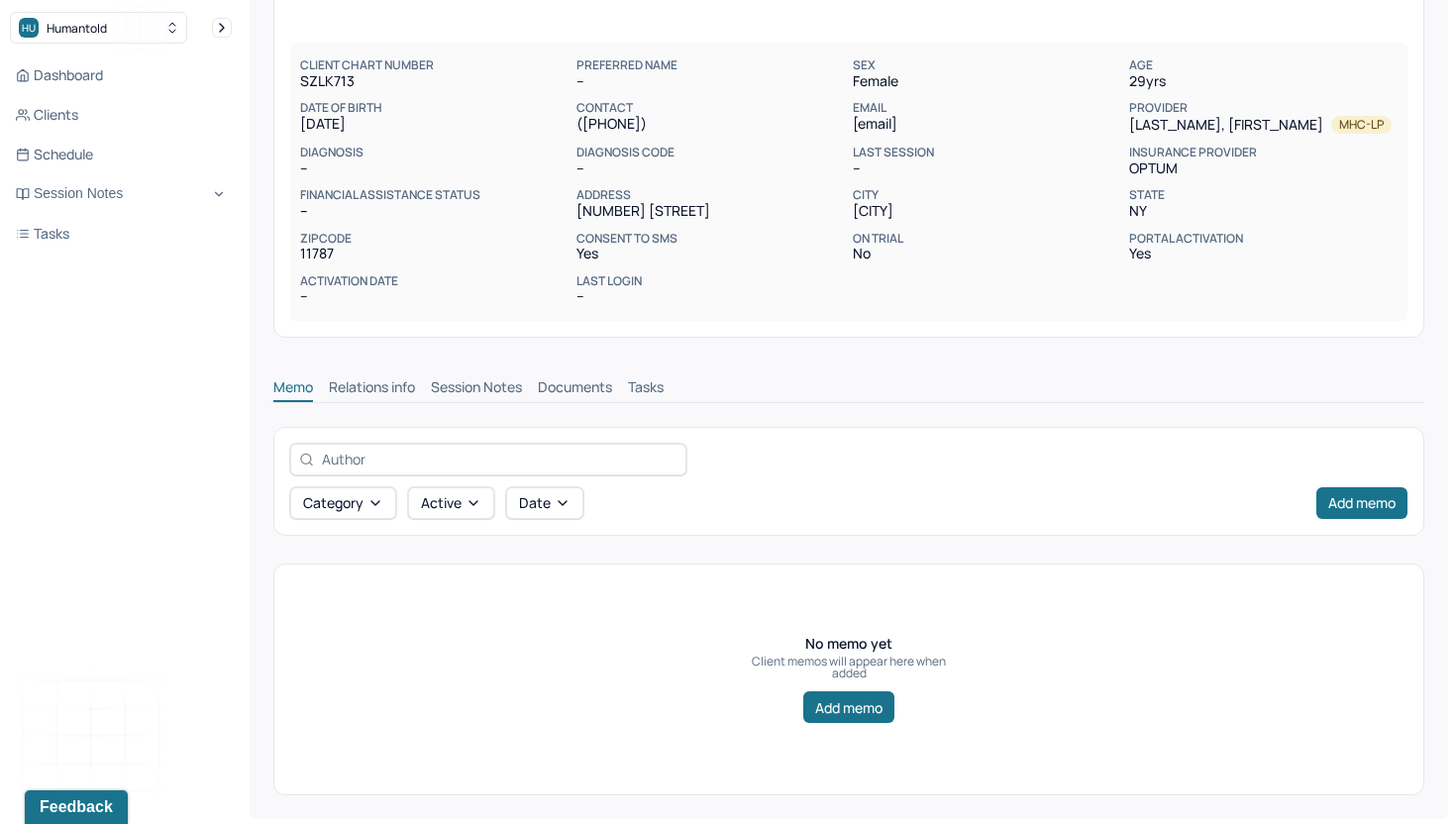 click on "Tasks" at bounding box center (646, 389) 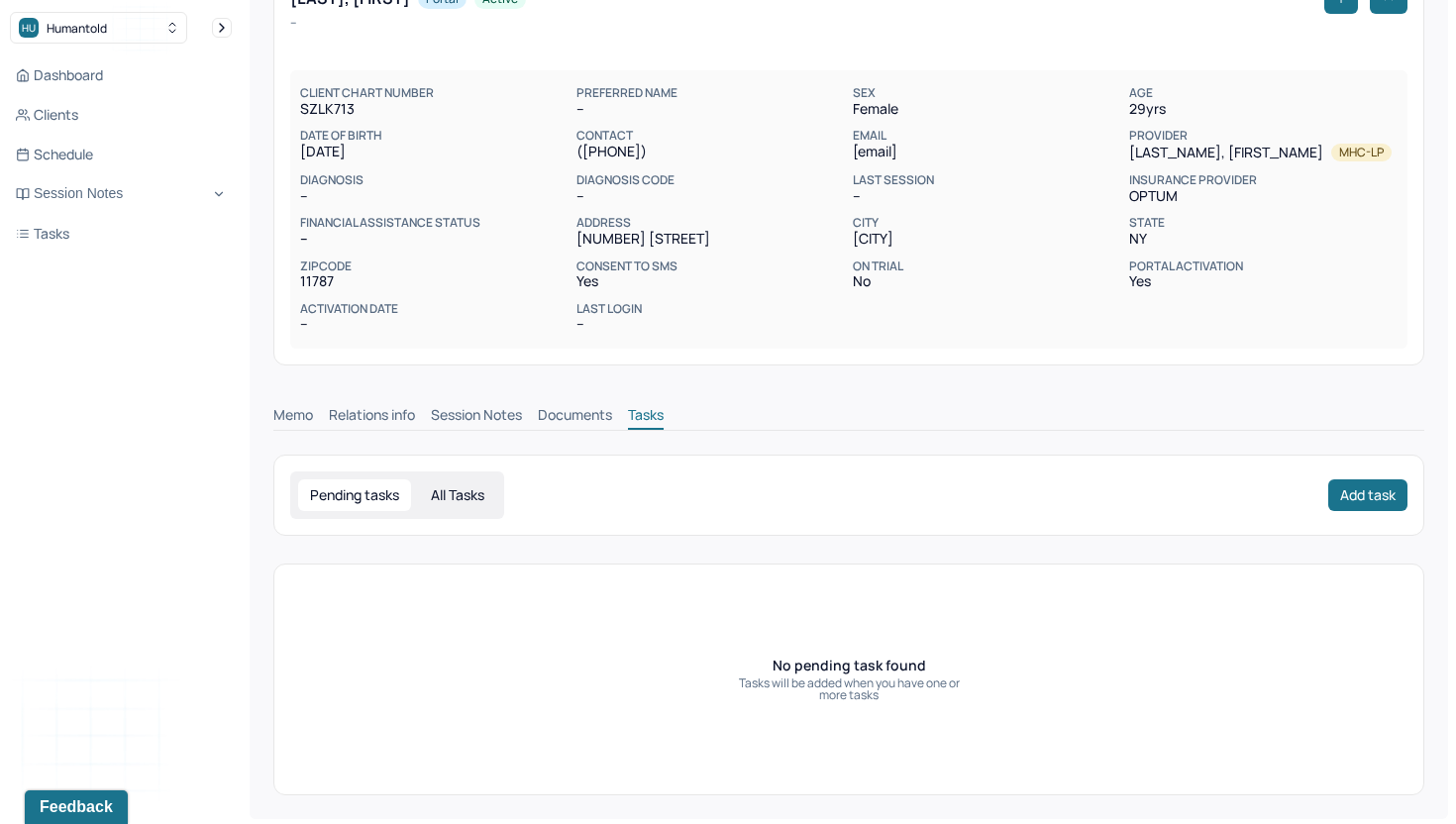 scroll, scrollTop: 0, scrollLeft: 0, axis: both 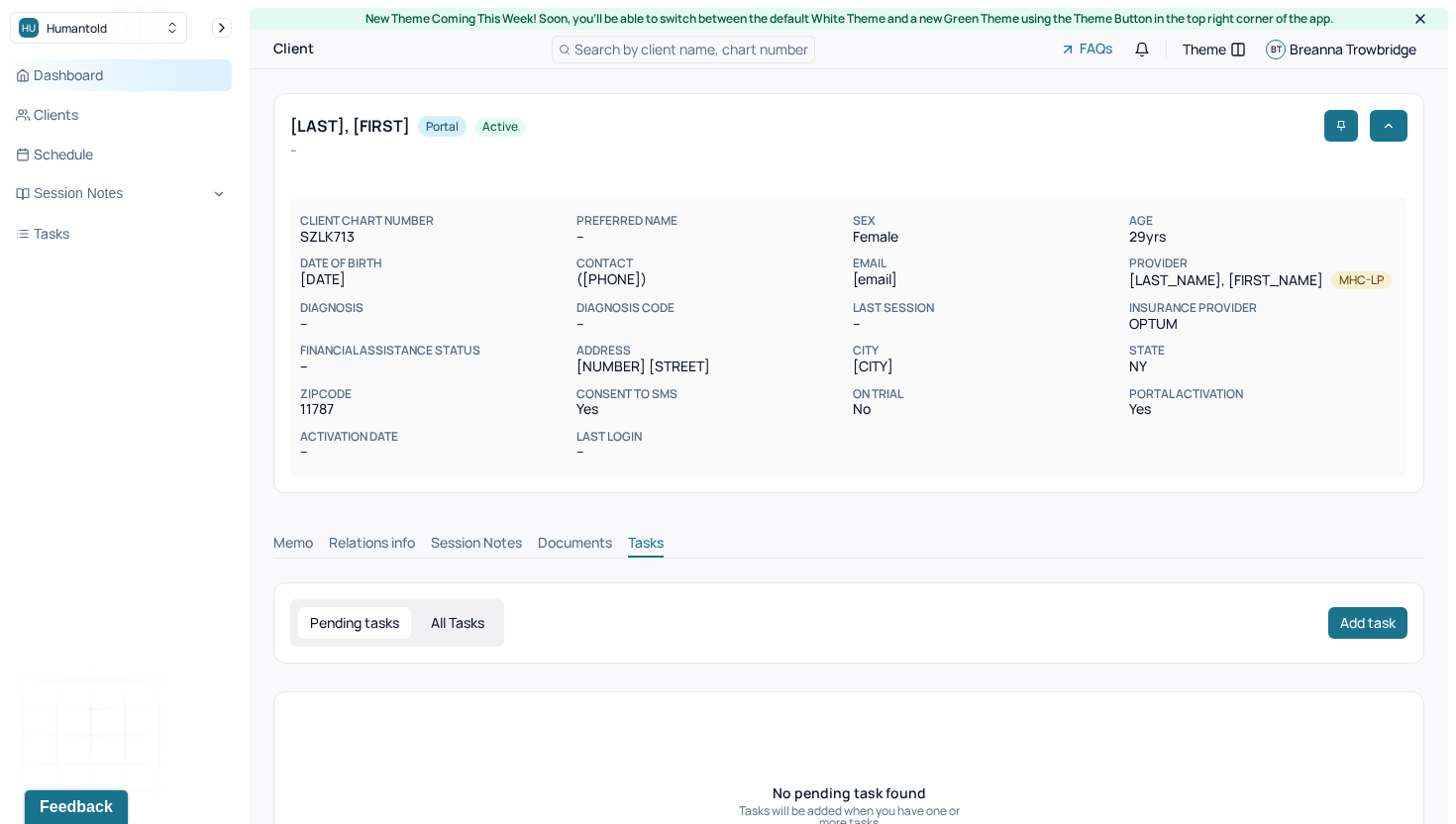 click on "Dashboard" at bounding box center (121, 75) 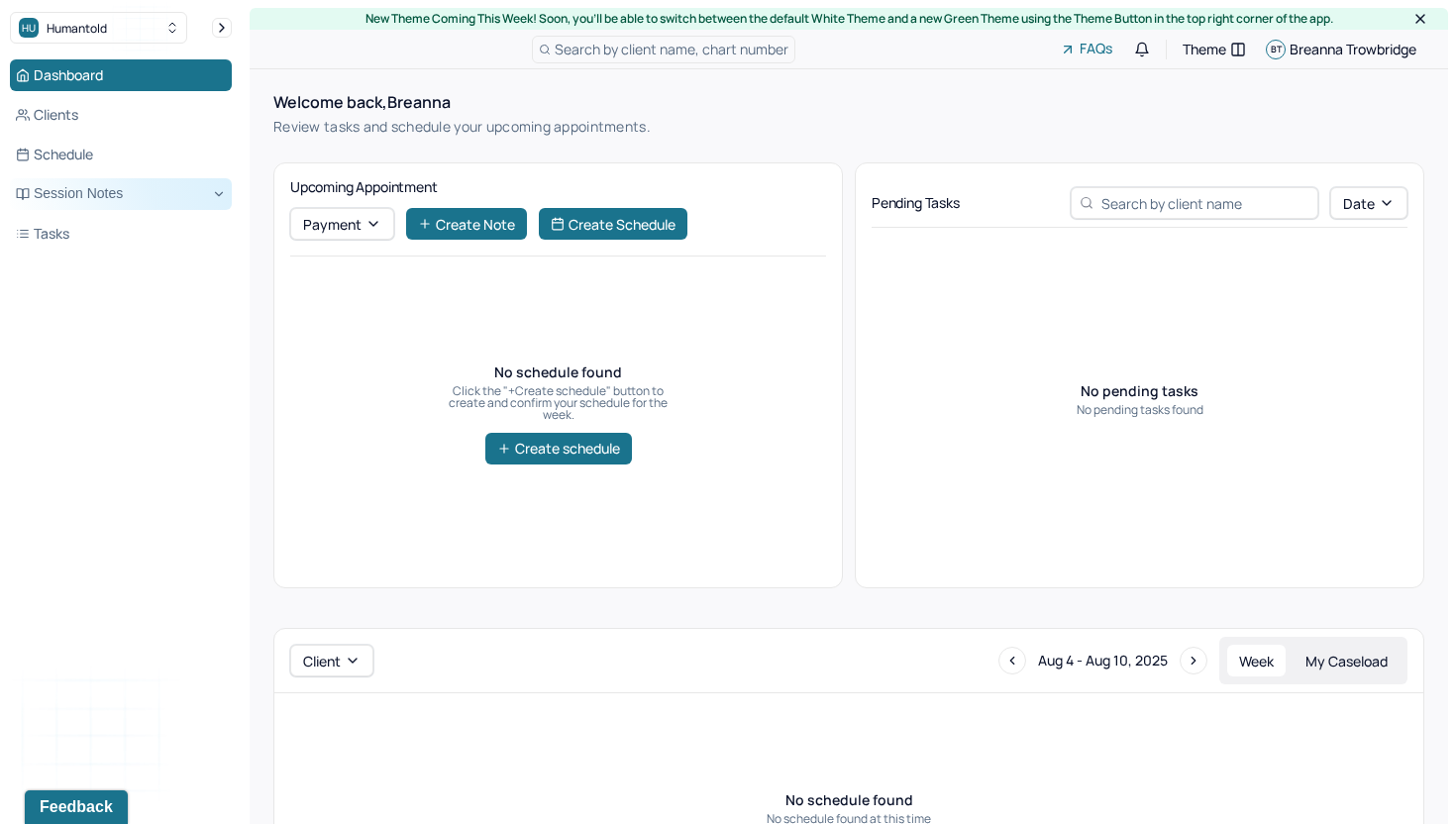 click on "Session Notes" at bounding box center (121, 194) 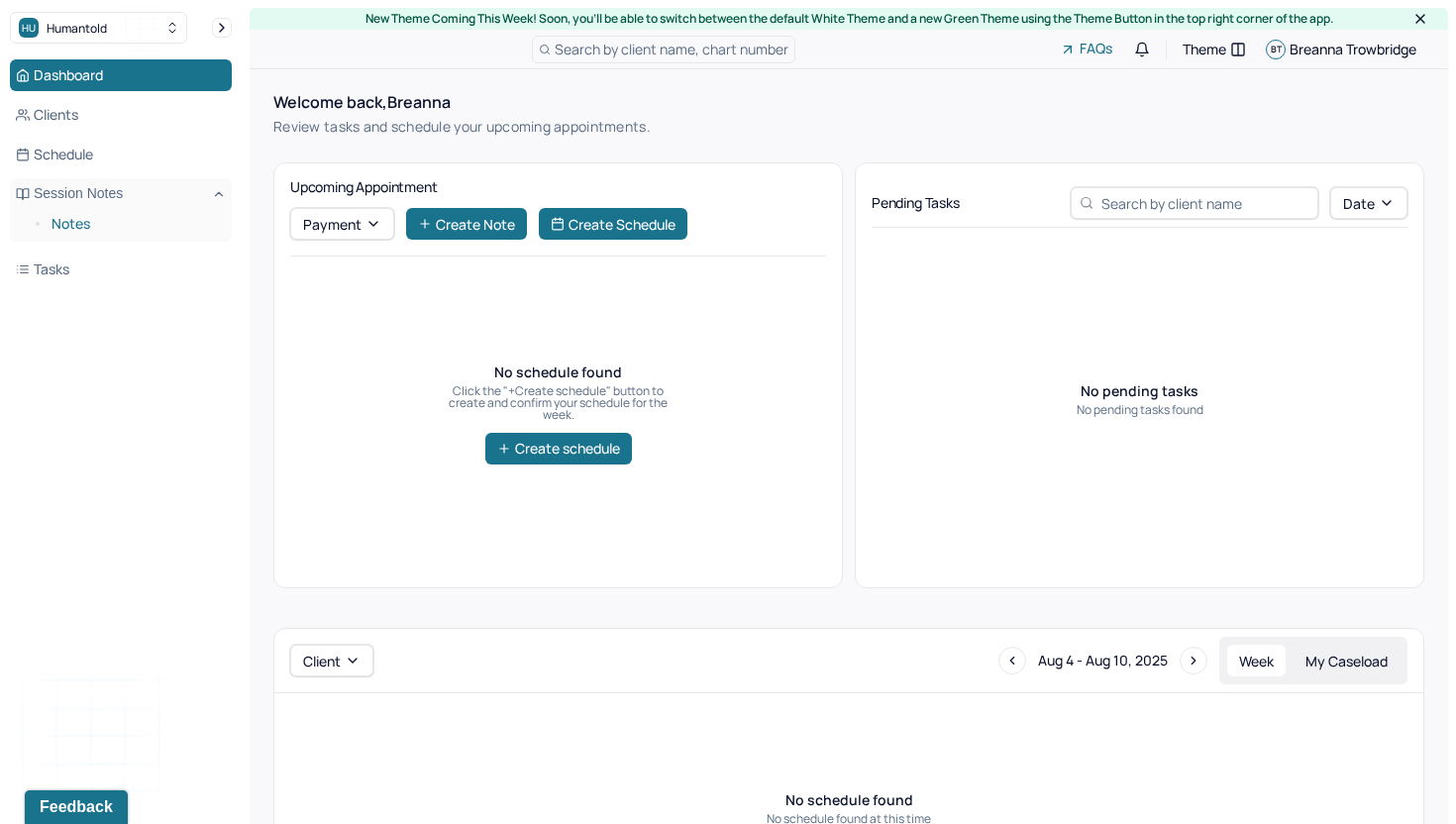 click on "Notes" at bounding box center [134, 224] 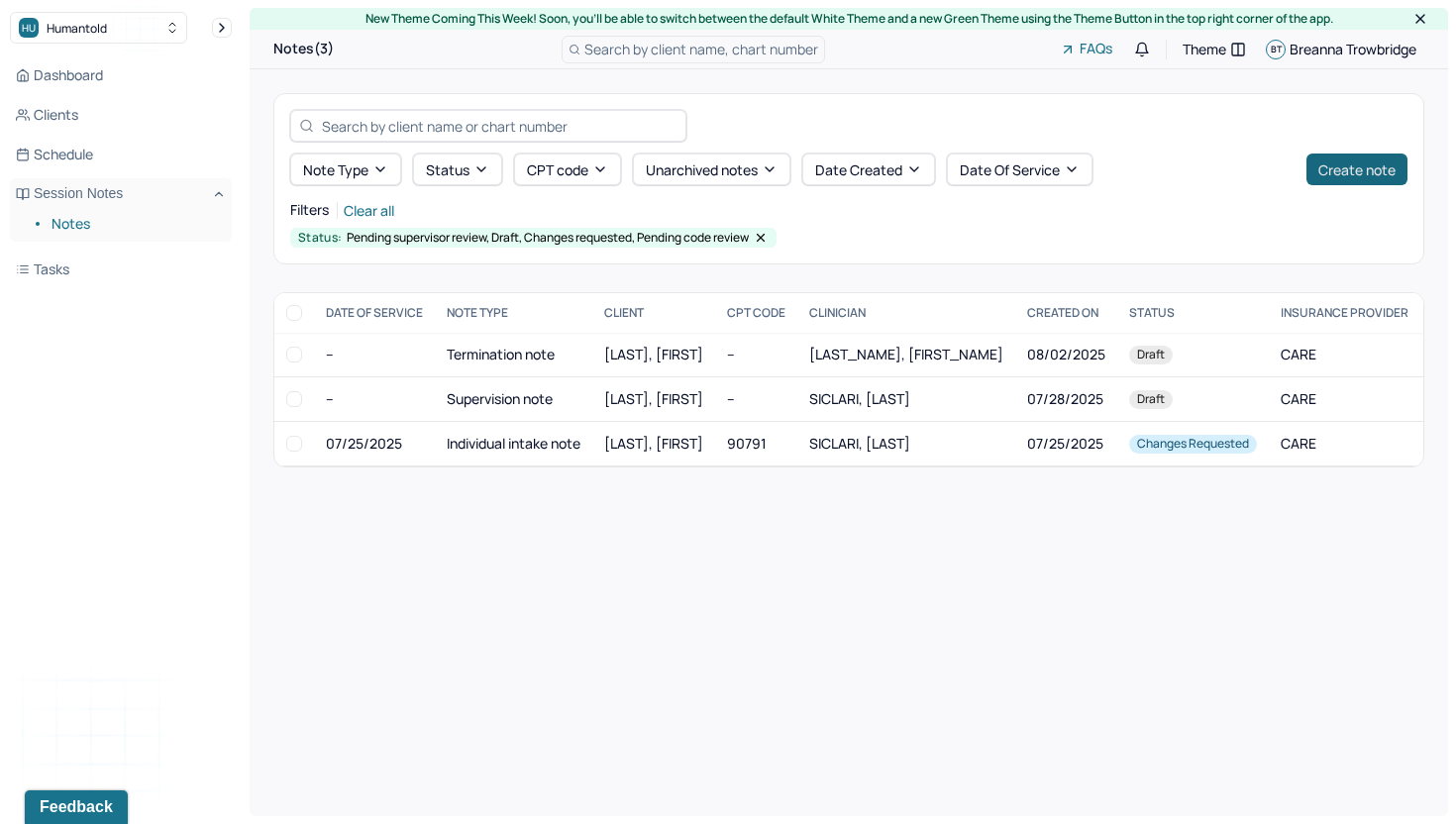 click on "Create note" at bounding box center [1357, 169] 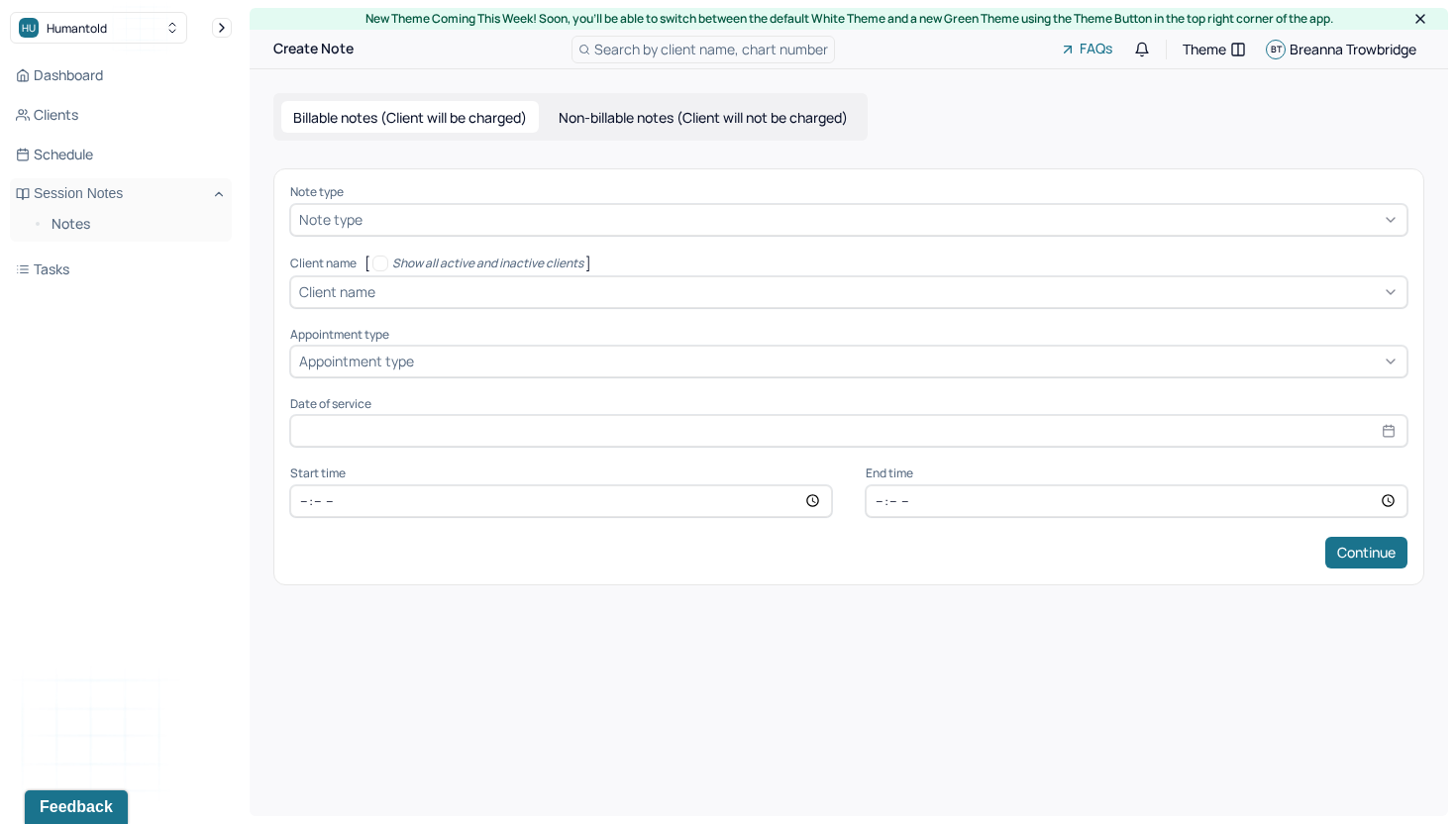 click at bounding box center (883, 219) 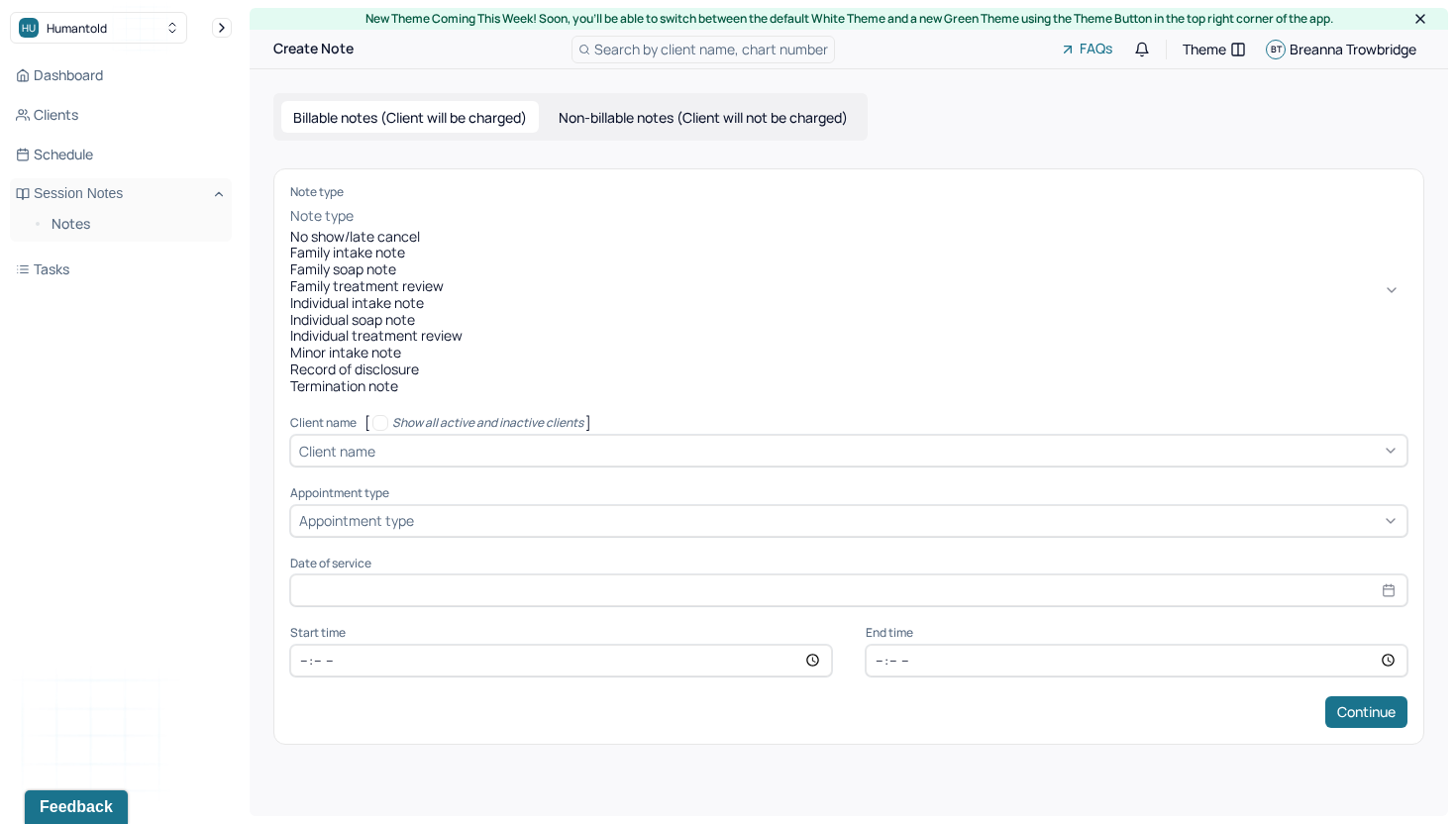 click on "Individual soap note" at bounding box center [849, 320] 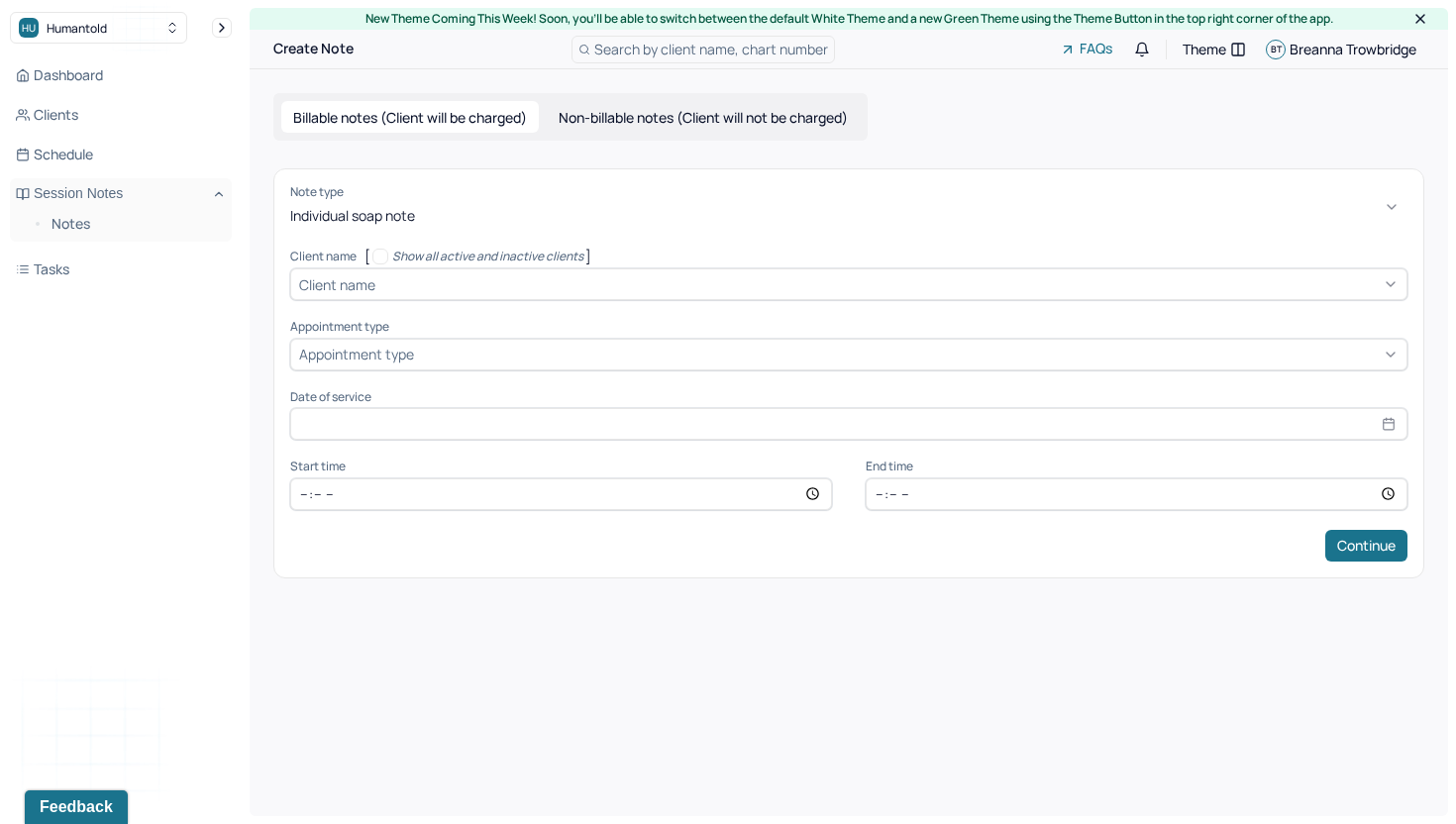 click at bounding box center [888, 284] 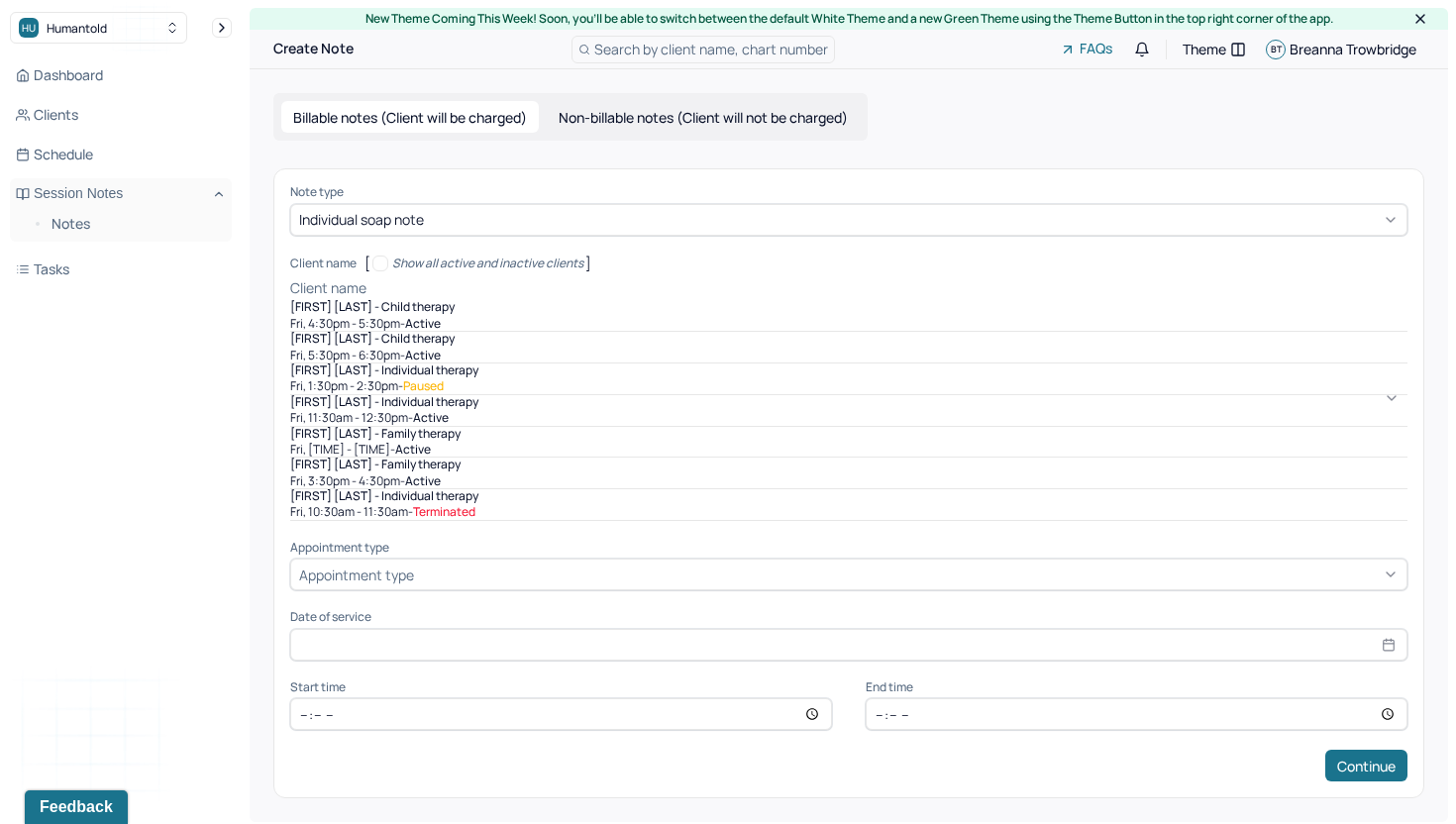 scroll, scrollTop: 18, scrollLeft: 0, axis: vertical 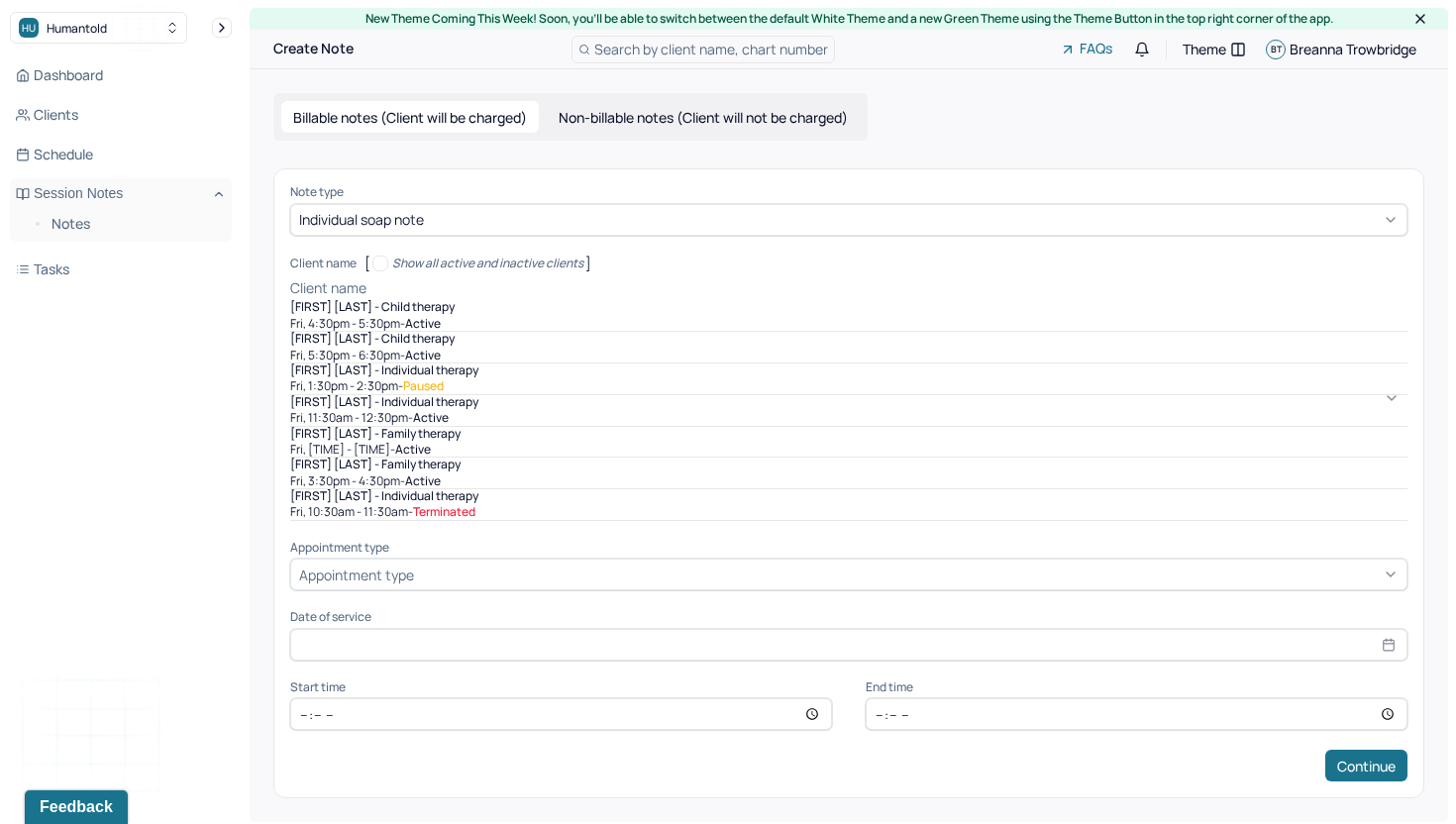 click on "[DAY_OF_WEEK], [TIME] - active" at bounding box center (849, 418) 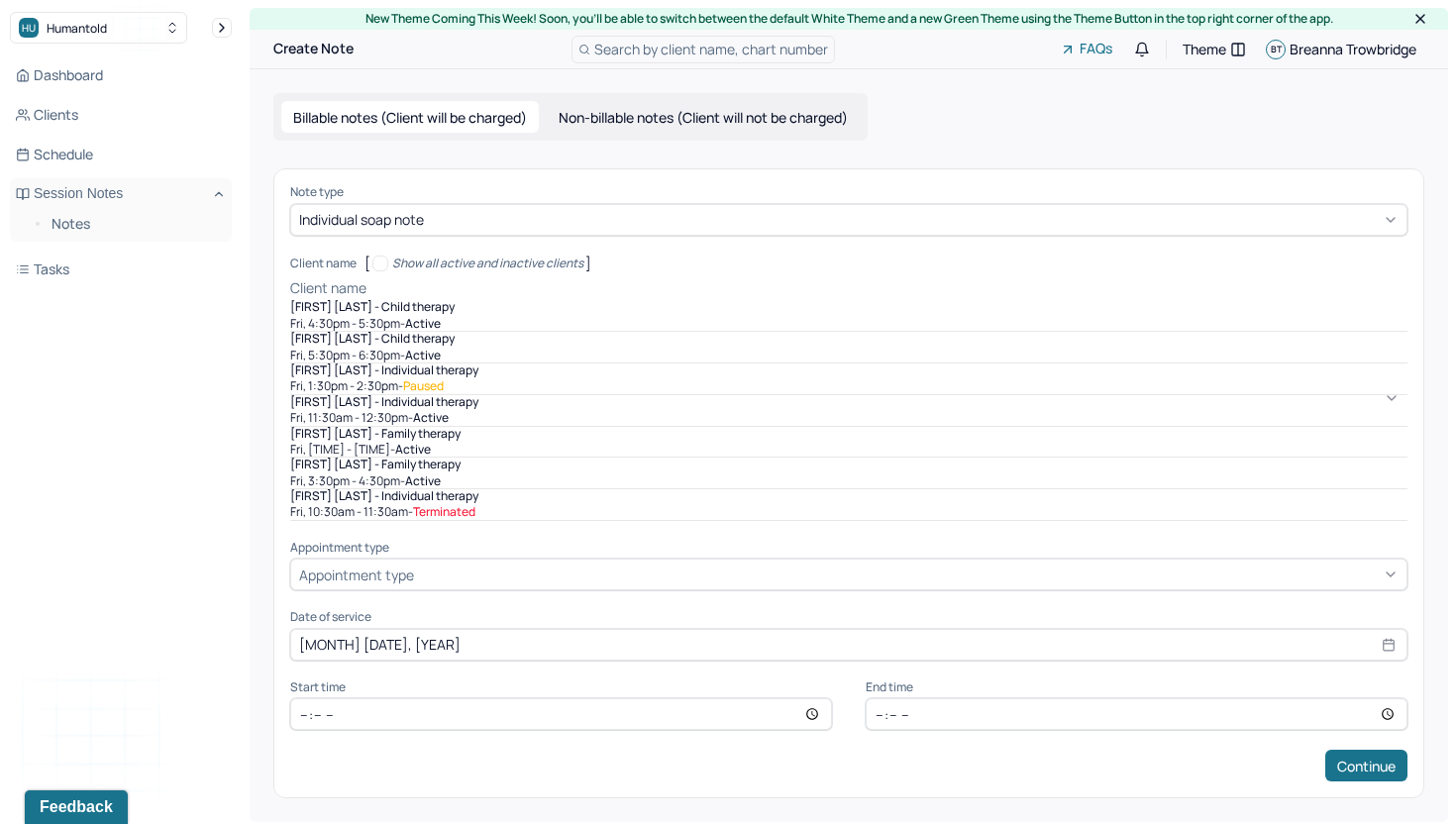 type on "11:30" 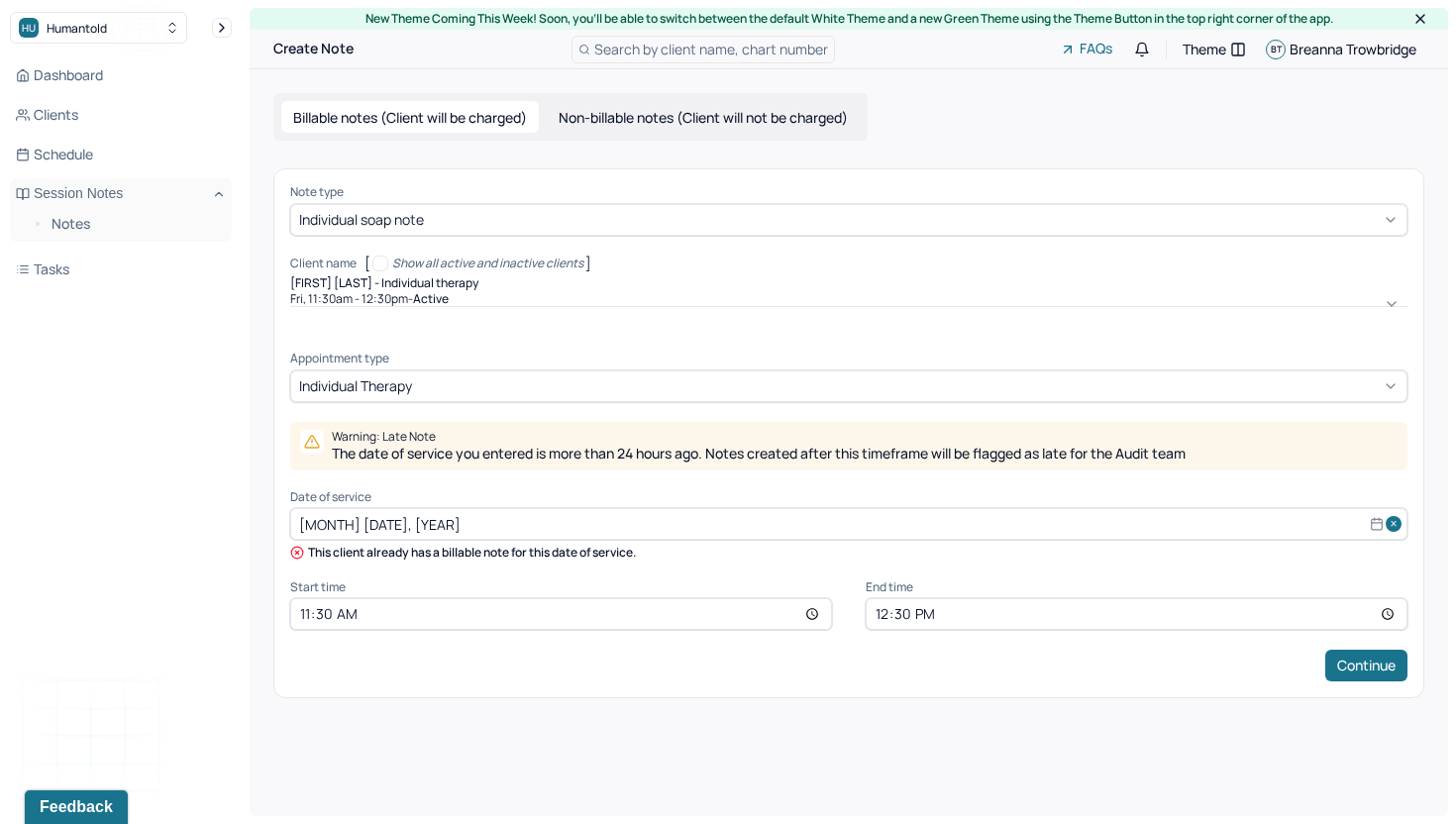 click on "[MONTH] [DATE], [YEAR]" at bounding box center (849, 524) 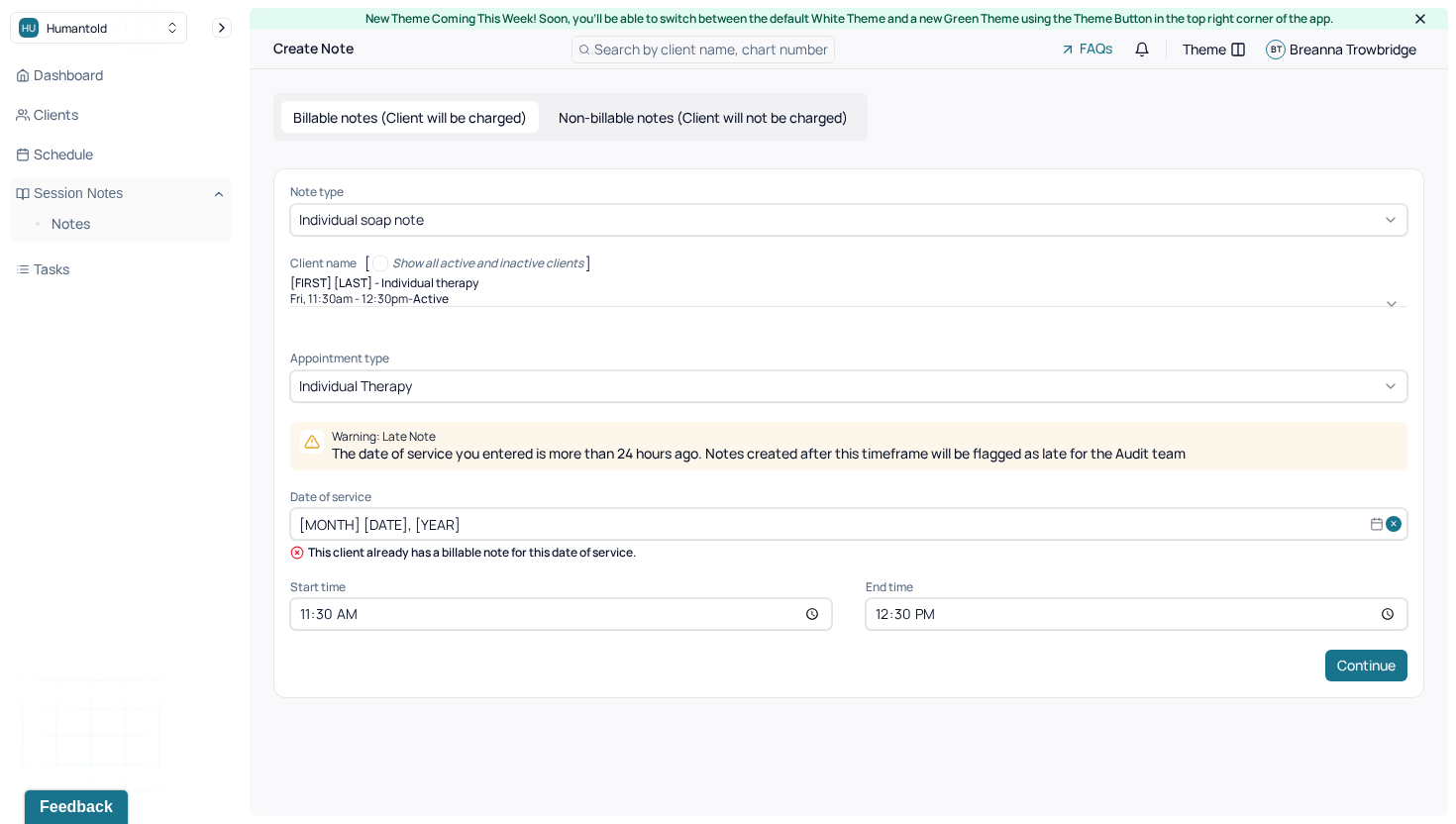 select on "7" 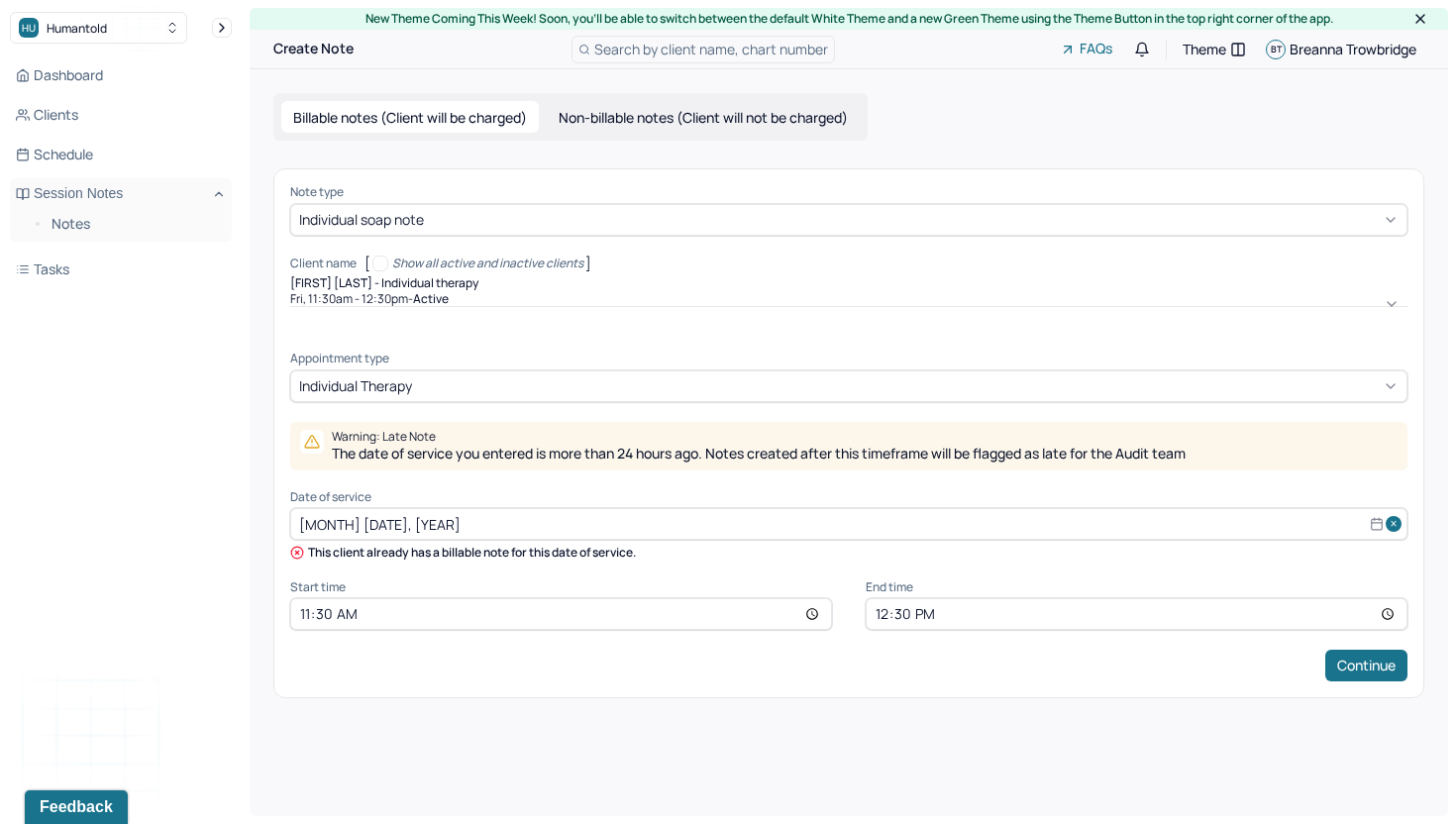 select on "2025" 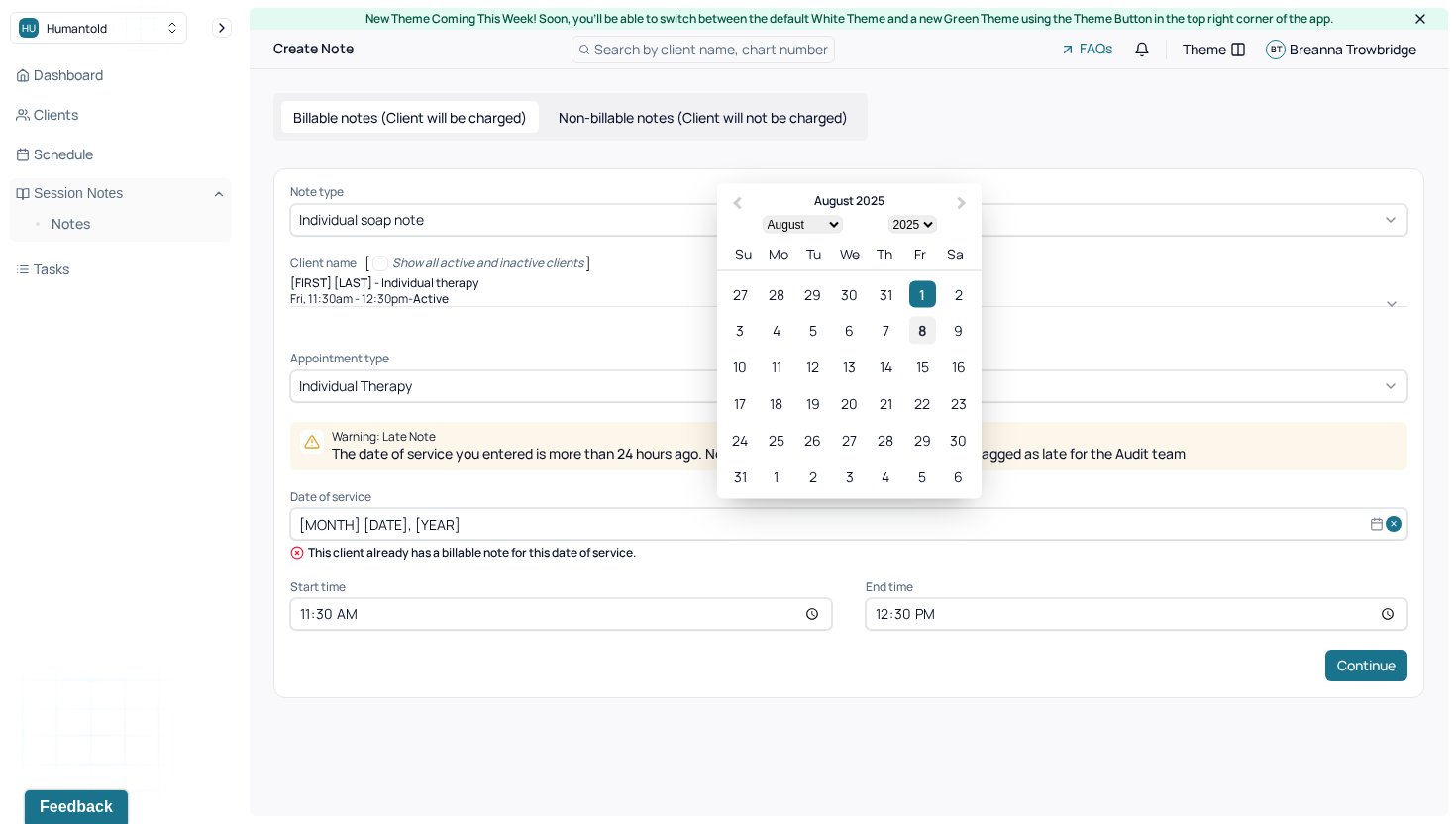click on "8" at bounding box center (922, 330) 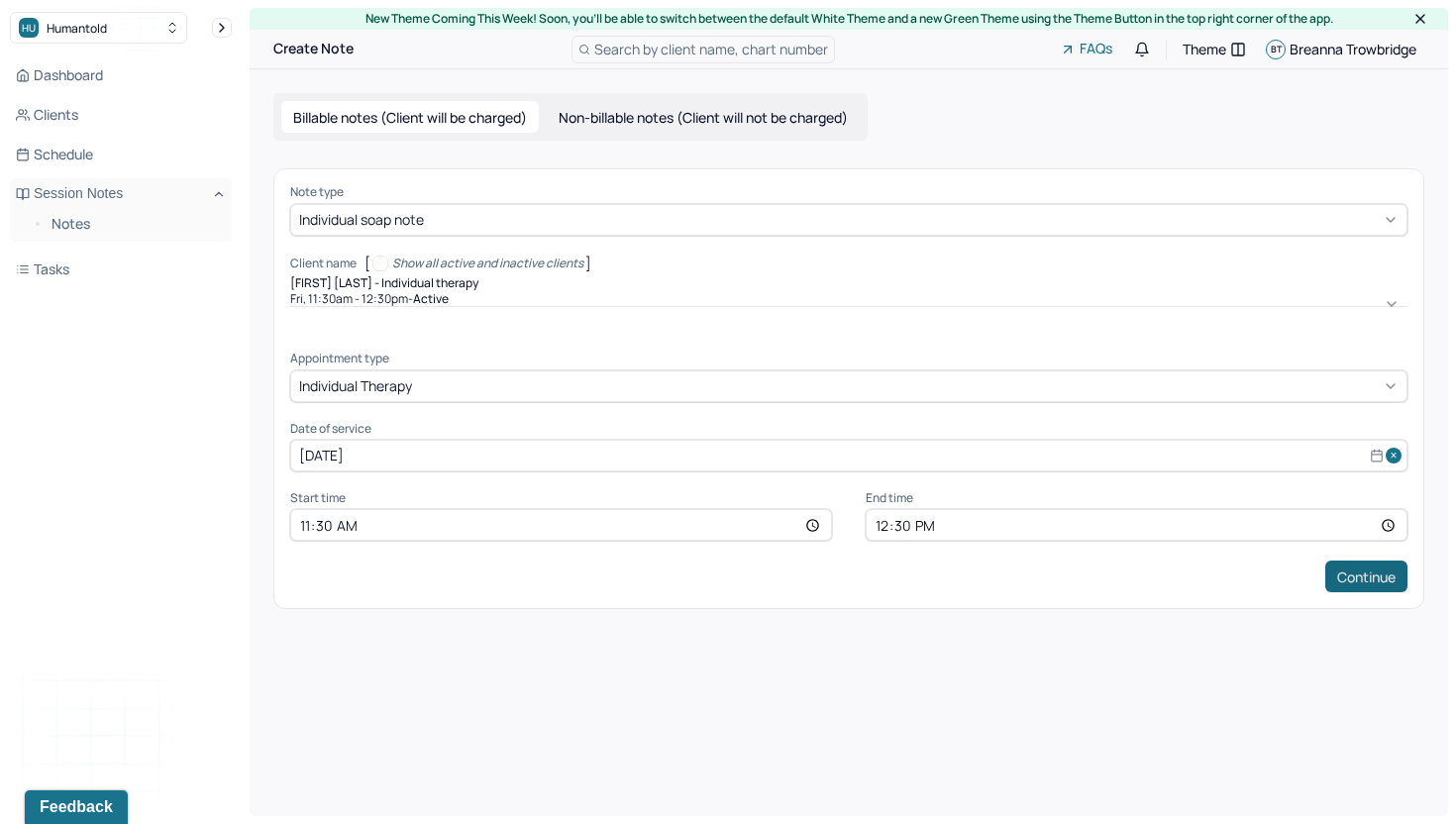 click on "Continue" at bounding box center [1366, 576] 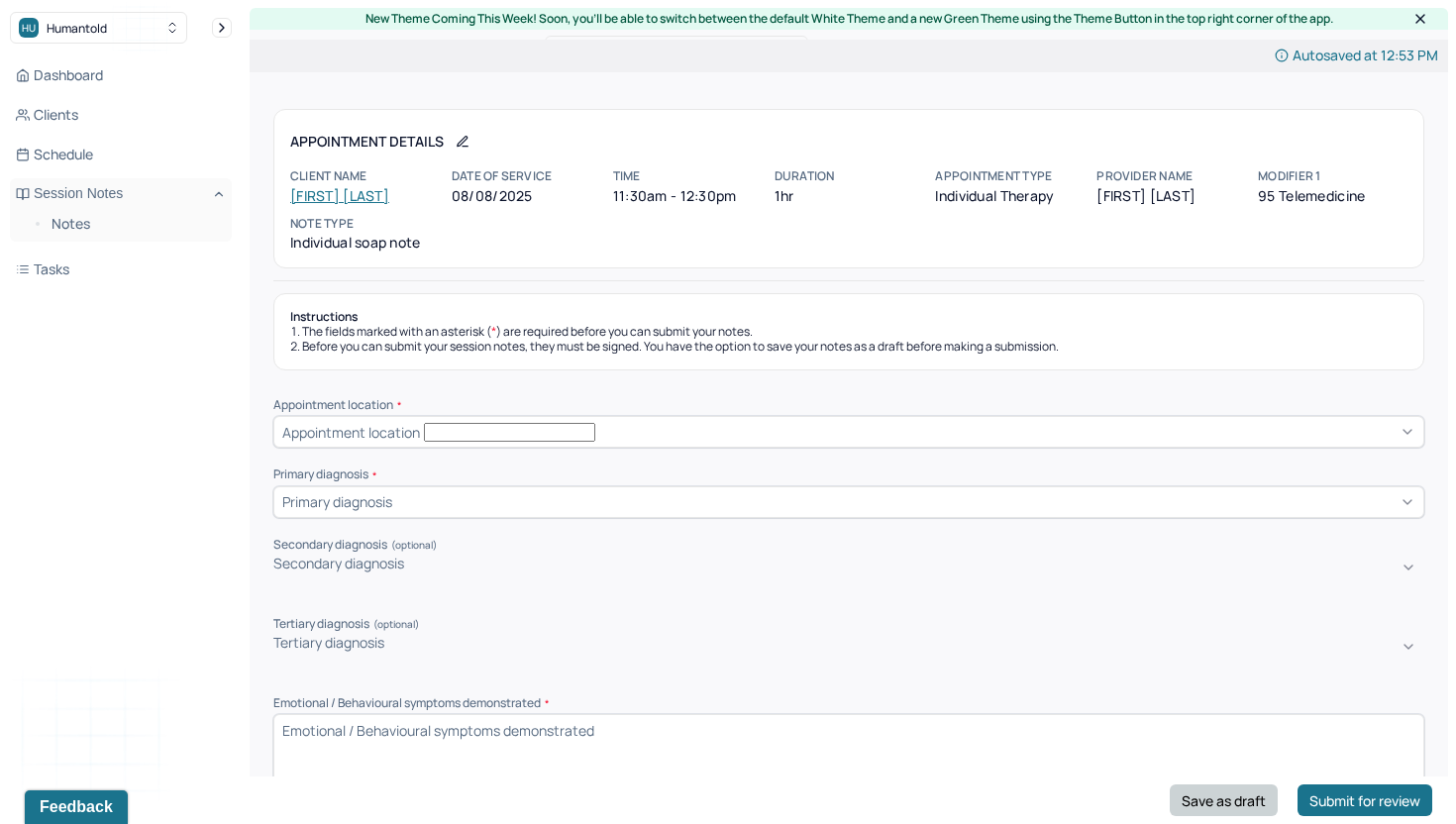click on "Save as draft" at bounding box center (1223, 800) 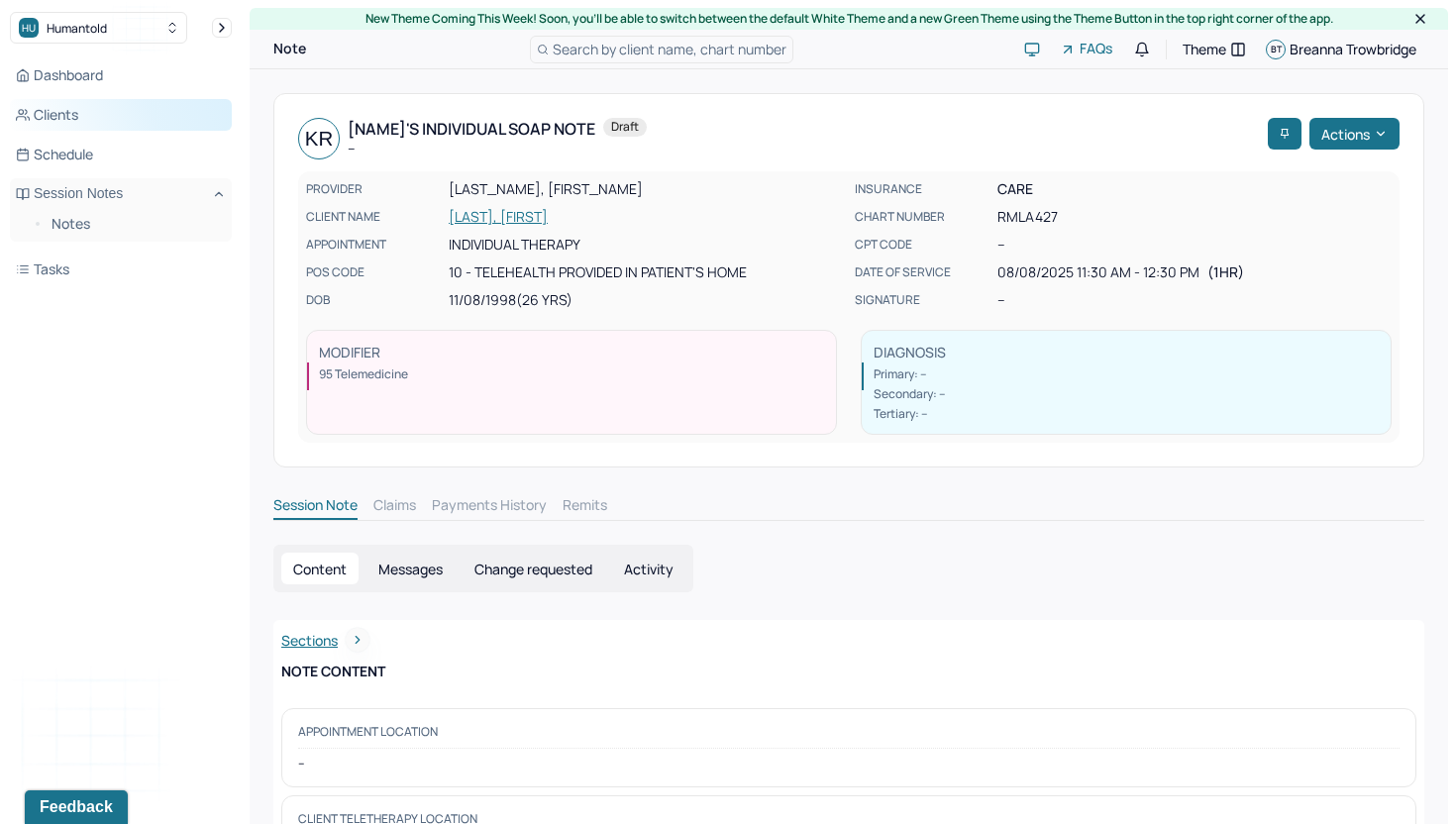 click on "Clients" at bounding box center [121, 115] 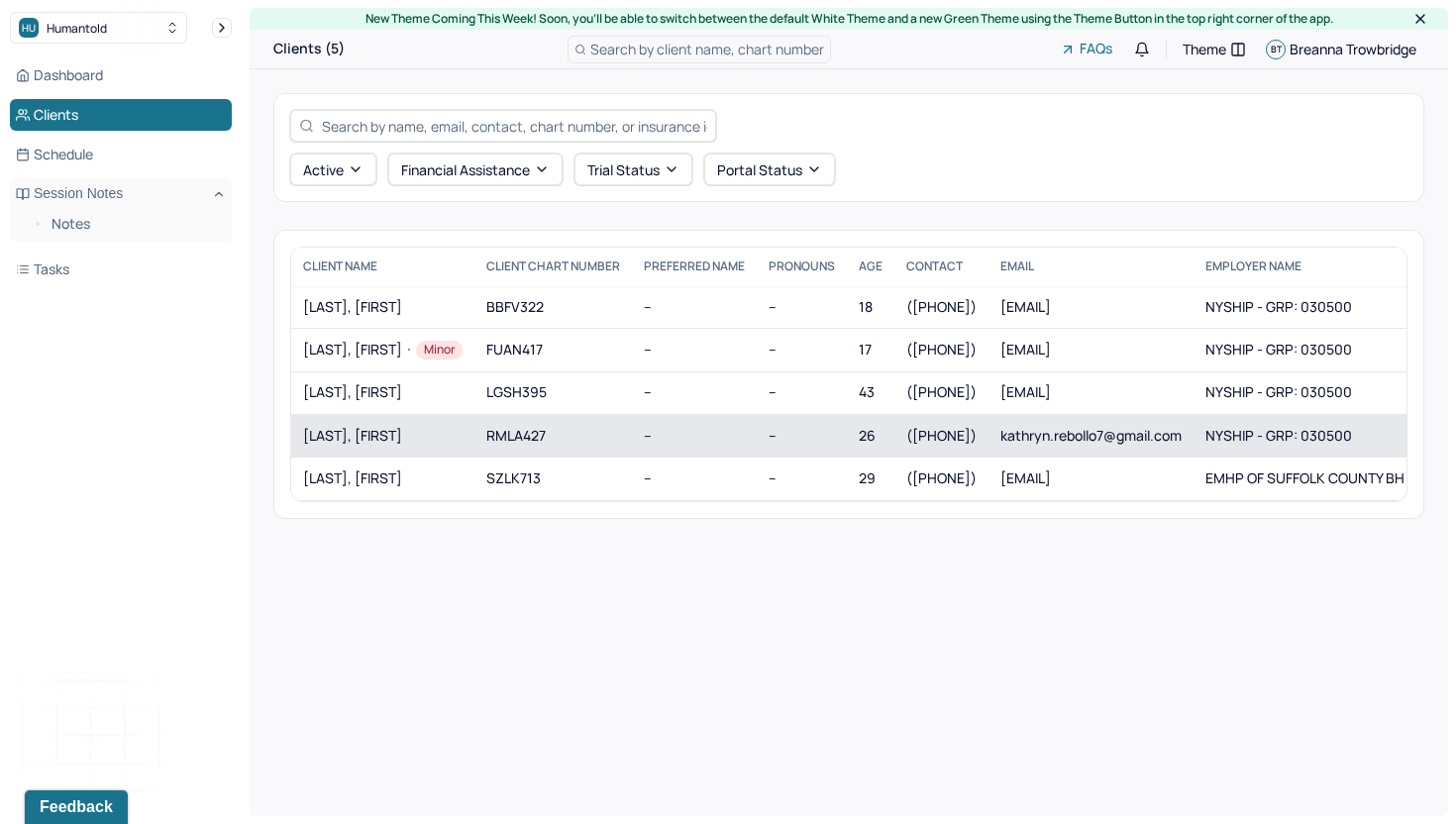 click on "RMLA427" at bounding box center (553, 435) 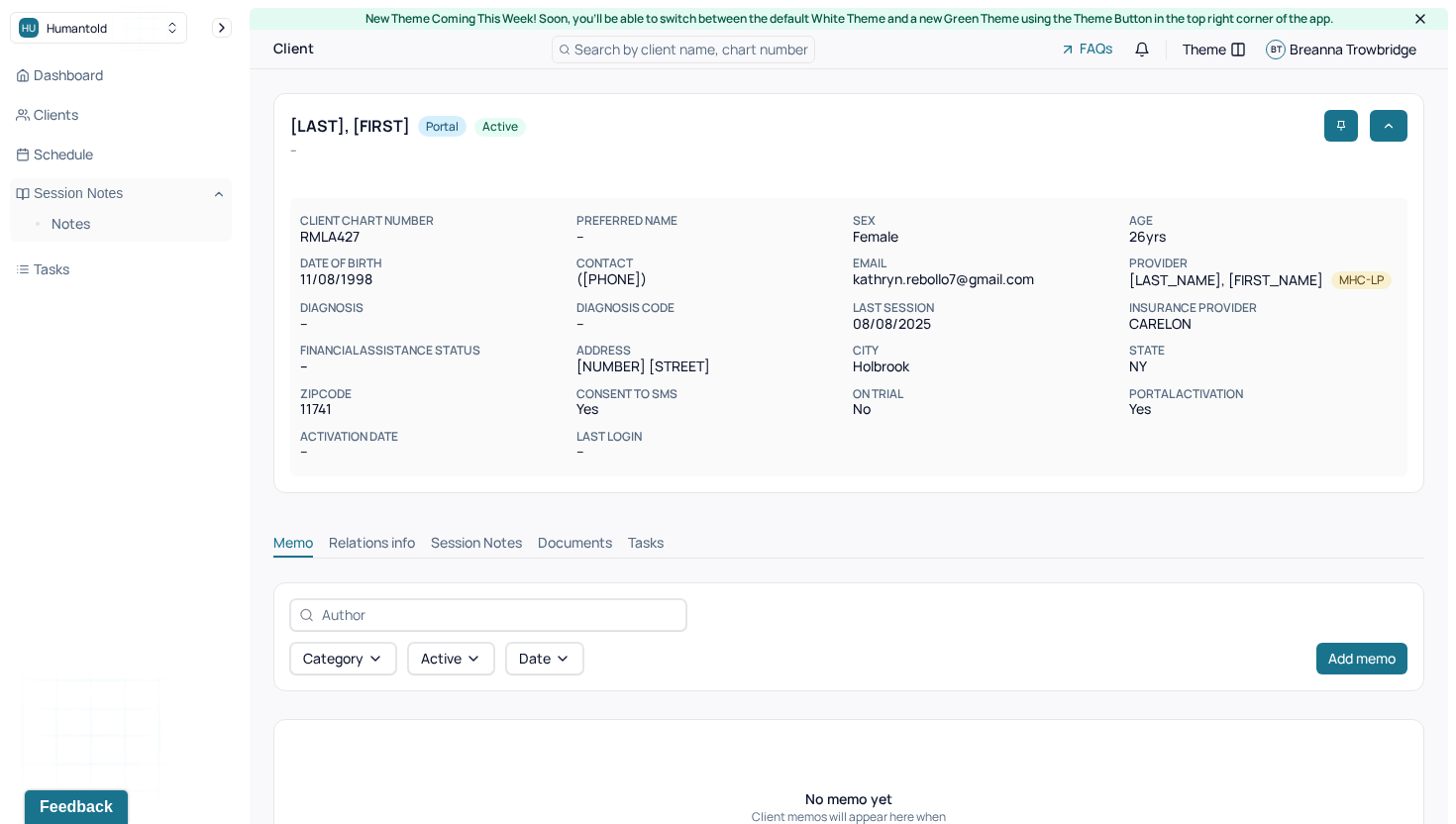 click on "Relations info" at bounding box center (371, 545) 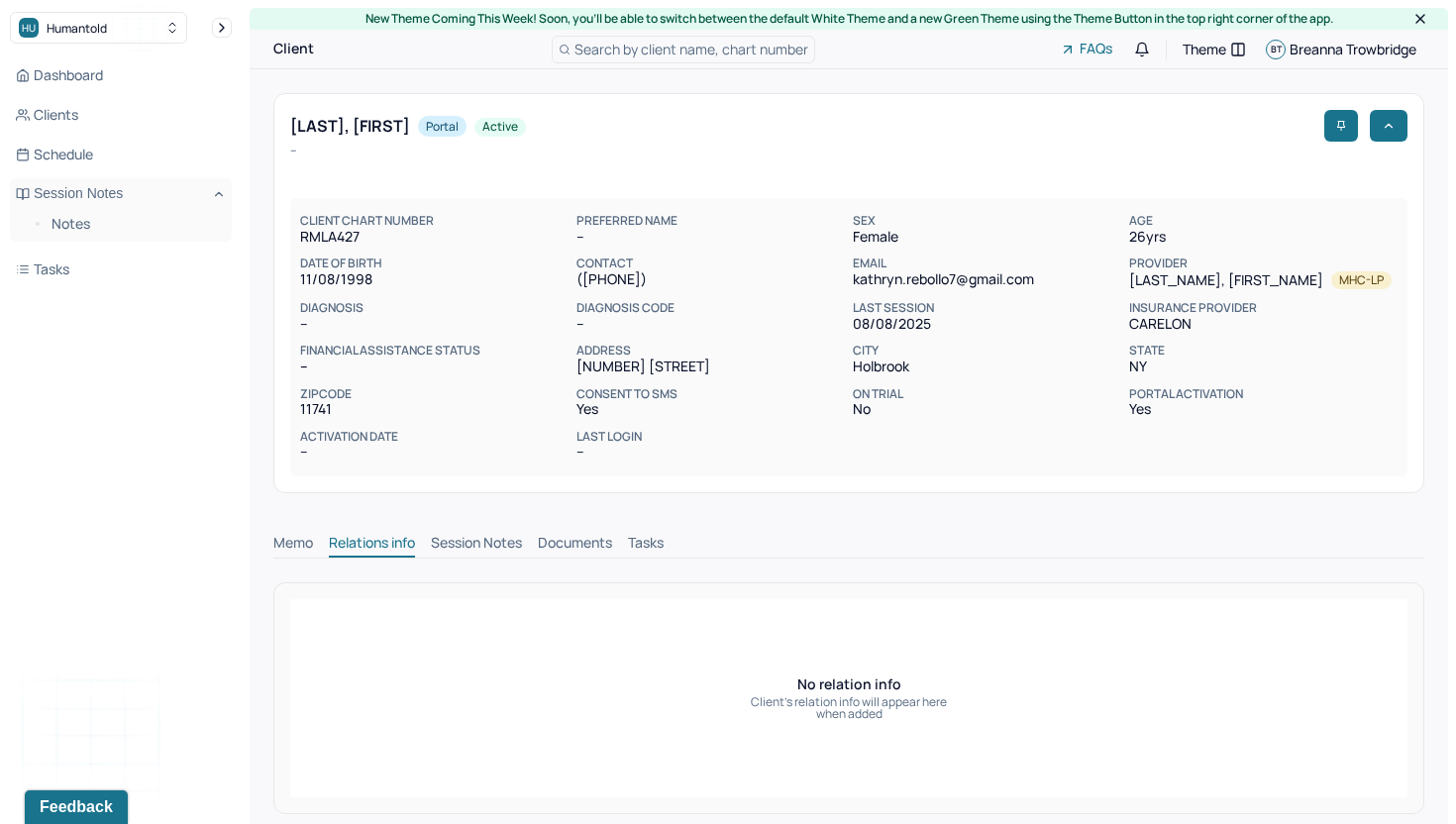 click on "Session Notes" at bounding box center (476, 545) 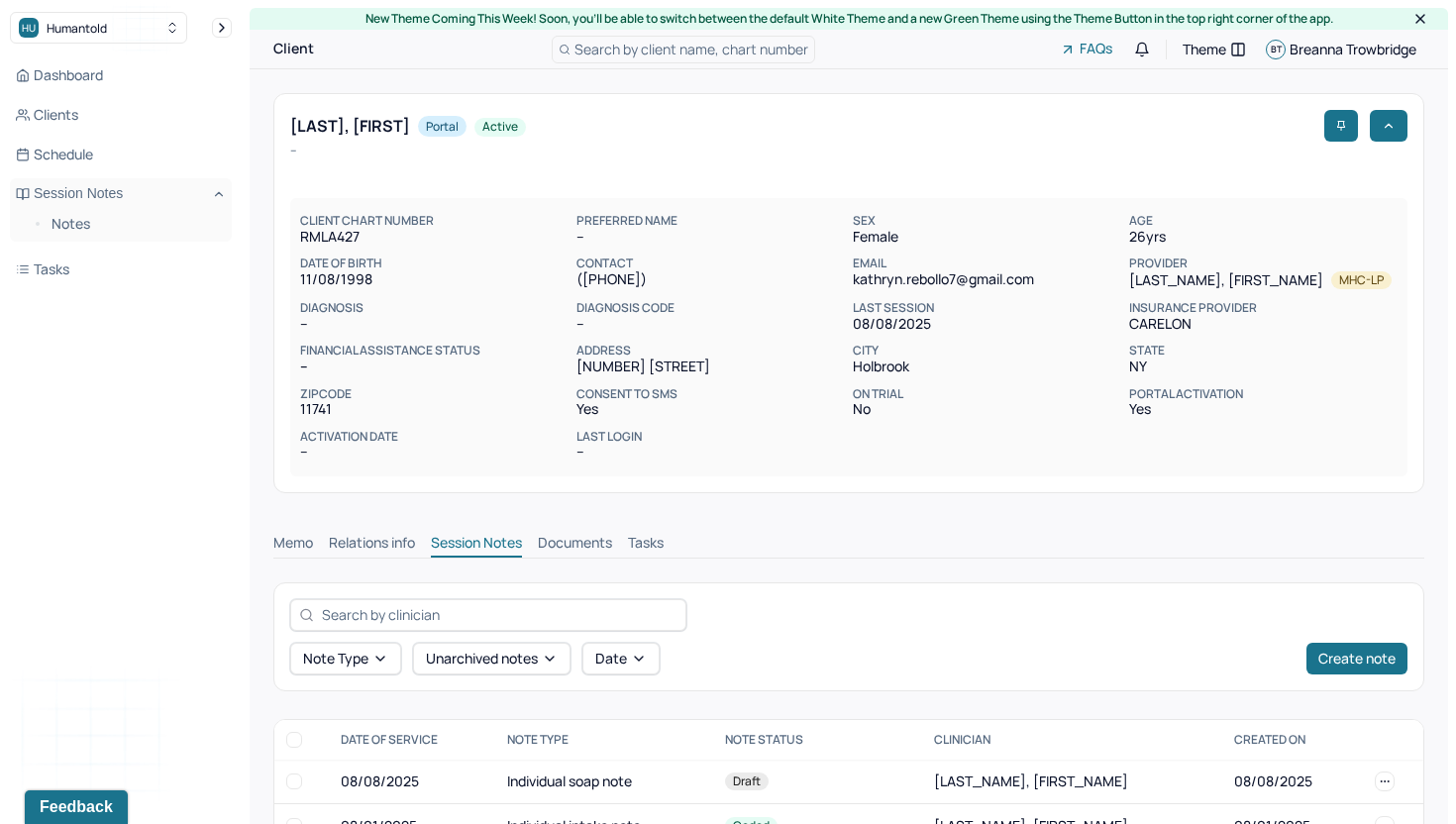 scroll, scrollTop: 99, scrollLeft: 0, axis: vertical 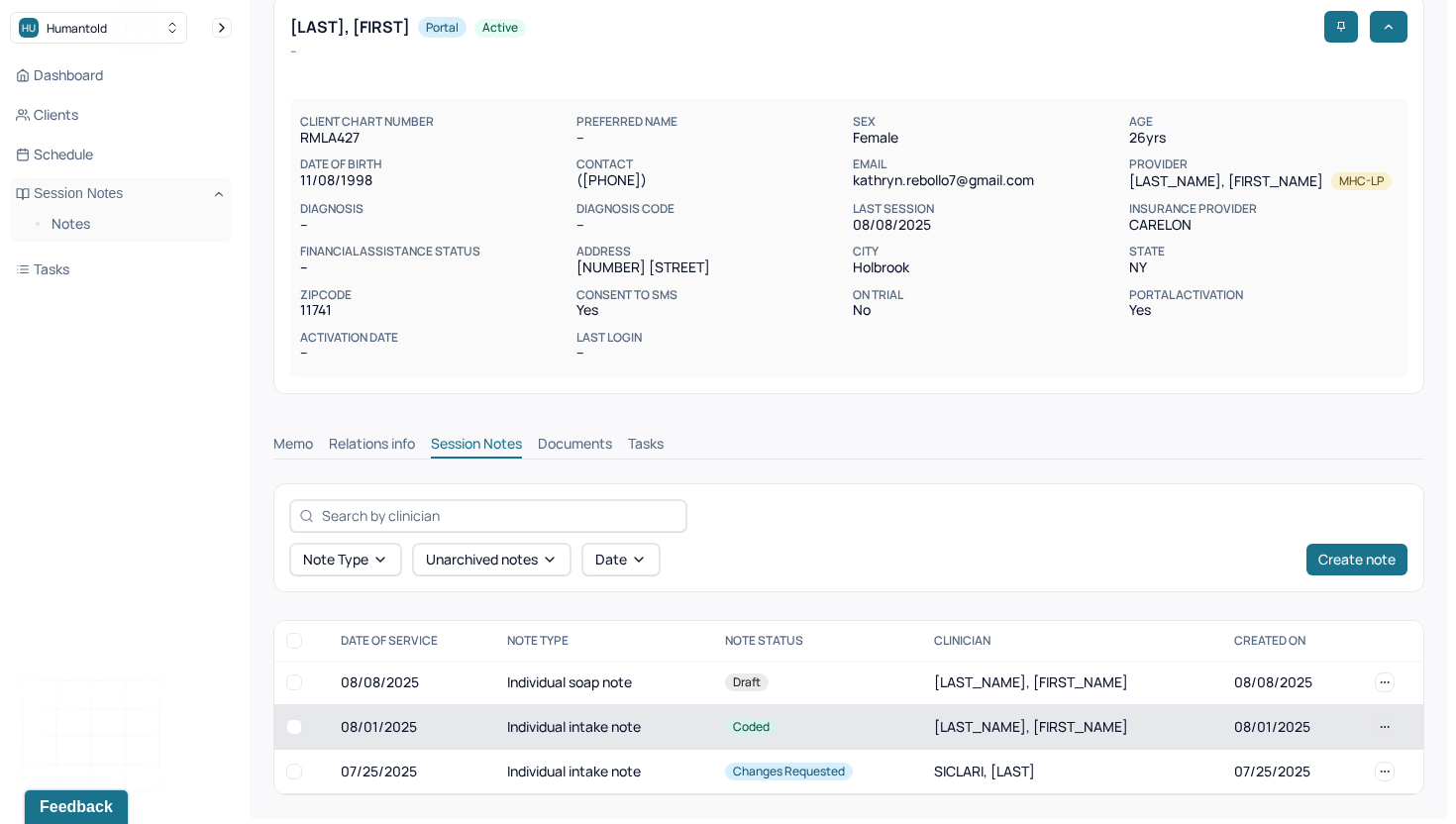 click on "Coded" at bounding box center [817, 726] 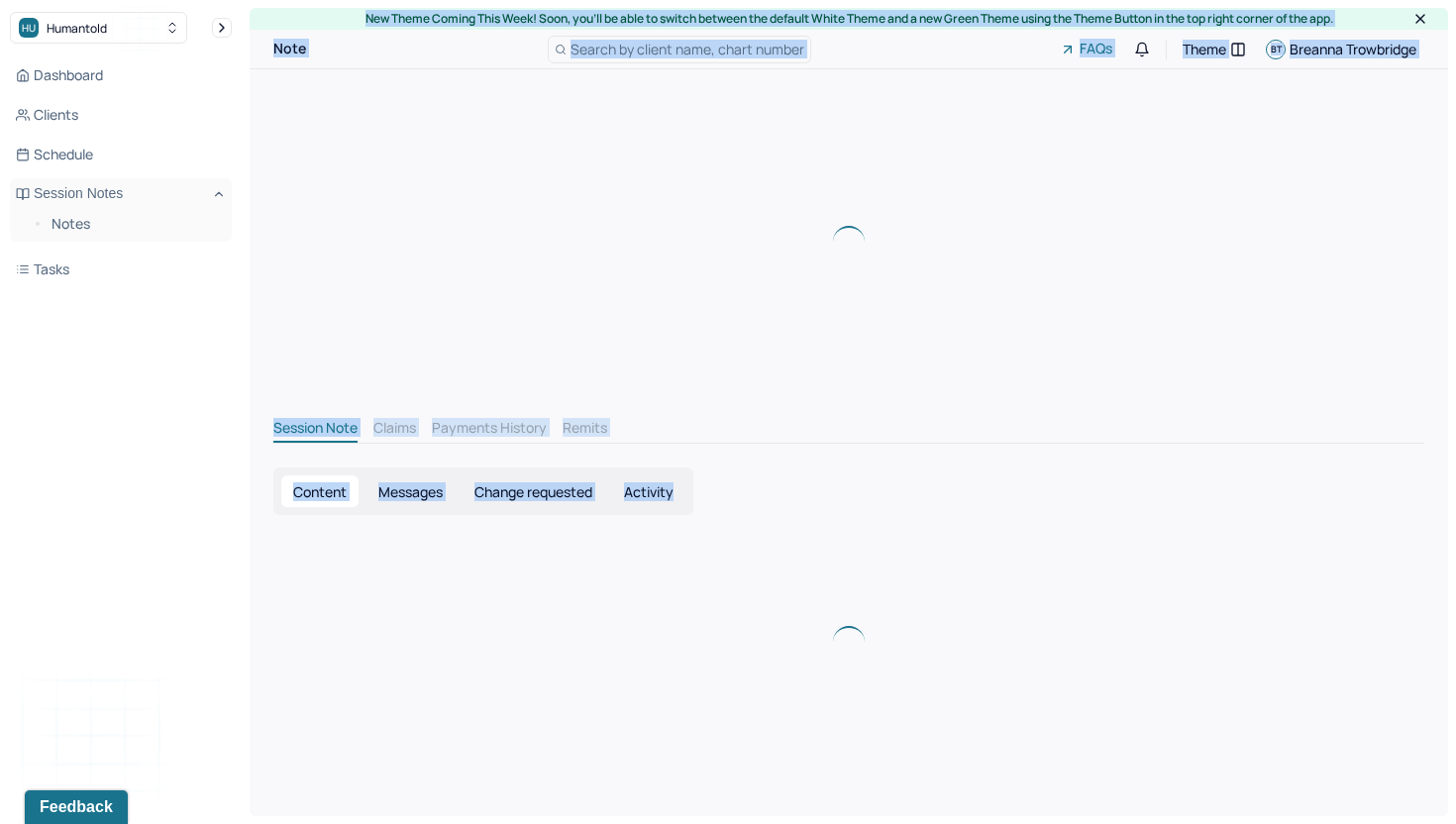 click at bounding box center [849, 642] 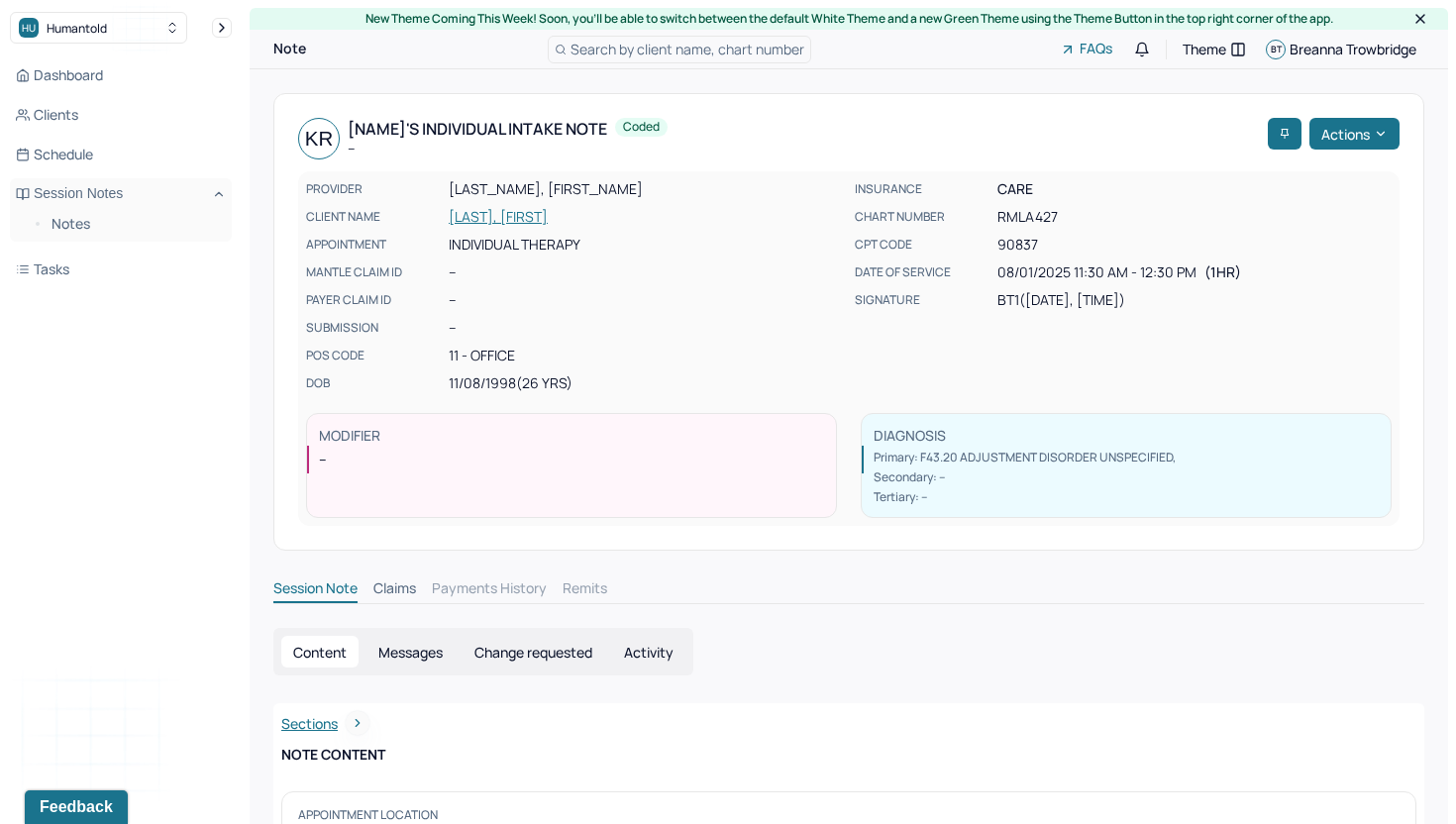 click on "Content Messages Change requested Activity" at bounding box center (849, 652) 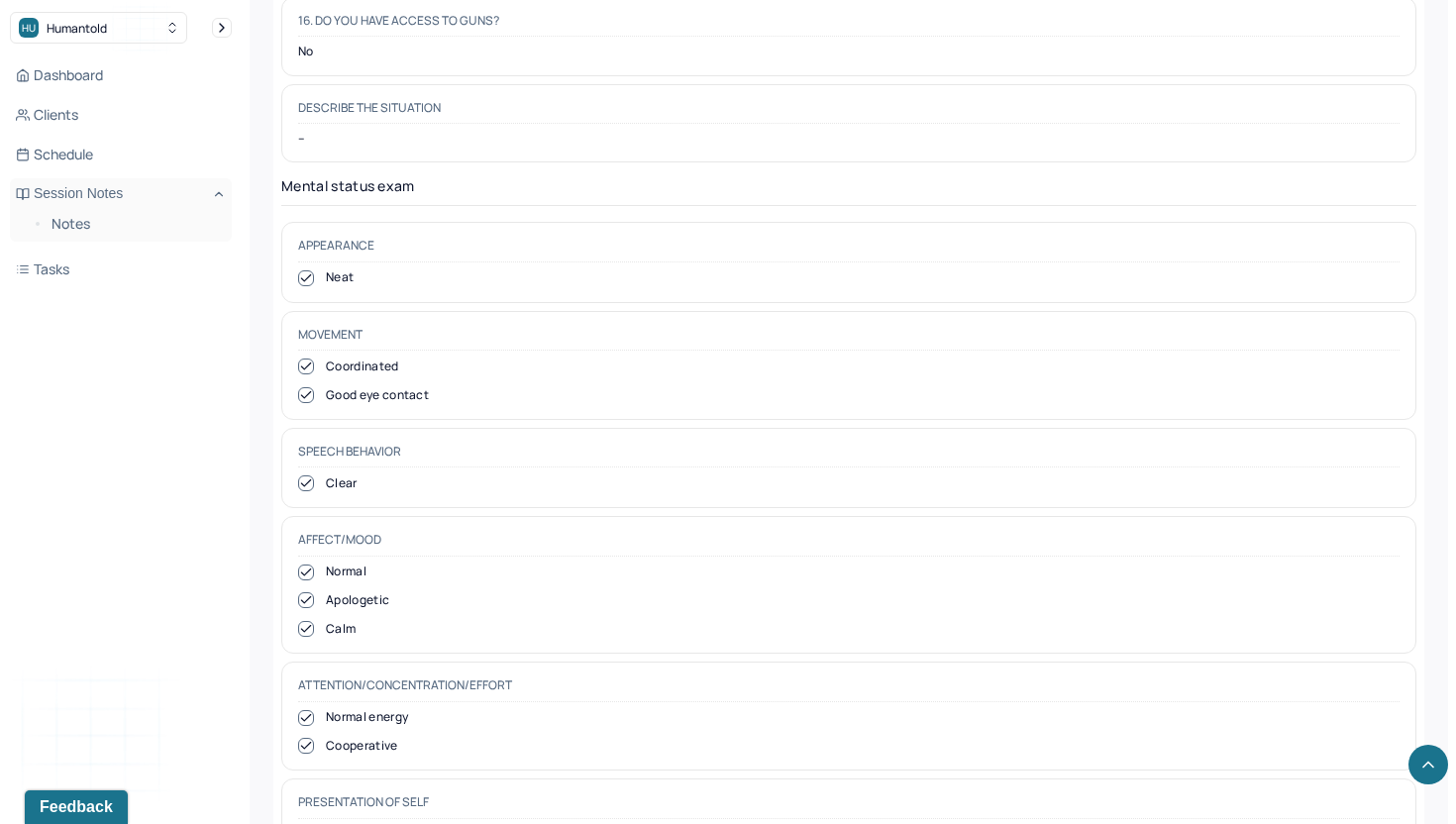 scroll, scrollTop: 7329, scrollLeft: 0, axis: vertical 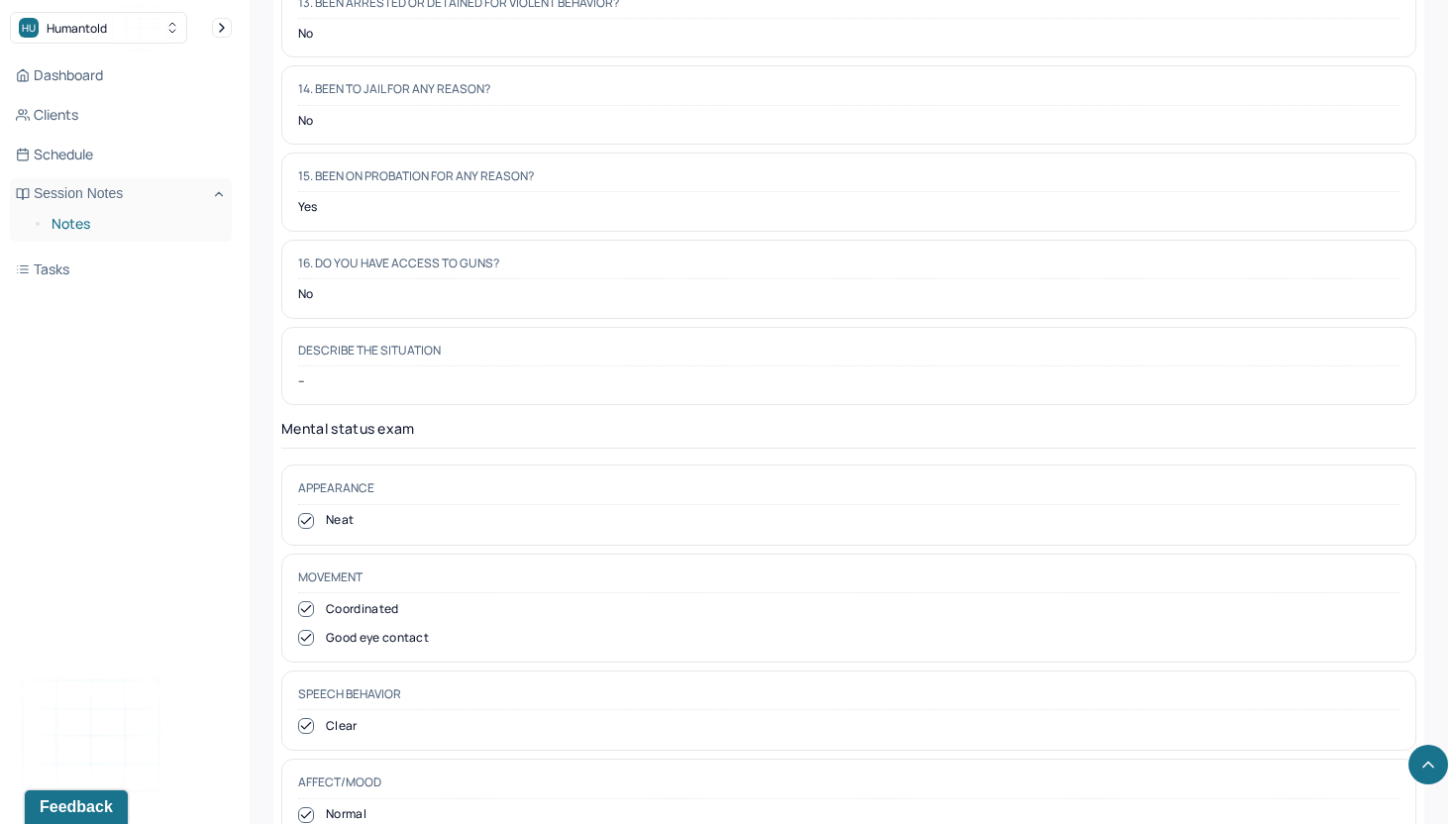click on "Notes" at bounding box center (134, 224) 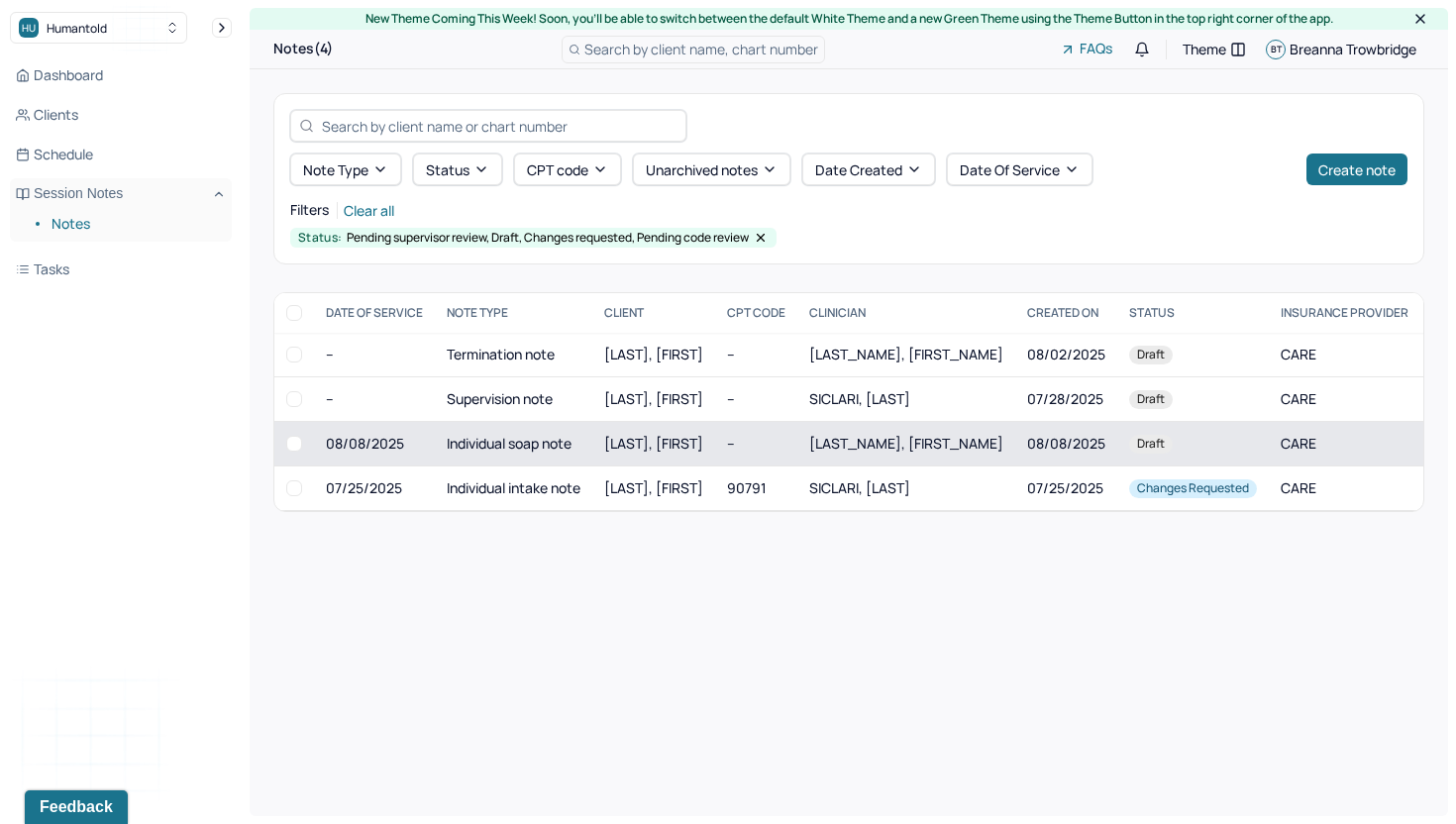 click on "--" at bounding box center (756, 444) 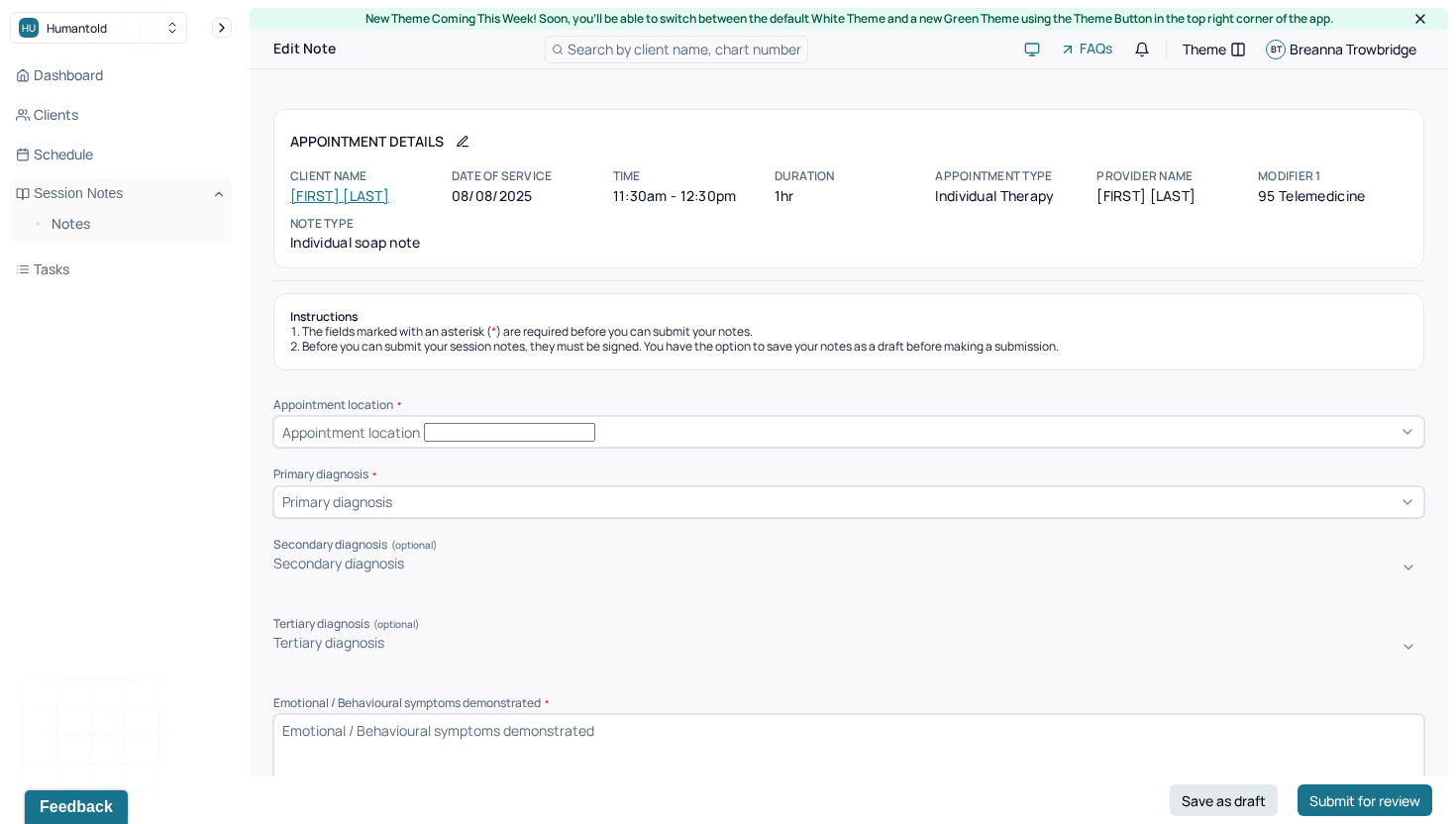 click on "Appointment location" at bounding box center (849, 432) 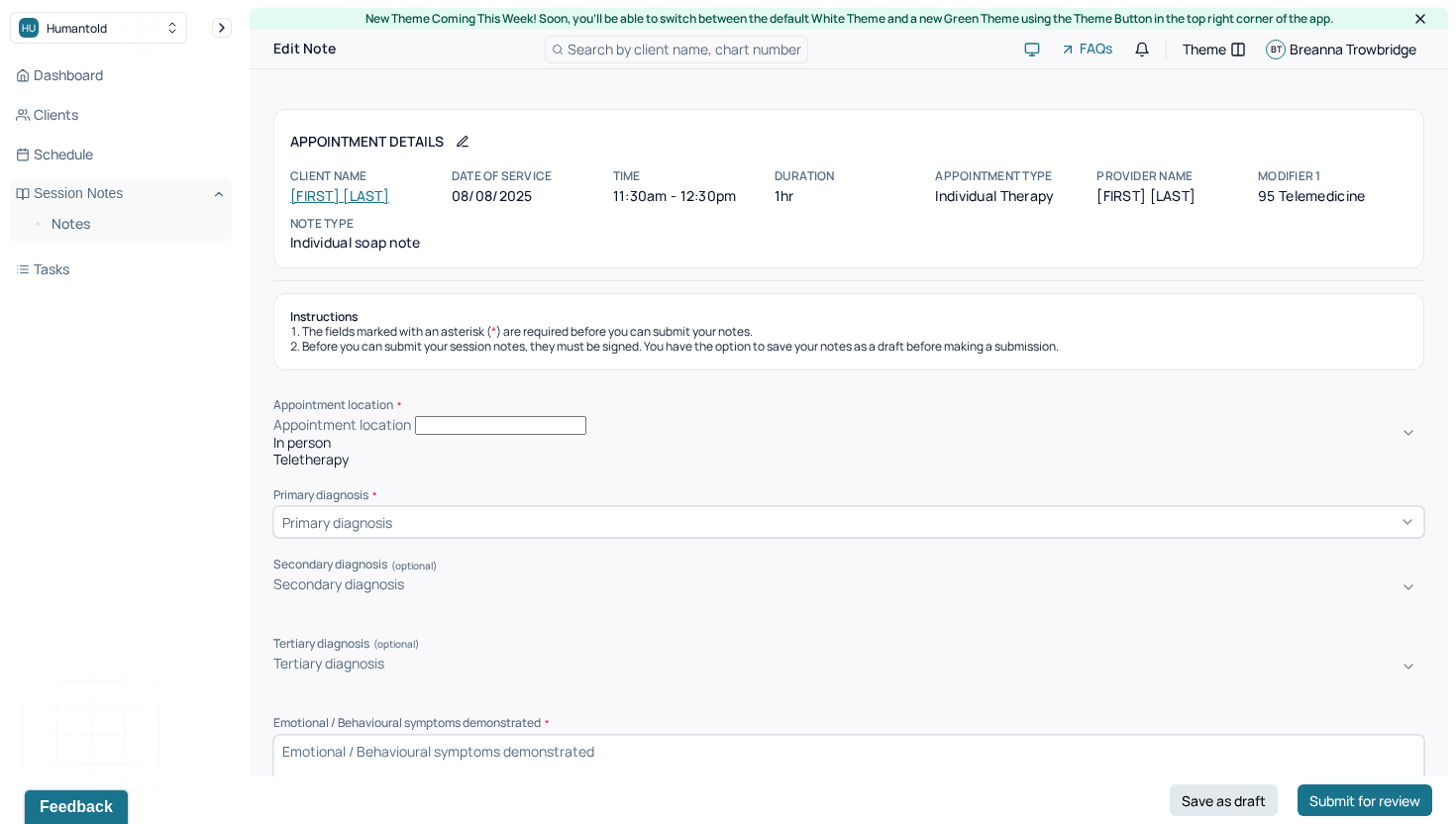 click on "In person" at bounding box center [849, 443] 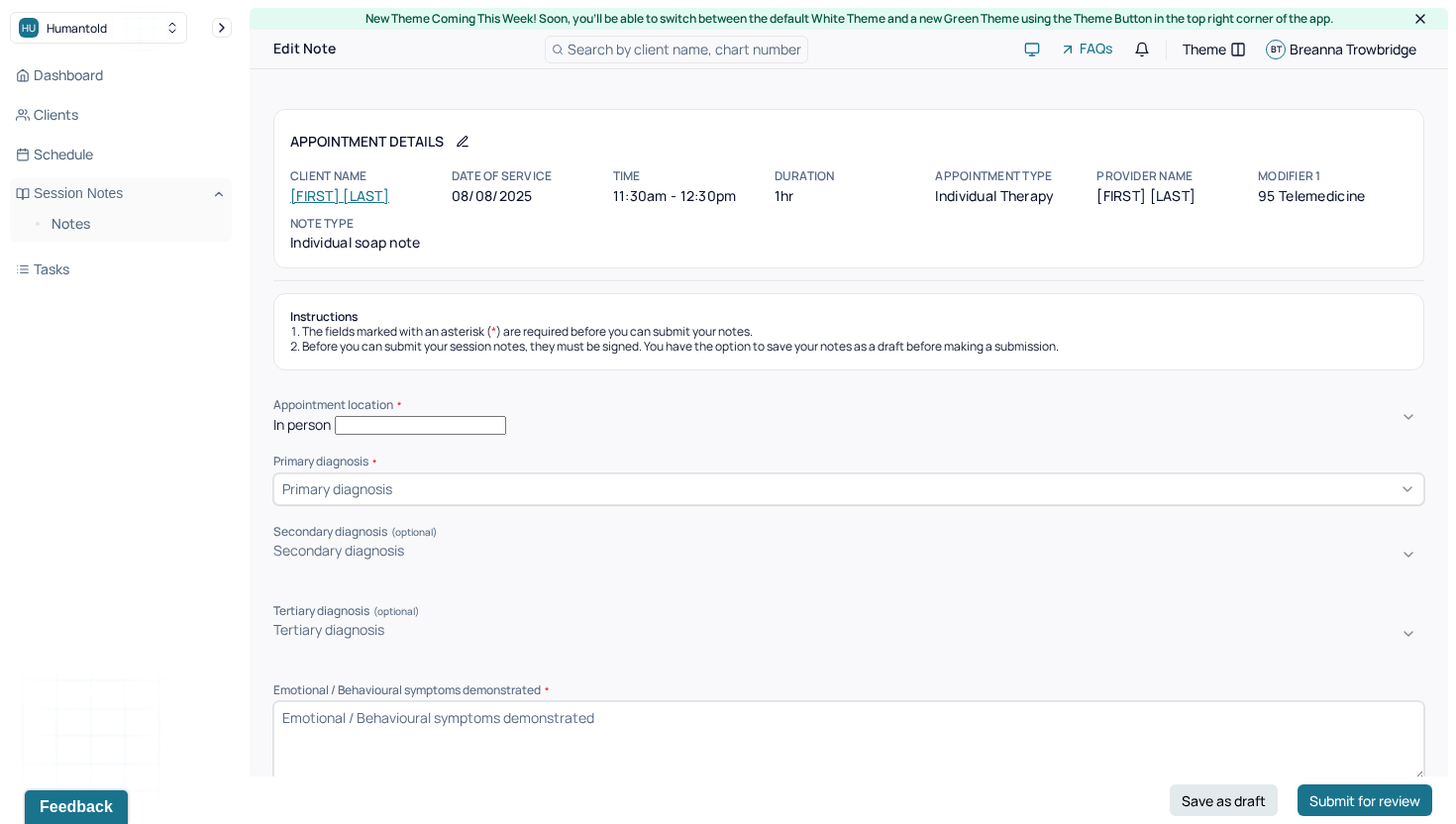 click at bounding box center [905, 488] 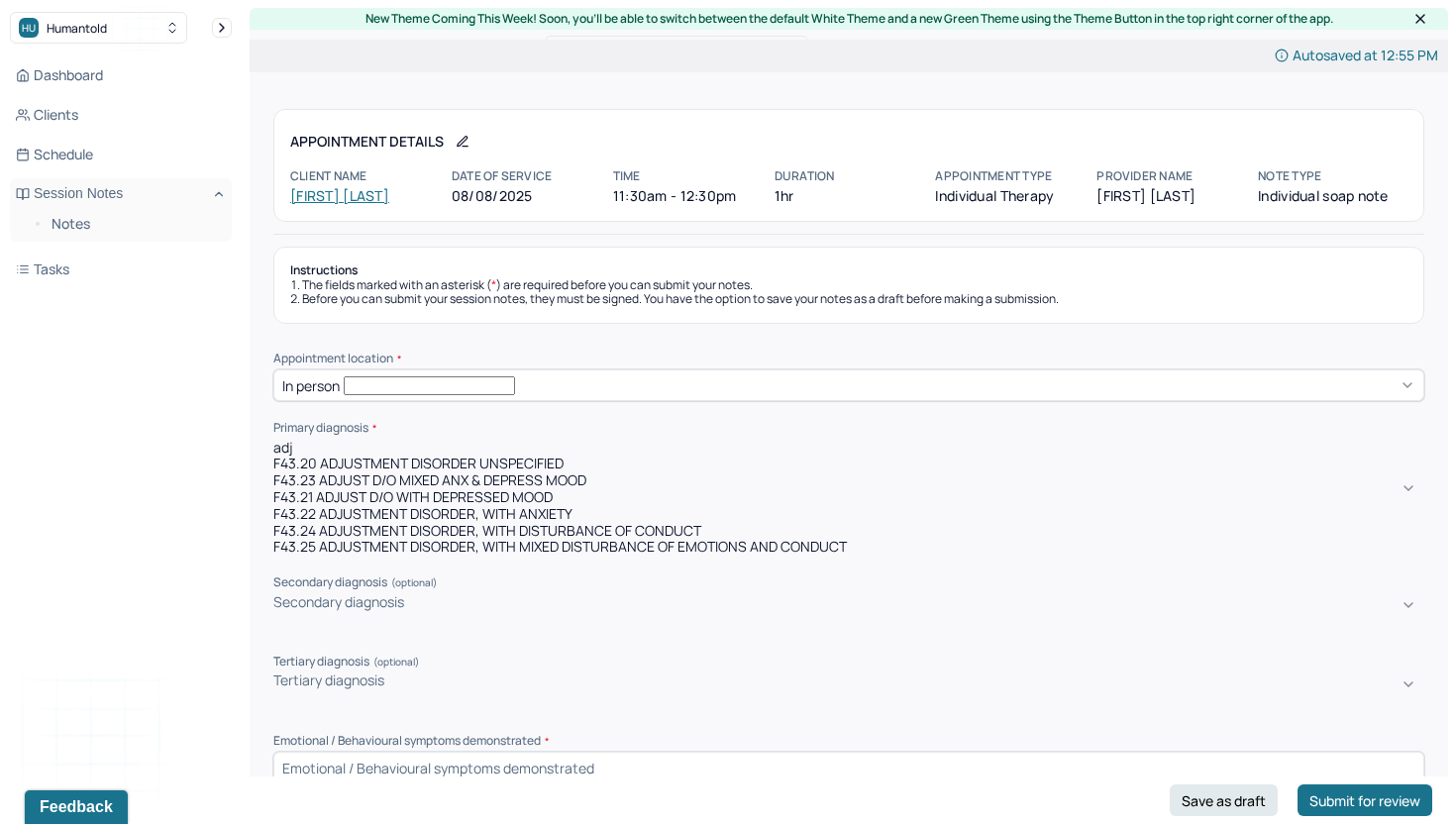 type on "adju" 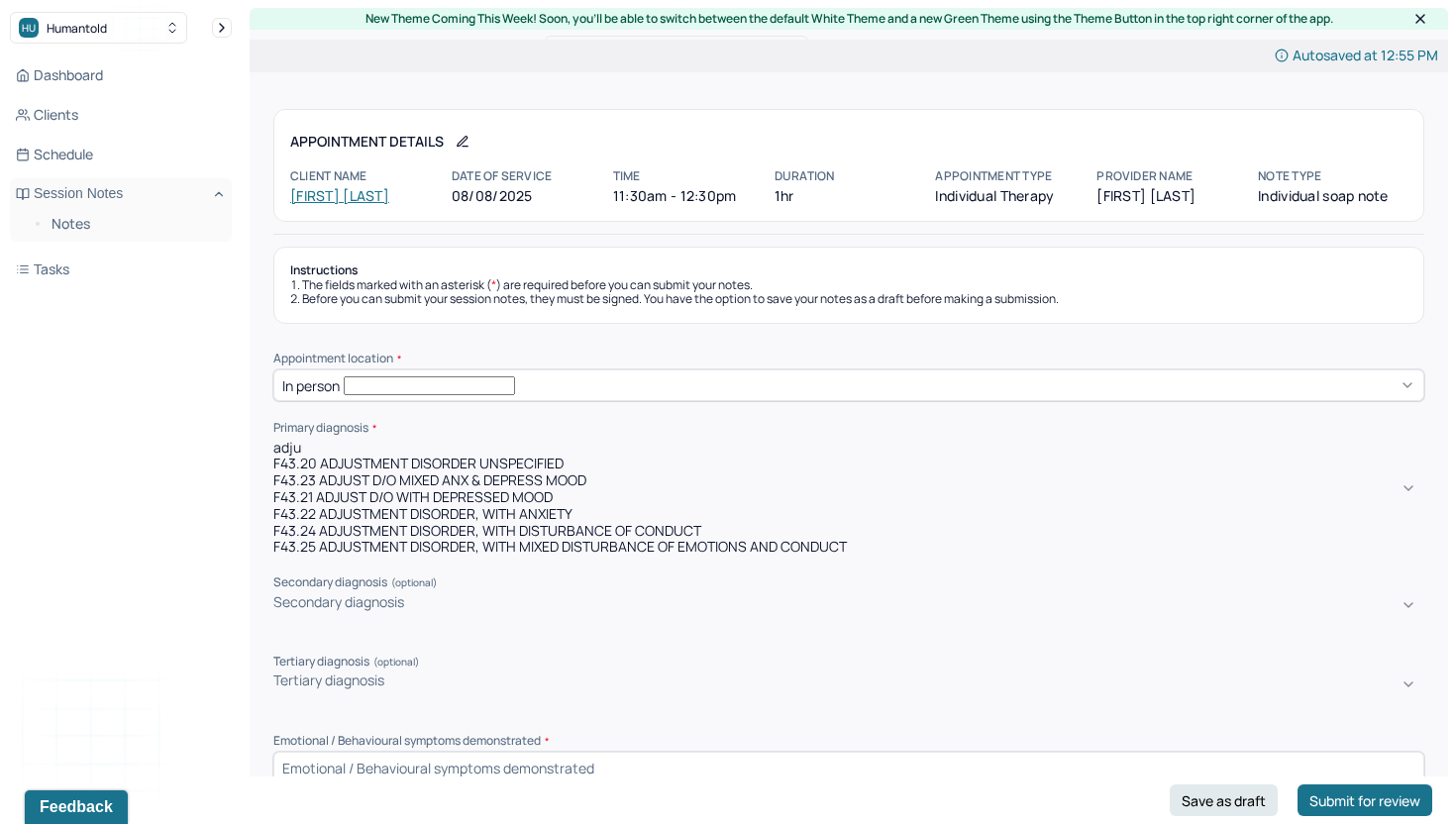 click on "F43.20 ADJUSTMENT DISORDER UNSPECIFIED" at bounding box center (849, 464) 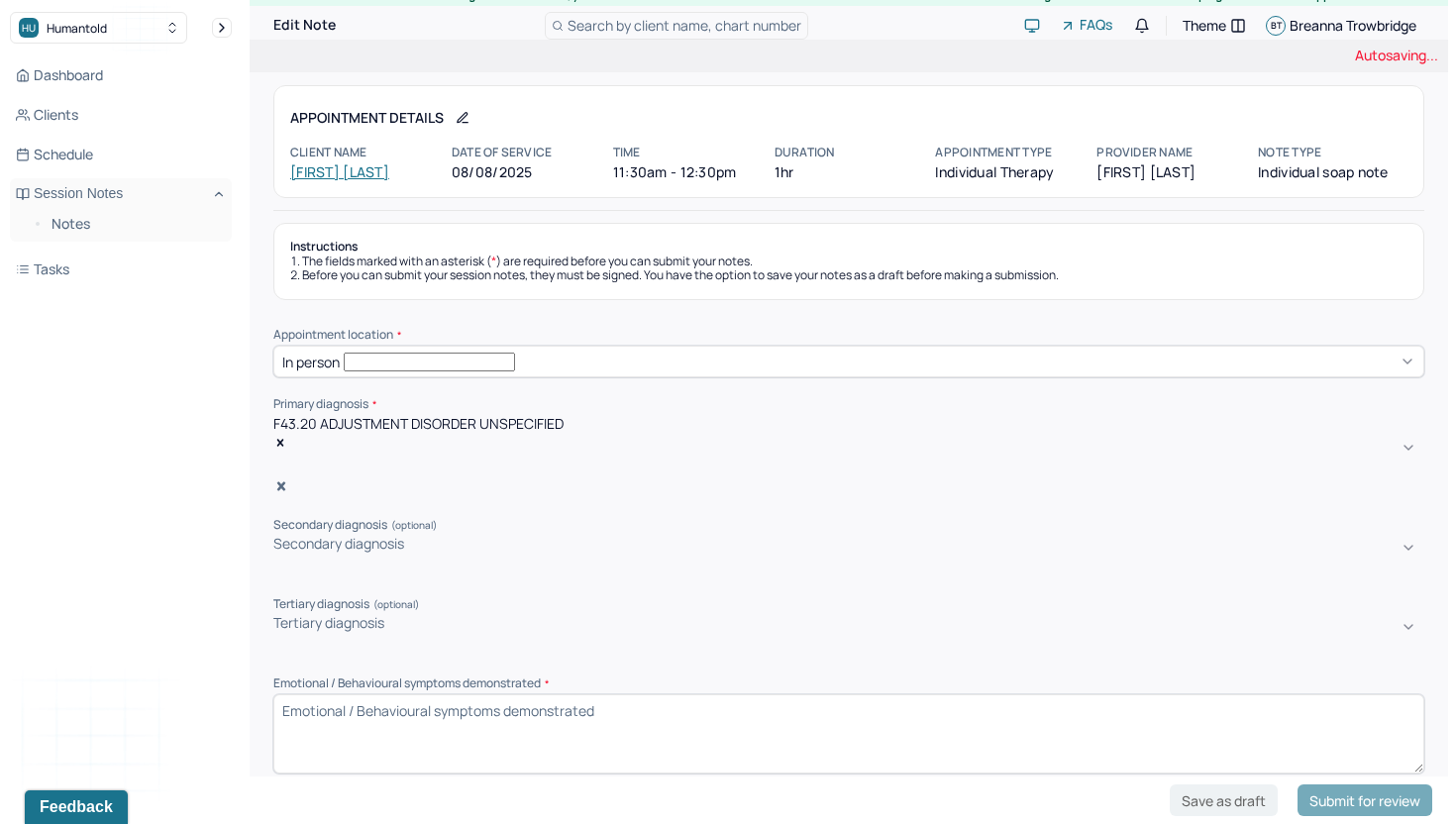 click on "Secondary diagnosis" at bounding box center (849, 557) 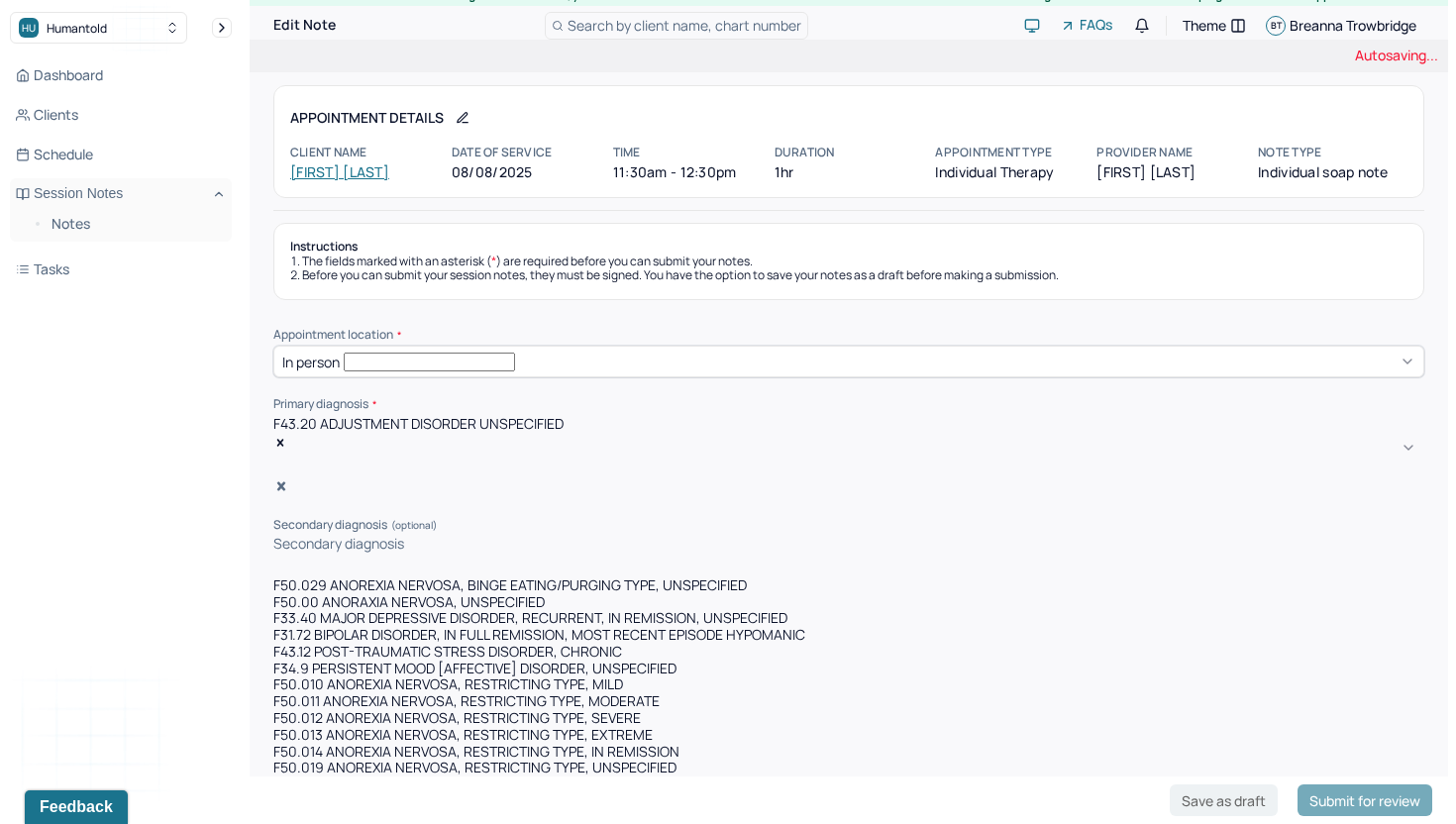 scroll, scrollTop: 32, scrollLeft: 0, axis: vertical 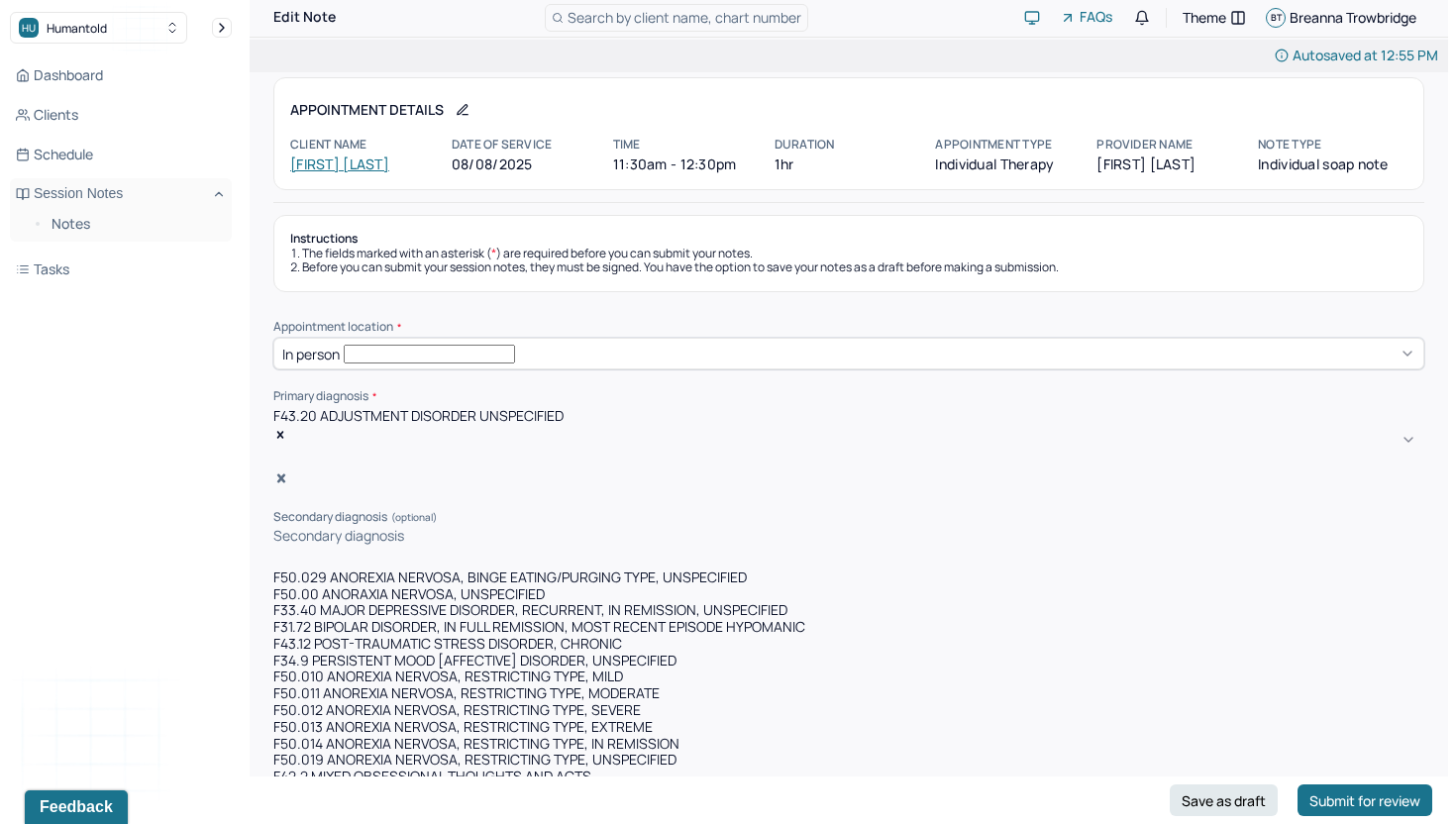 click on "Appointment location * In person Primary diagnosis * F43.20 ADJUSTMENT DISORDER UNSPECIFIED Secondary diagnosis (optional) F50.029 ANOREXIA NERVOSA, BINGE EATING/PURGING TYPE, UNSPECIFIED, 1 of 473. 473 results available. Use Up and Down to choose options, press Enter to select the currently focused option, press Escape to exit the menu, press Tab to select the option and exit the menu. Secondary diagnosis F50.029 ANOREXIA NERVOSA, BINGE EATING/PURGING TYPE, UNSPECIFIED F50.00 ANORAXIA NERVOSA, UNSPECIFIED F33.40 MAJOR DEPRESSIVE DISORDER, RECURRENT, IN REMISSION, UNSPECIFIED F31.72 BIPOLAR DISORDER, IN FULL REMISSION, MOST RECENT EPISODE HYPOMANIC F43.12 POST-TRAUMATIC STRESS DISORDER, CHRONIC F34.9 PERSISTENT MOOD [AFFECTIVE] DISORDER, UNSPECIFIED F50.010 ANOREXIA NERVOSA, RESTRICTING TYPE, MILD F50.011 ANOREXIA NERVOSA, RESTRICTING TYPE, MODERATE F50.012 ANOREXIA NERVOSA, RESTRICTING TYPE, SEVERE F50.013 ANOREXIA NERVOSA, RESTRICTING TYPE, EXTREME F50.014 ANOREXIA NERVOSA, RESTRICTING TYPE, IN REMISSION *" at bounding box center (849, 4547) 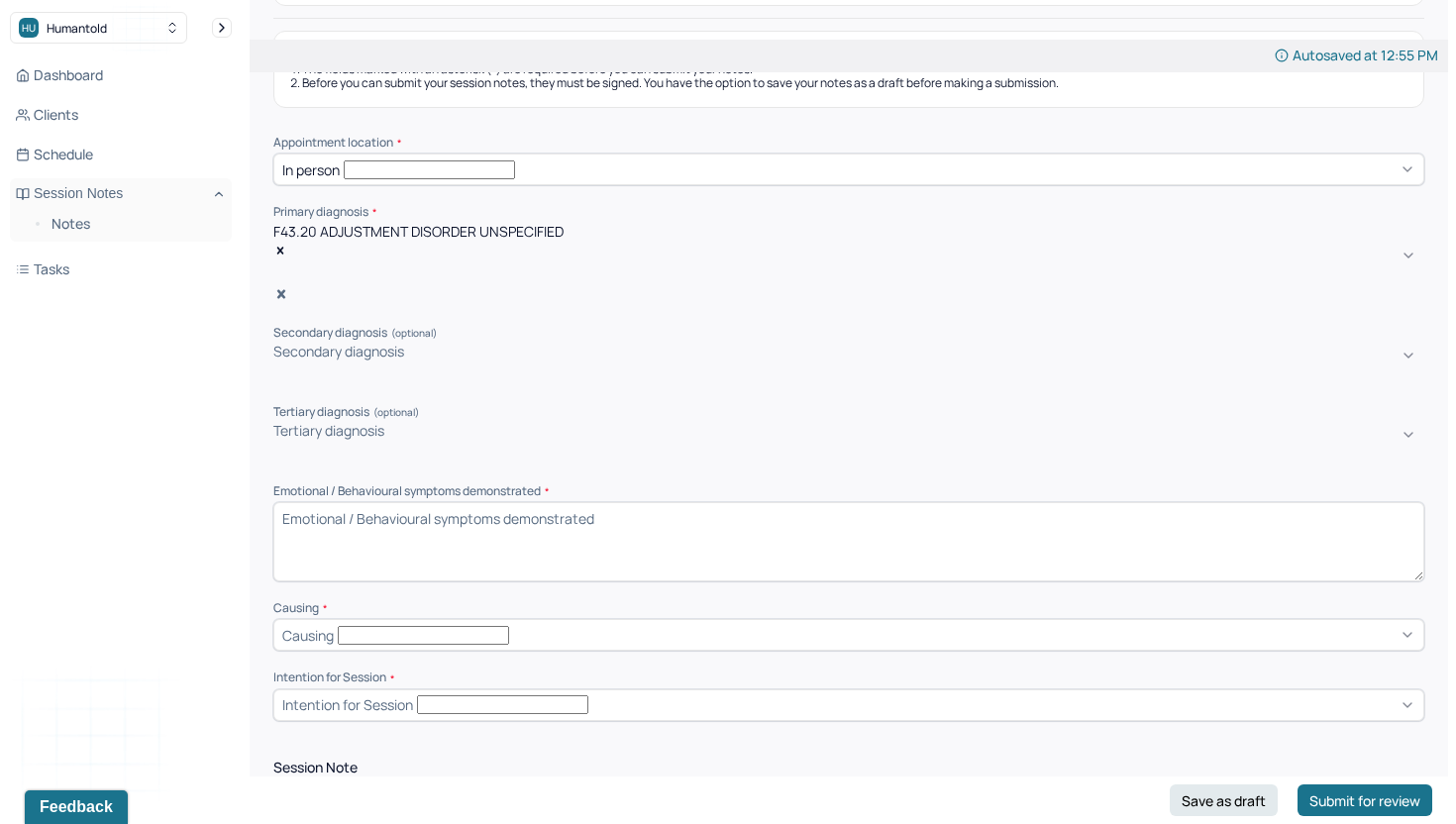 scroll, scrollTop: 217, scrollLeft: 0, axis: vertical 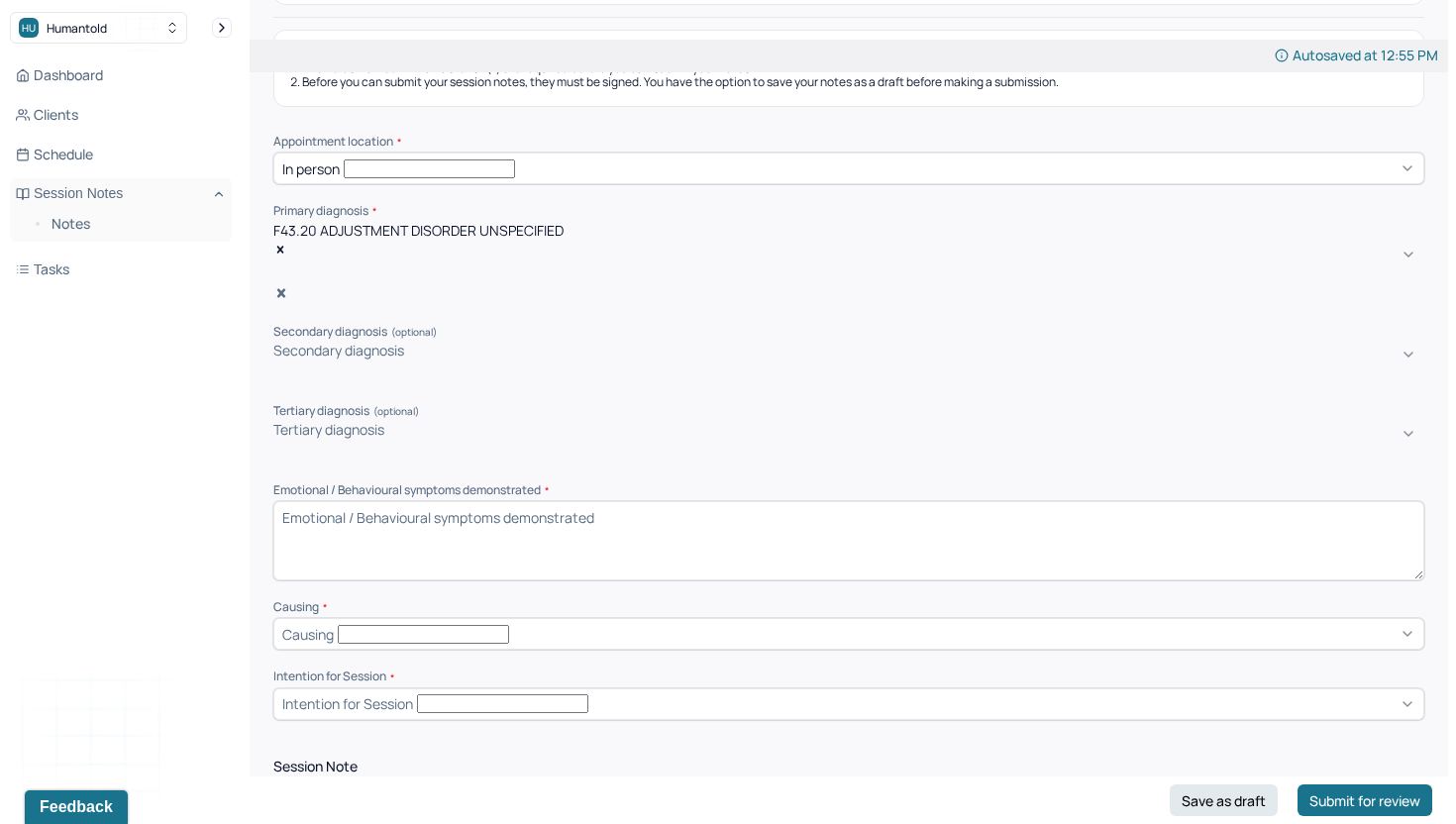 click on "Emotional / Behavioural symptoms demonstrated *" at bounding box center [849, 541] 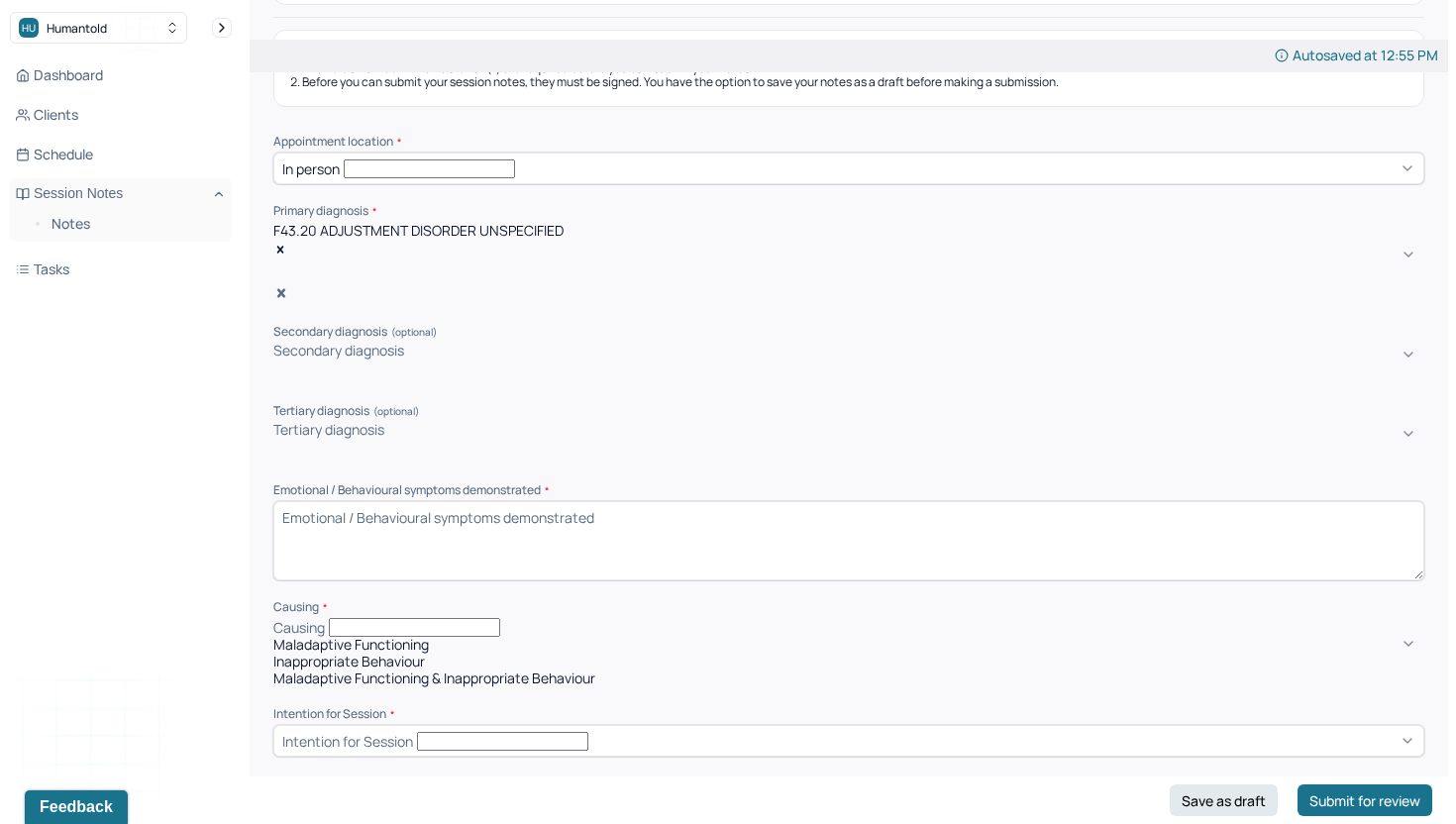 click on "Maladaptive Functioning" at bounding box center (849, 645) 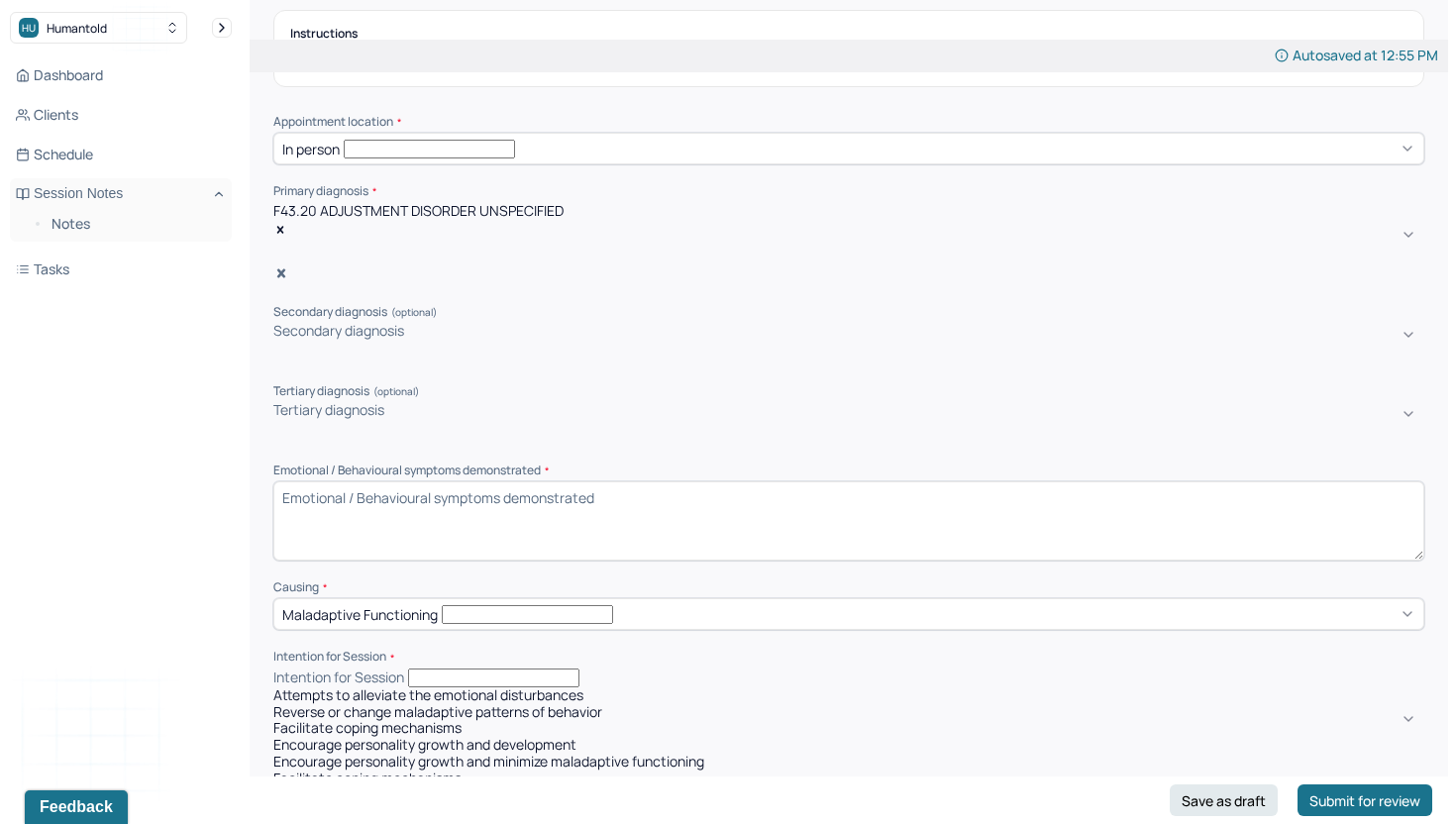 click on "Attempts to alleviate the emotional disturbances, 1 of 6. 6 results available. Use Up and Down to choose options, press Enter to select the currently focused option, press Escape to exit the menu, press Tab to select the option and exit the menu. Intention for Session Attempts to alleviate the emotional disturbances Reverse or change maladaptive patterns of behavior Facilitate coping mechanisms Encourage personality growth and development Encourage personality growth and minimize maladaptive functioning Facilitate coping mechanisms" at bounding box center [849, 728] 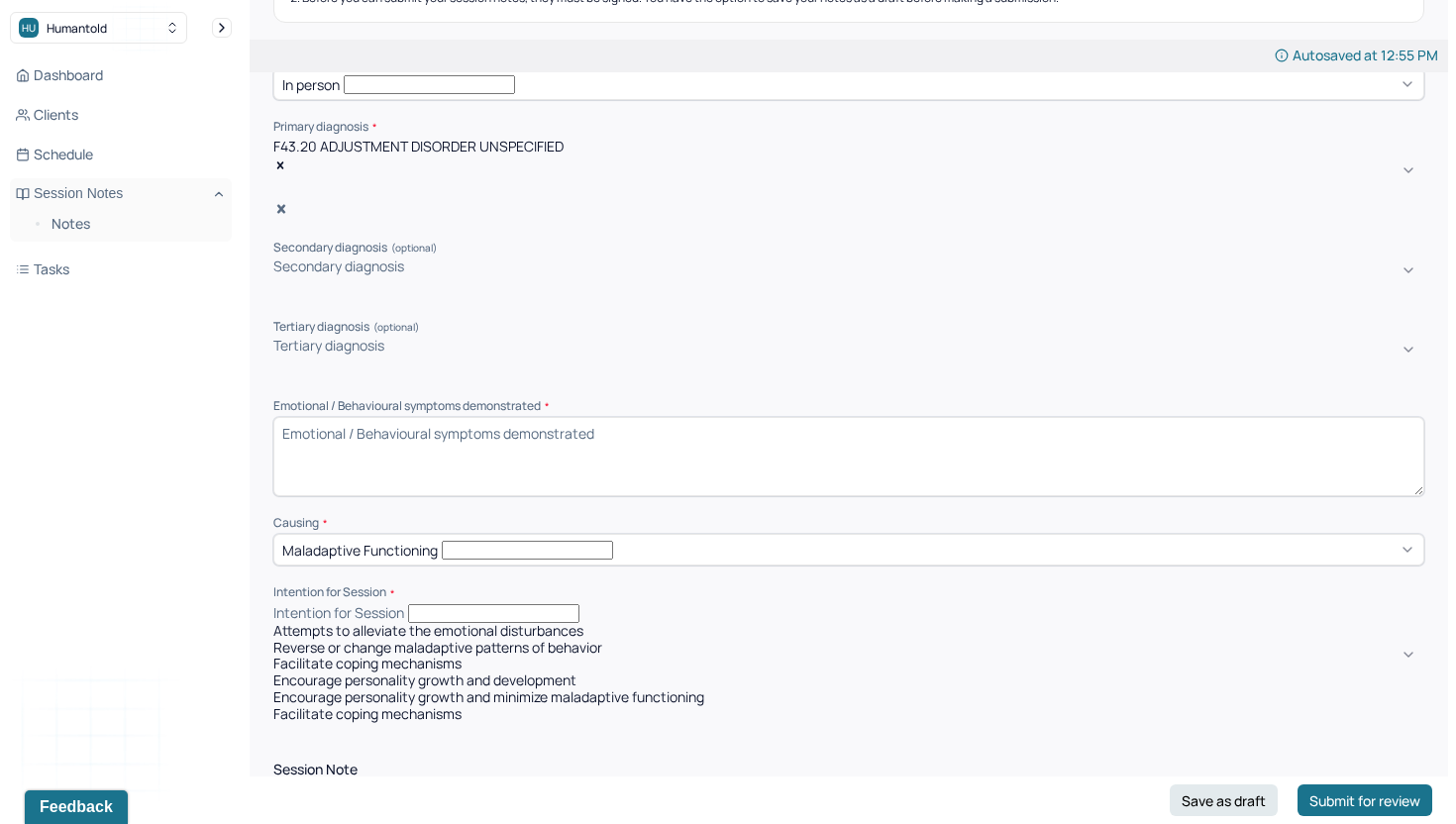scroll, scrollTop: 413, scrollLeft: 0, axis: vertical 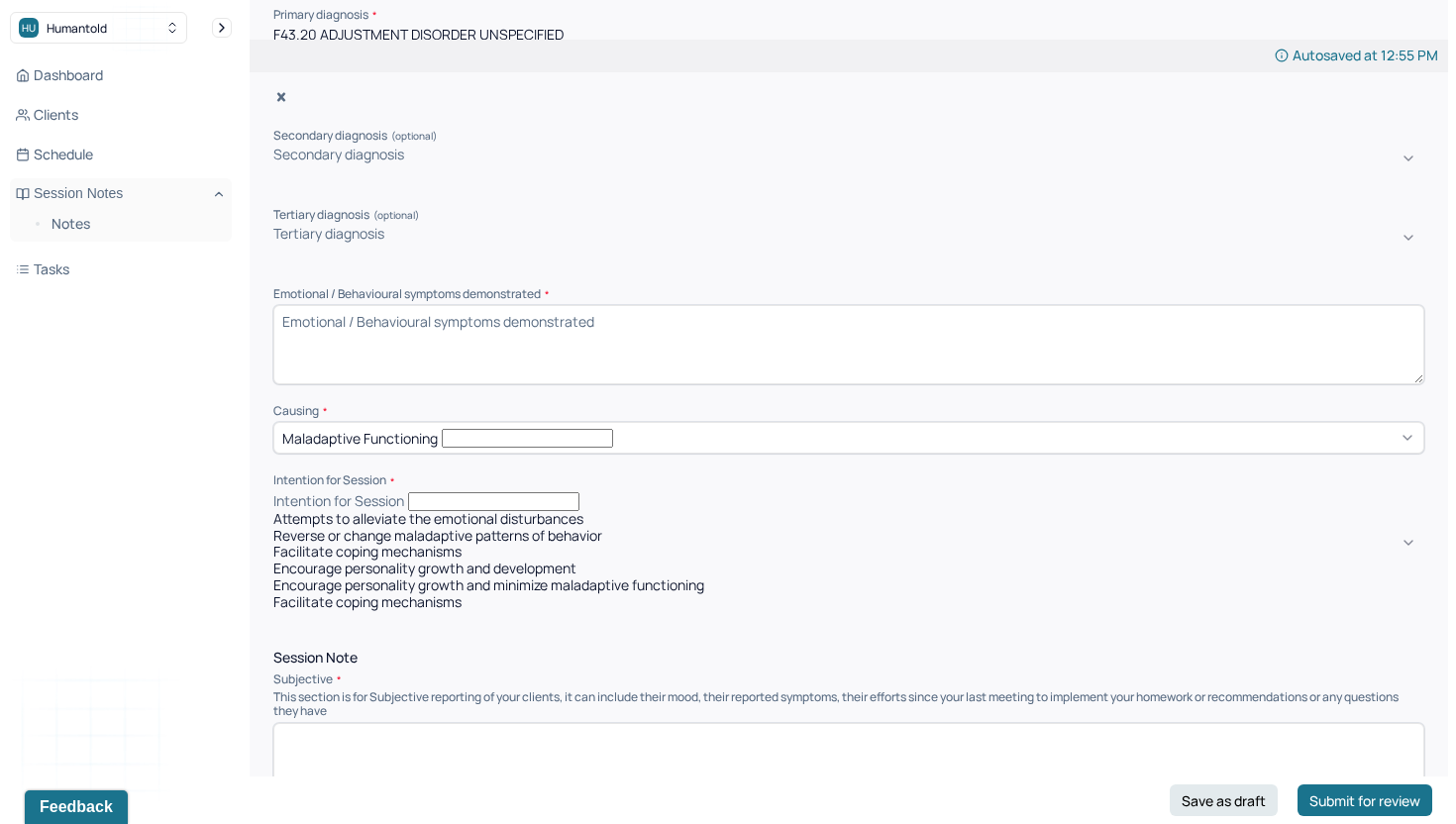 click on "Encourage personality growth and minimize maladaptive functioning" at bounding box center [849, 585] 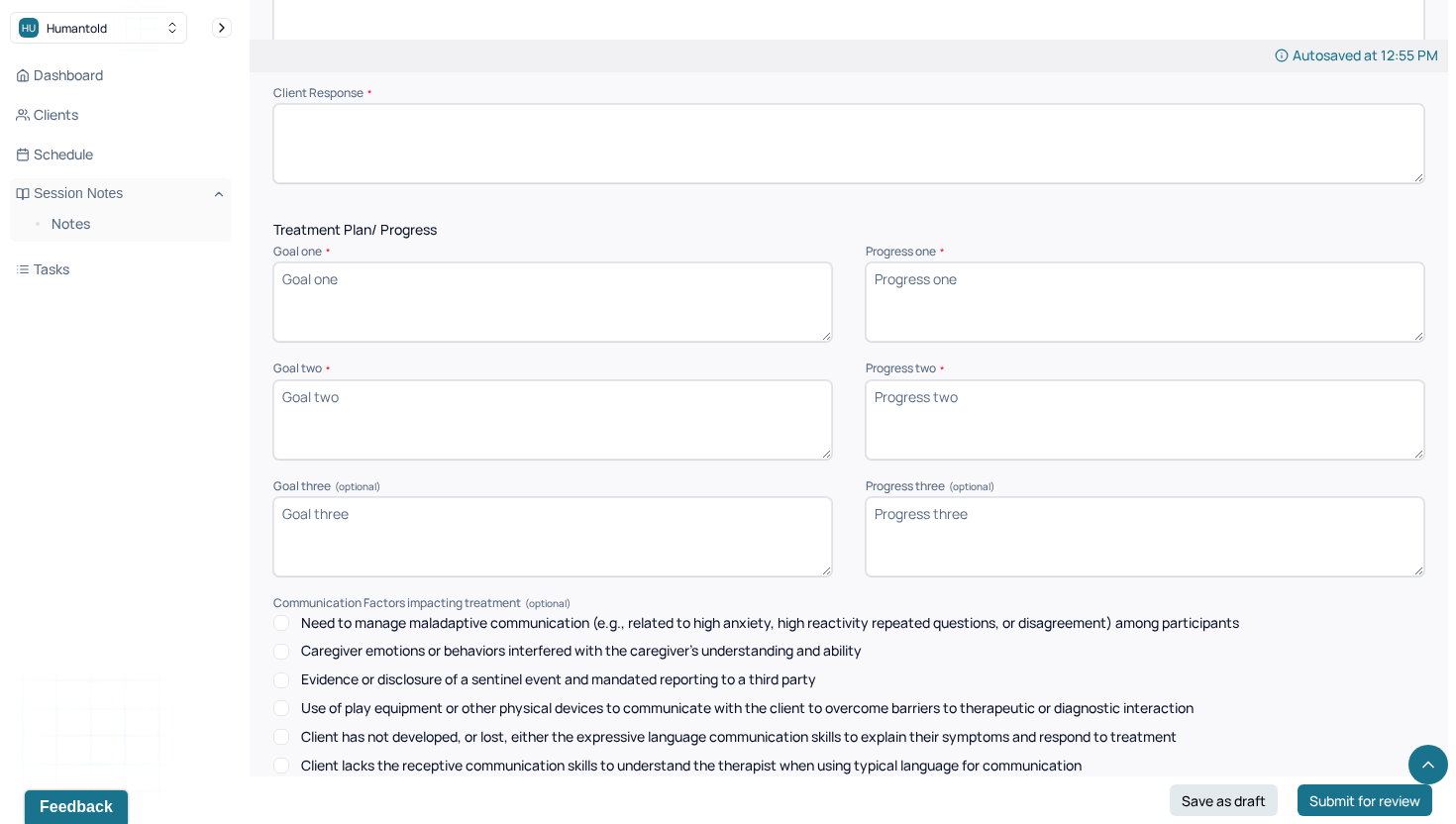 scroll, scrollTop: 2172, scrollLeft: 0, axis: vertical 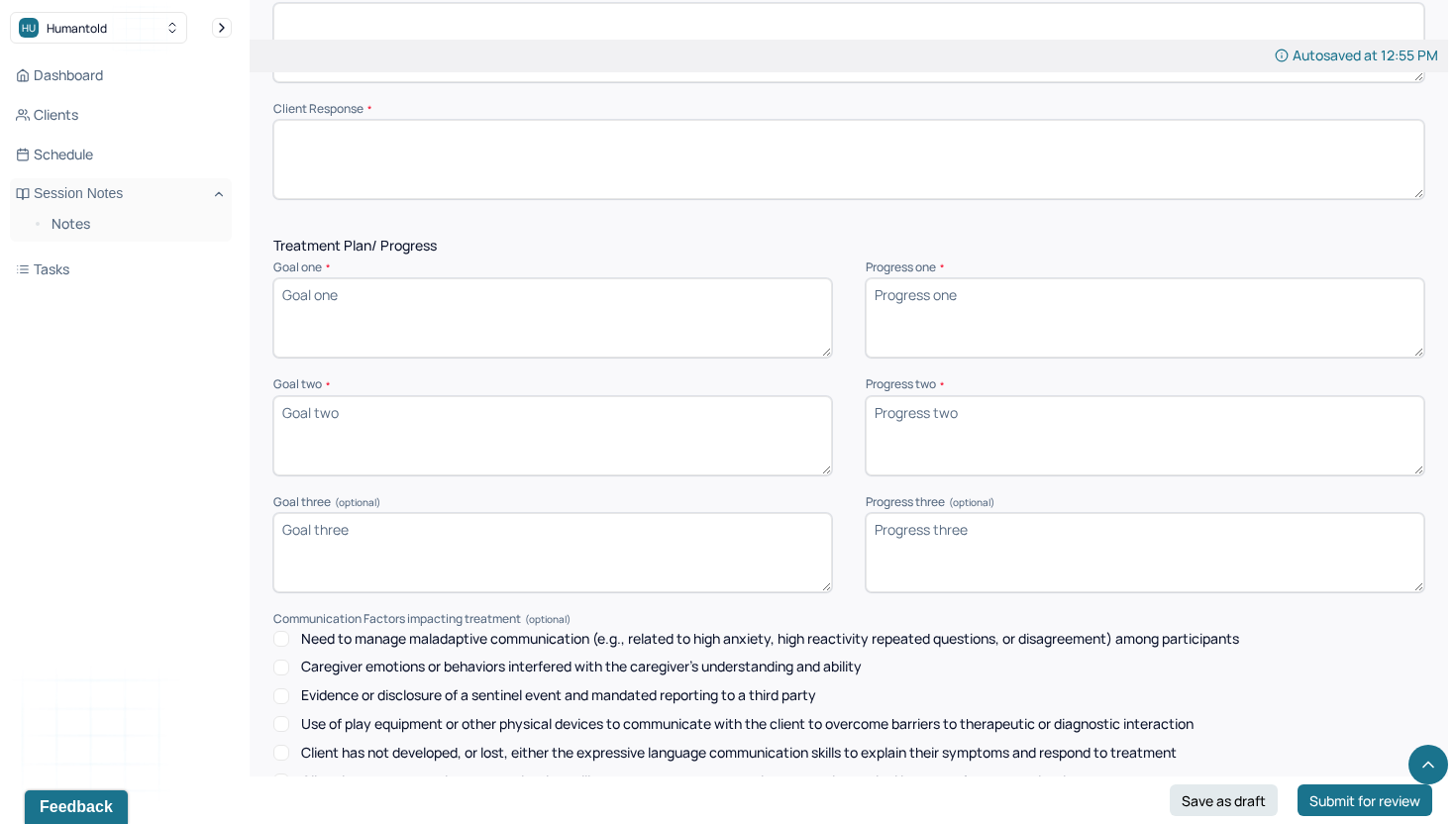 click on "Goal one *" at bounding box center (553, 318) 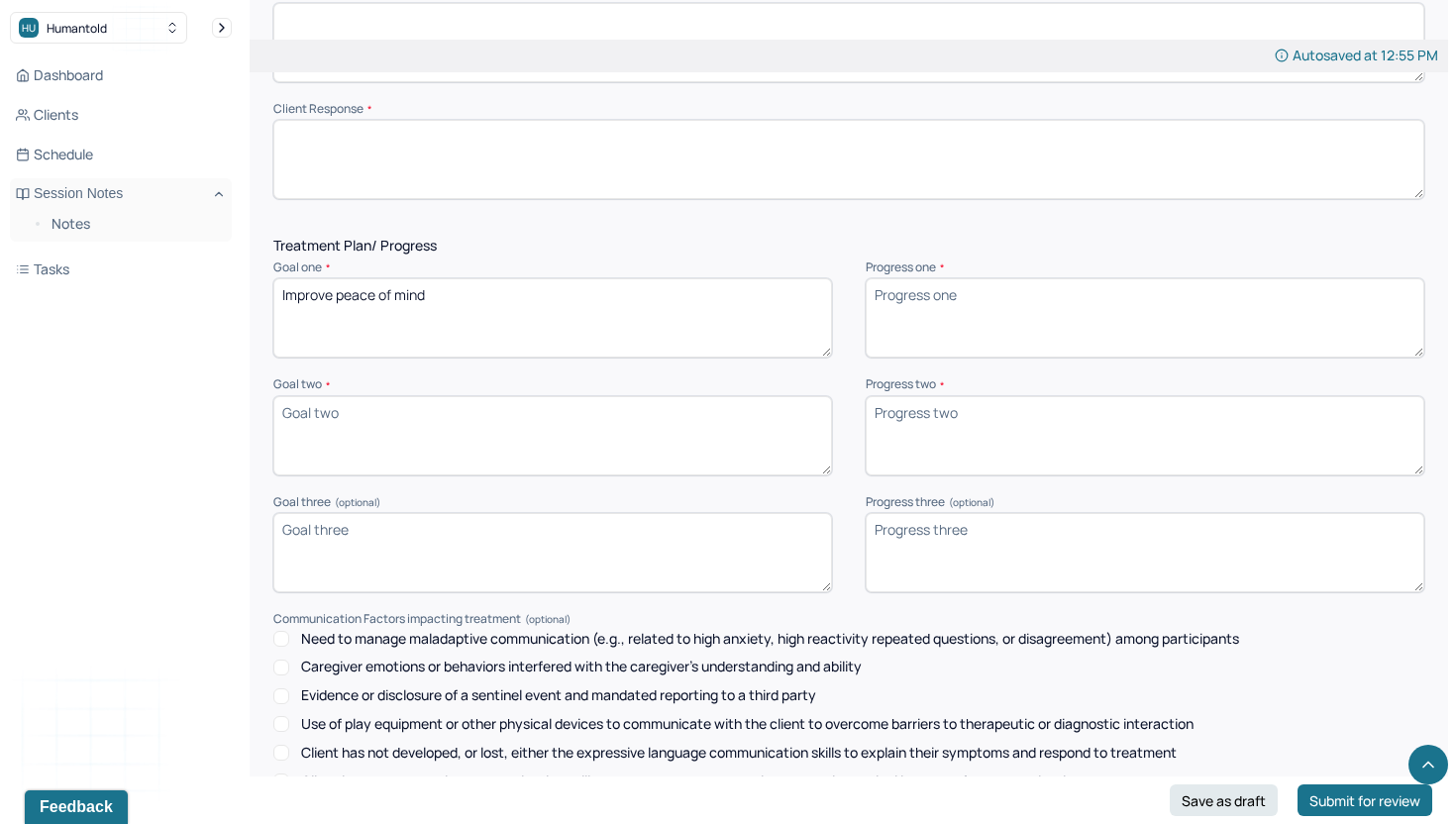 type on "Improve peace of mind" 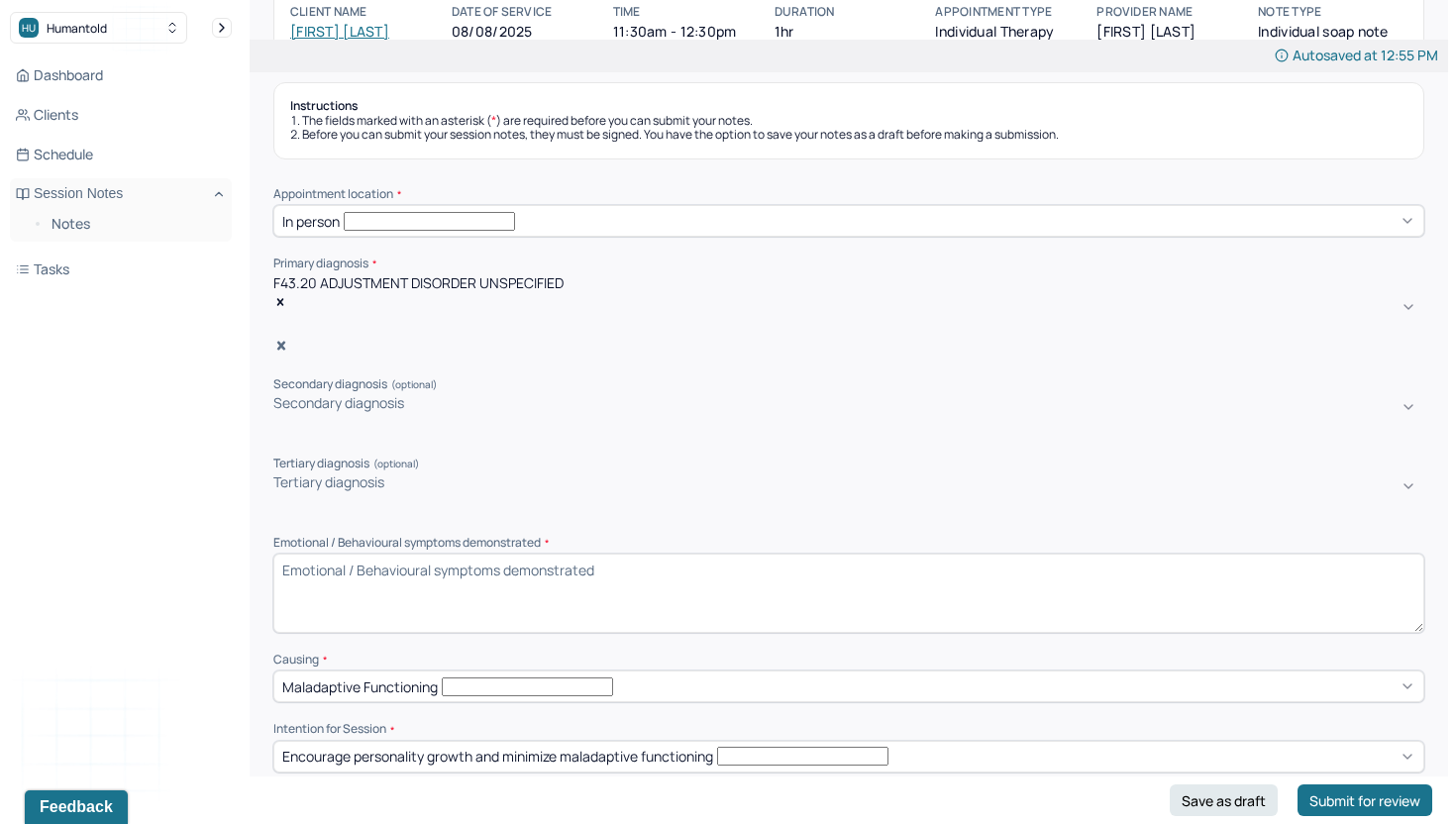scroll, scrollTop: 184, scrollLeft: 0, axis: vertical 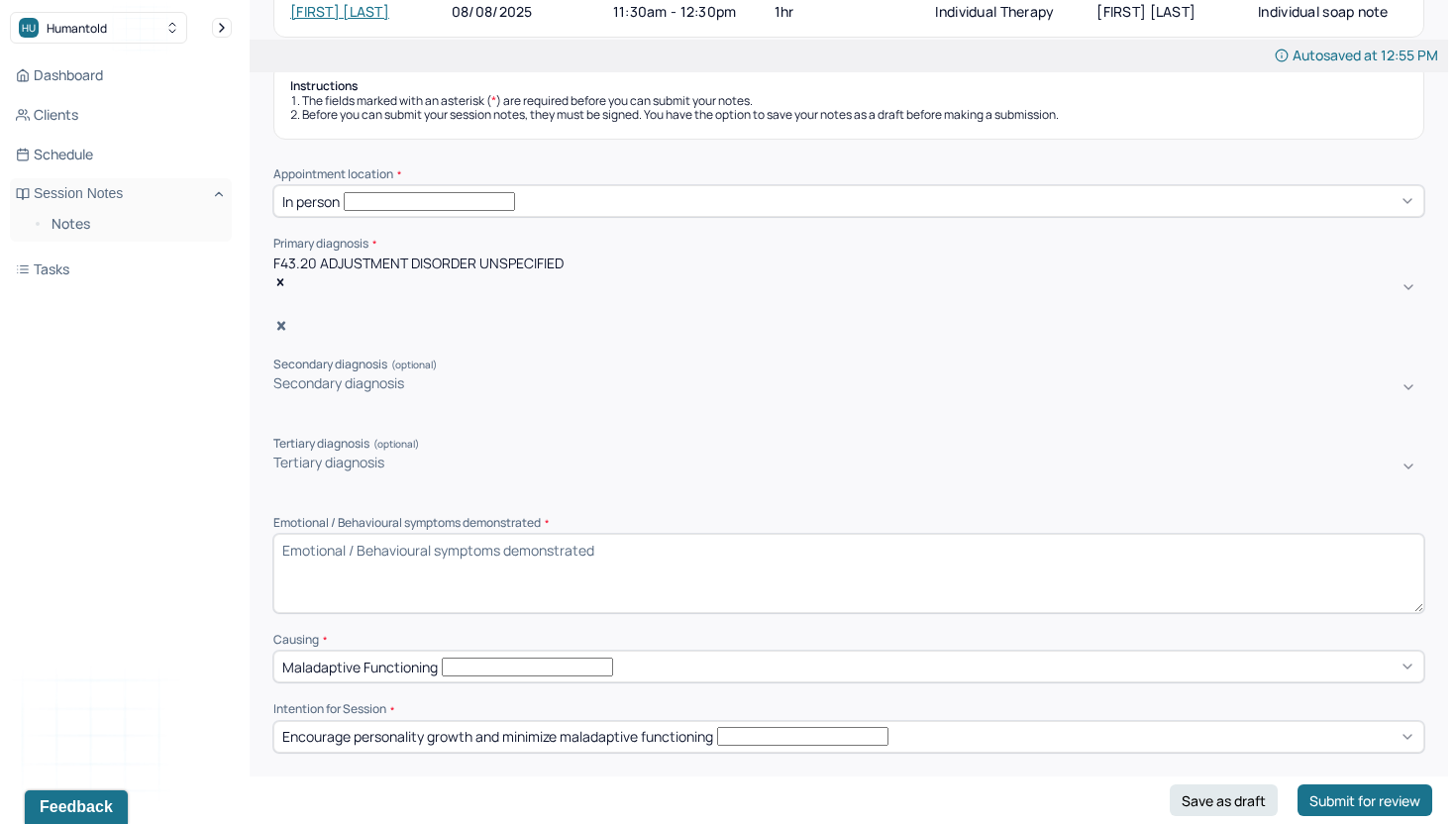 type on "Manage emotions and emotional regulation" 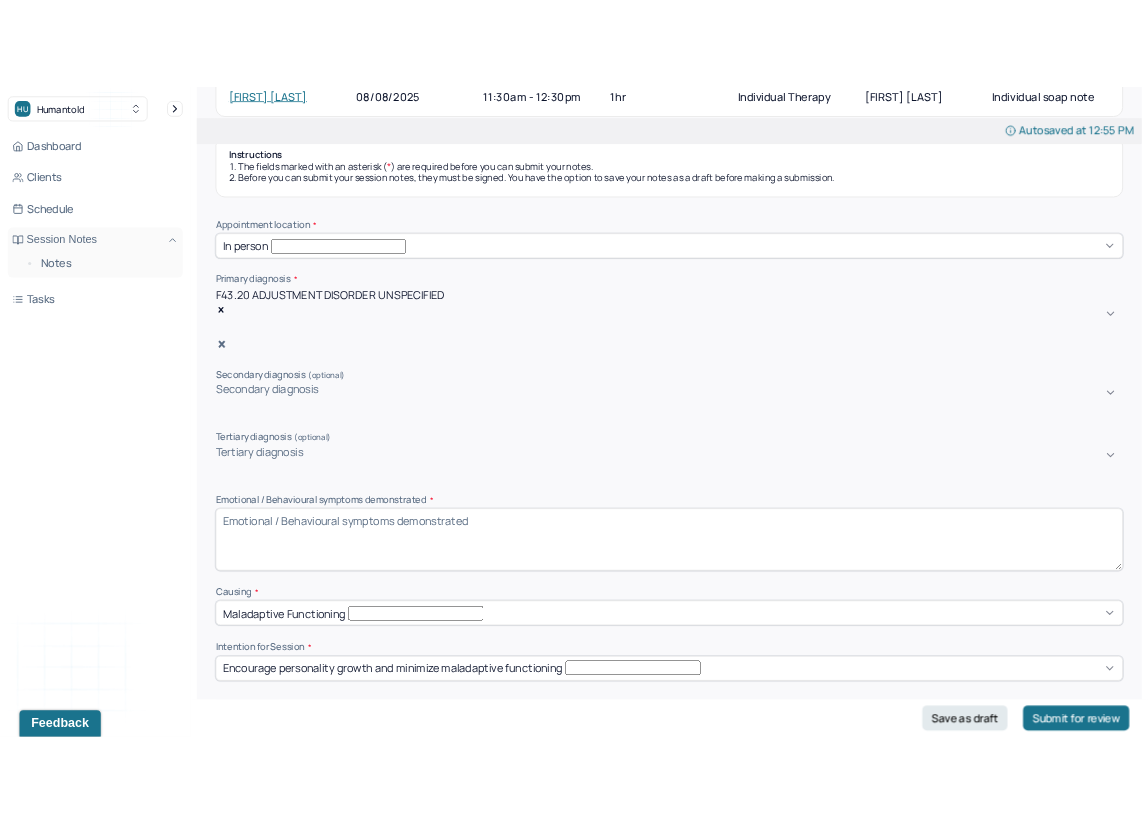 scroll, scrollTop: 200, scrollLeft: 0, axis: vertical 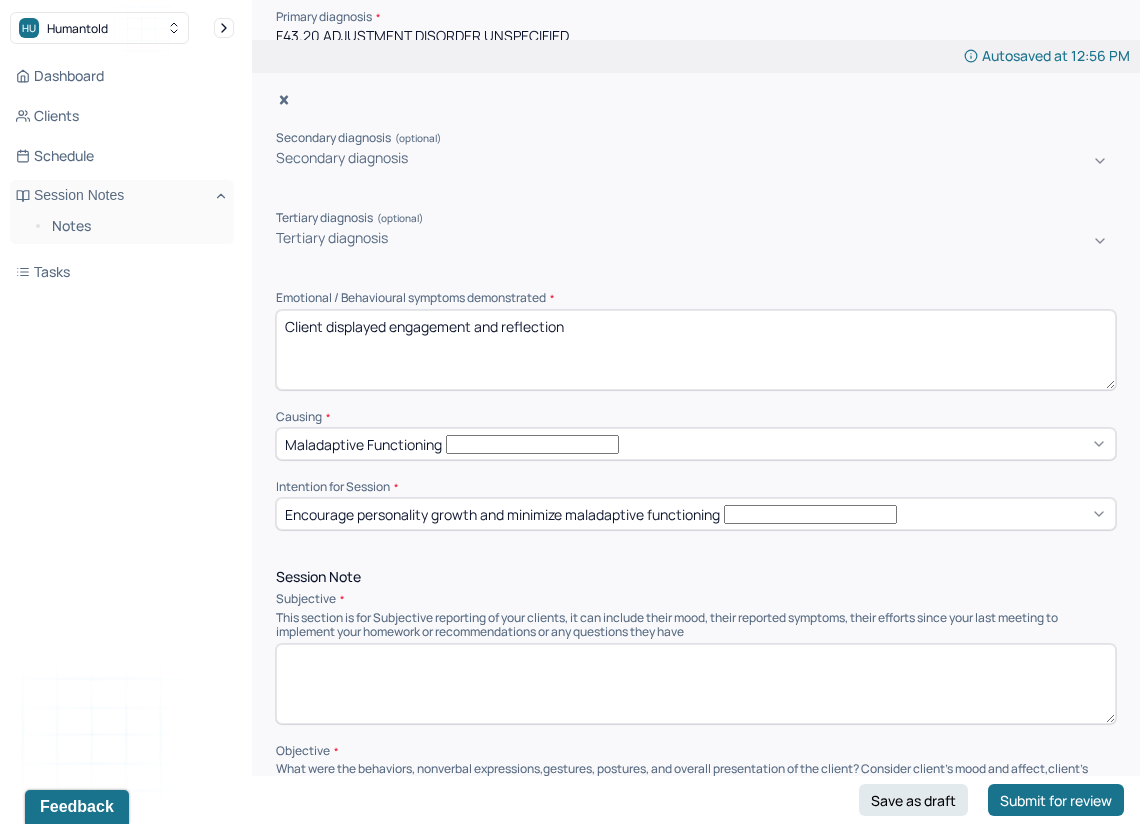 type on "Client displayed engagement and reflection" 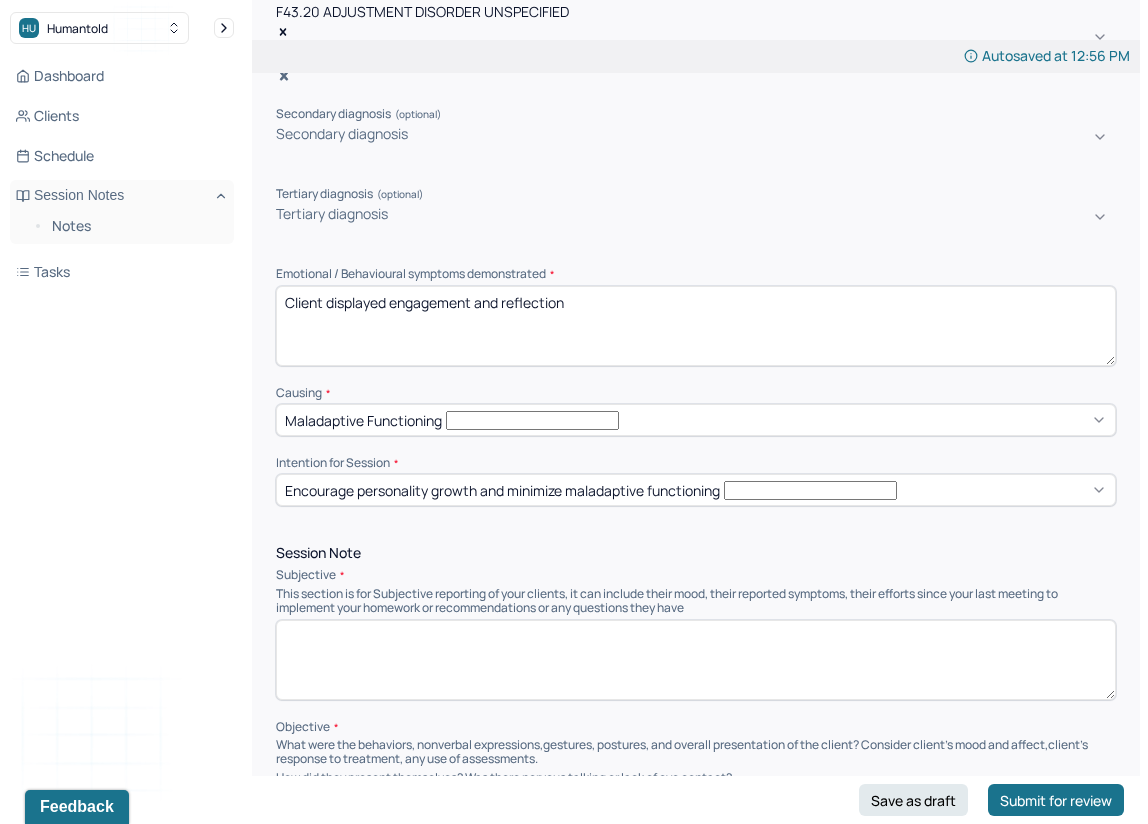 scroll, scrollTop: 507, scrollLeft: 0, axis: vertical 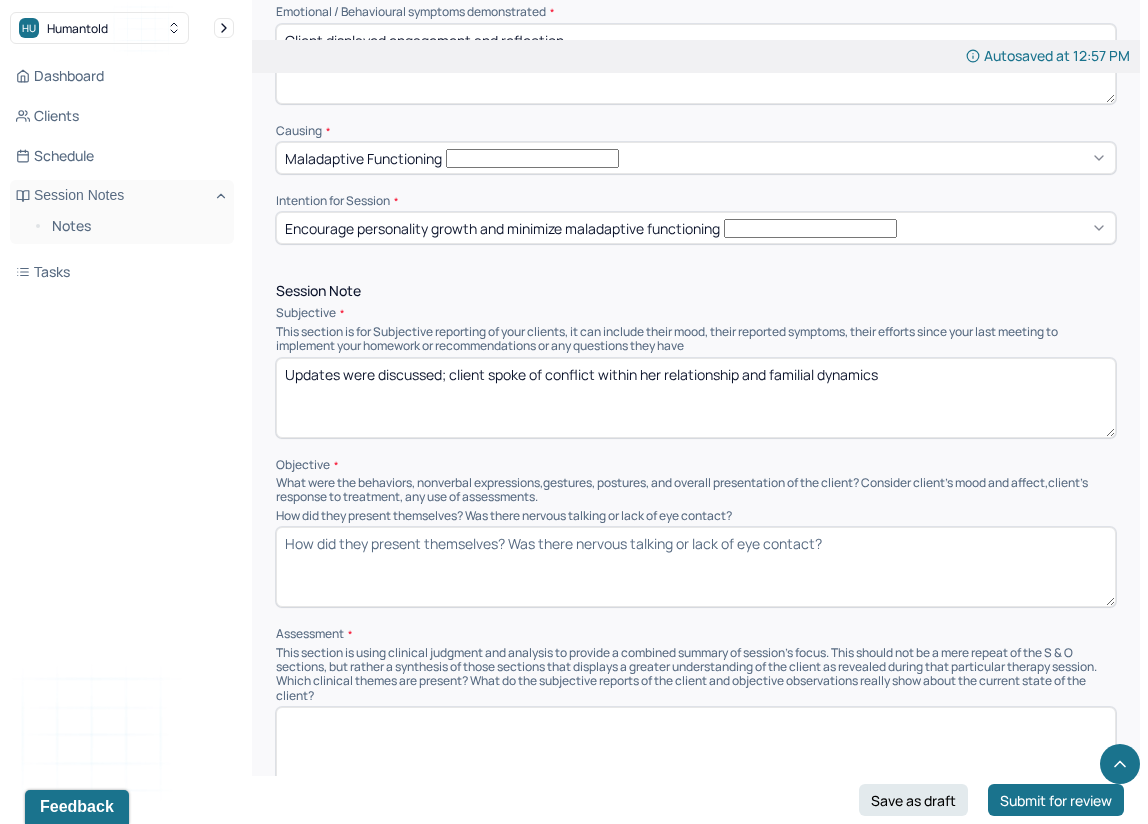 type on "Updates were discussed; client spoke of conflict within her relationship and familial dynamics" 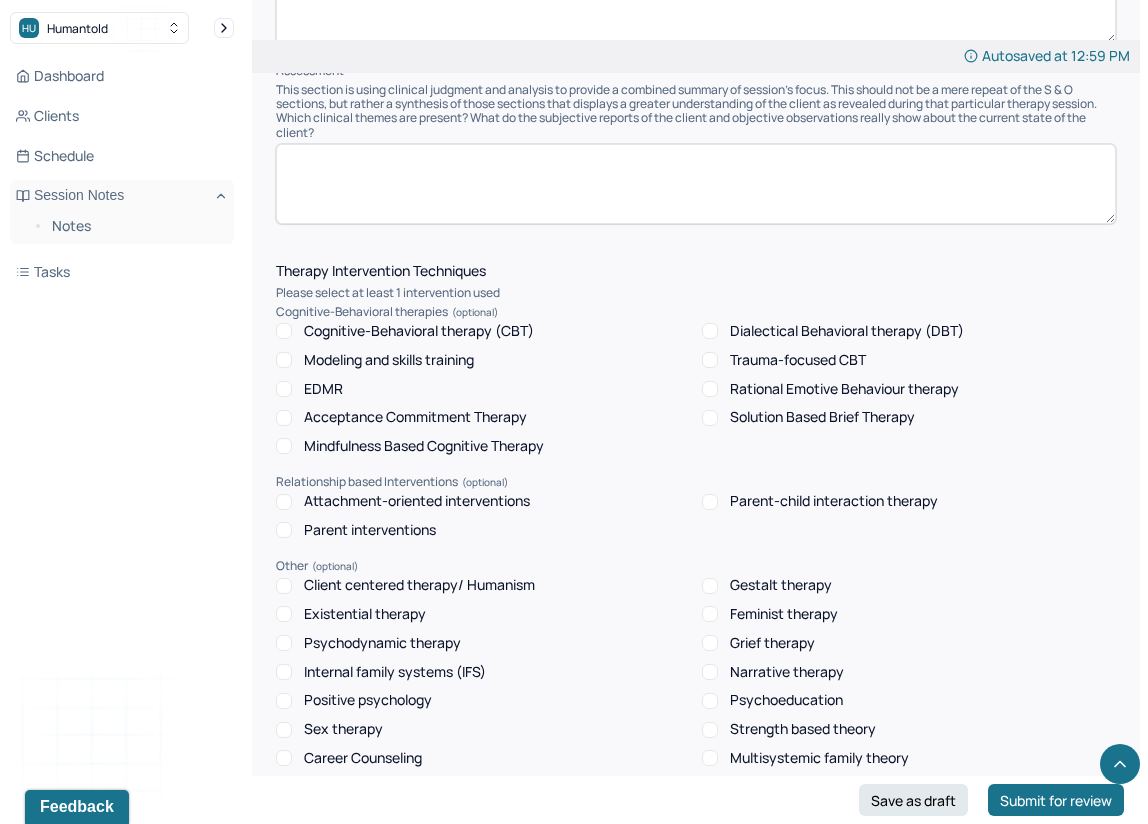 scroll, scrollTop: 1327, scrollLeft: 0, axis: vertical 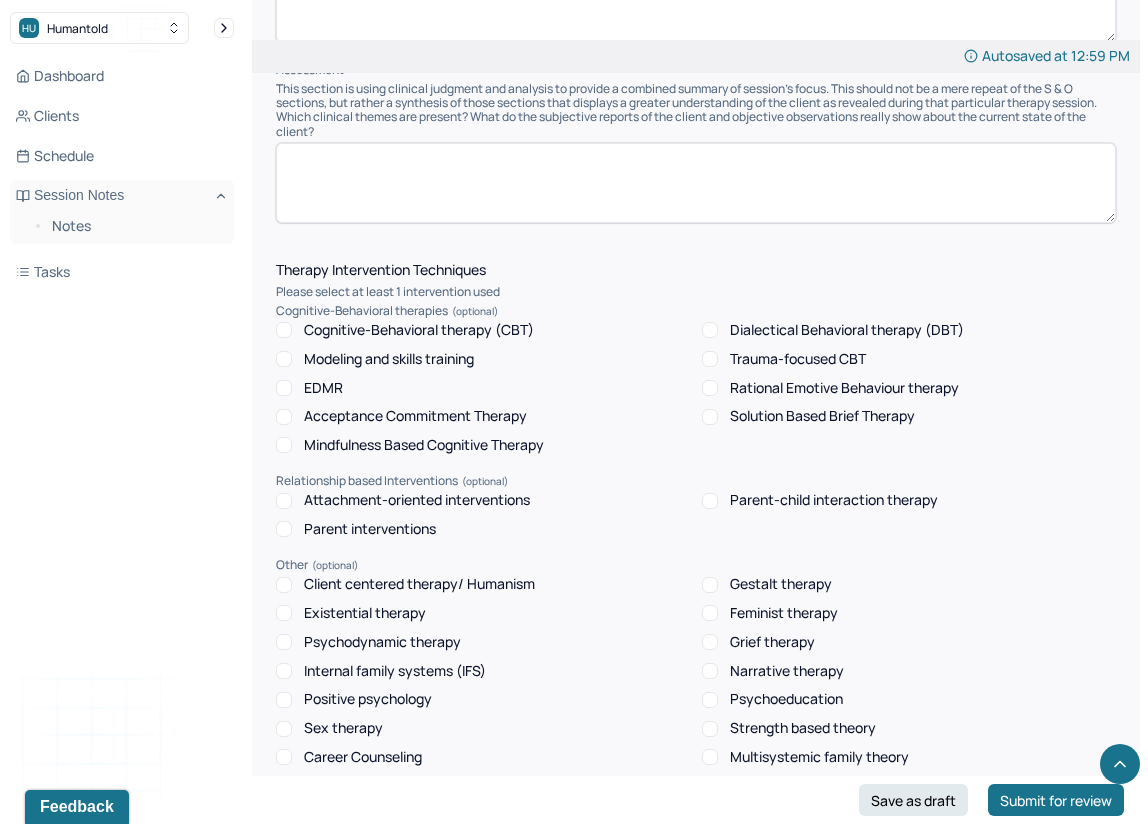 type on "Client was alert and oriented x4. Client demonstrated relaxed posture and consistent eye contact." 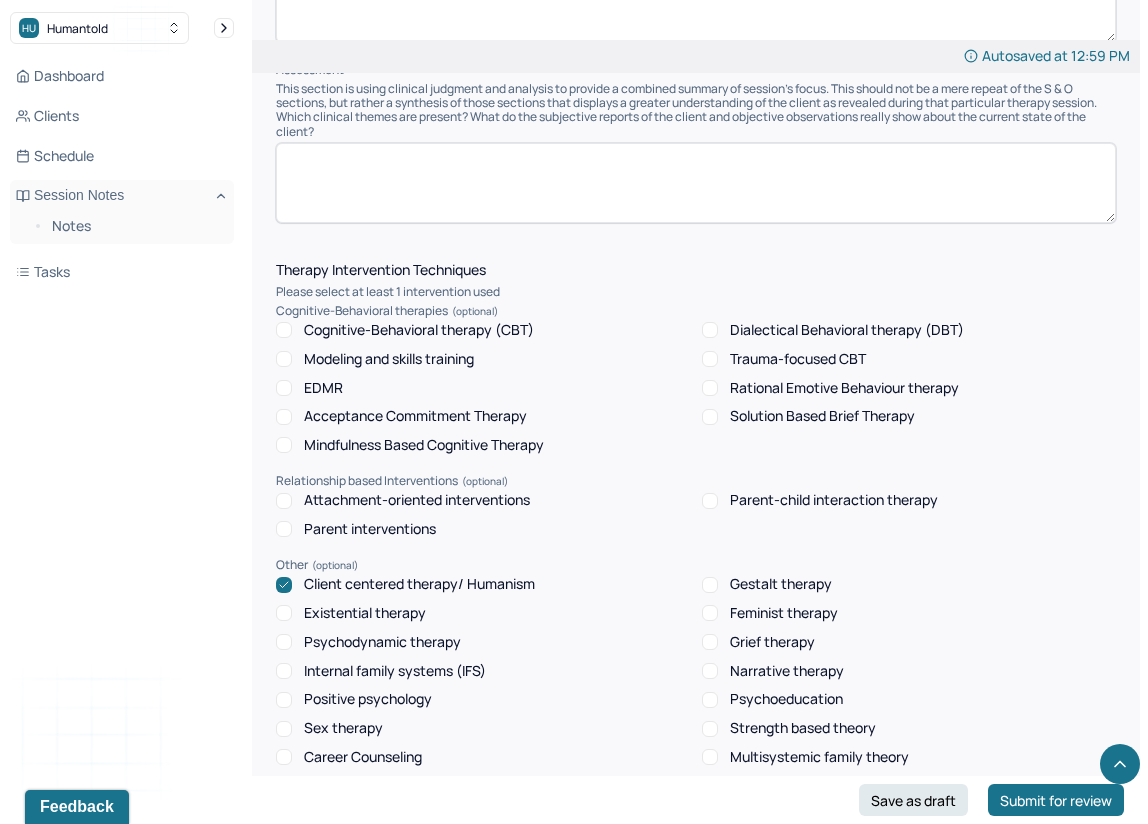 click on "Internal family systems (IFS)" at bounding box center [284, 671] 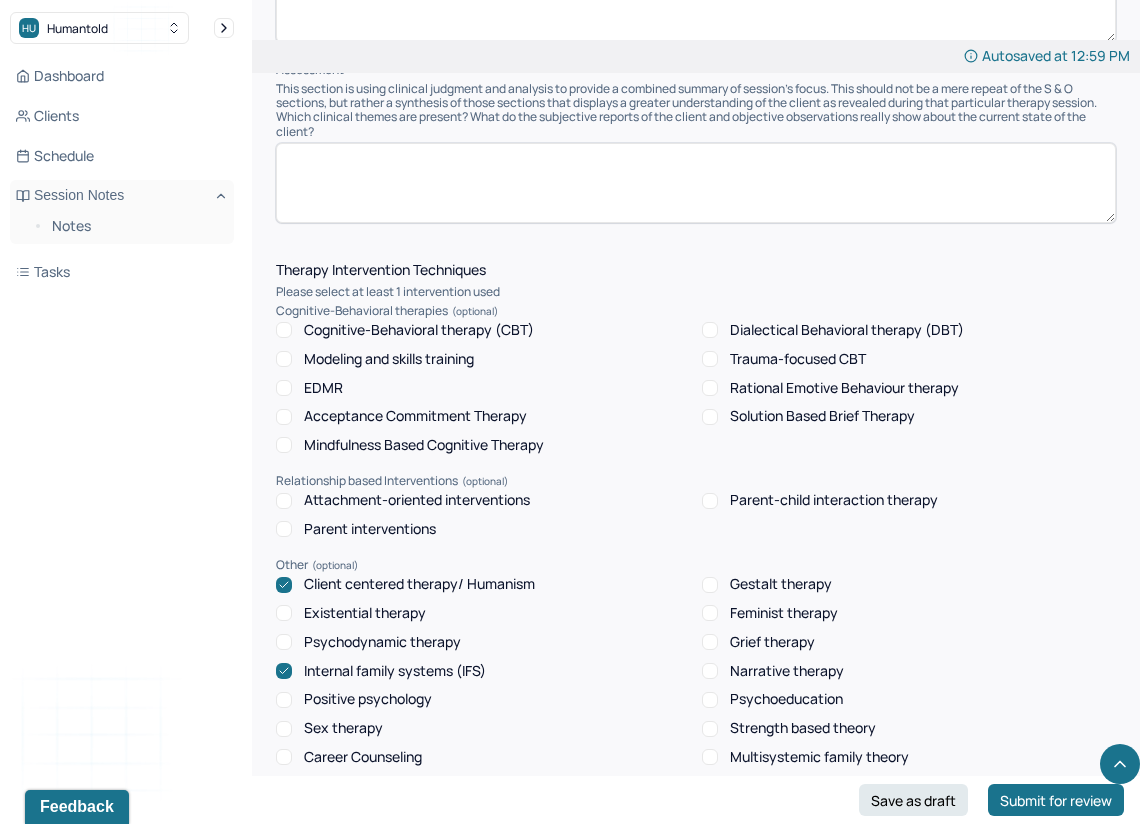 click 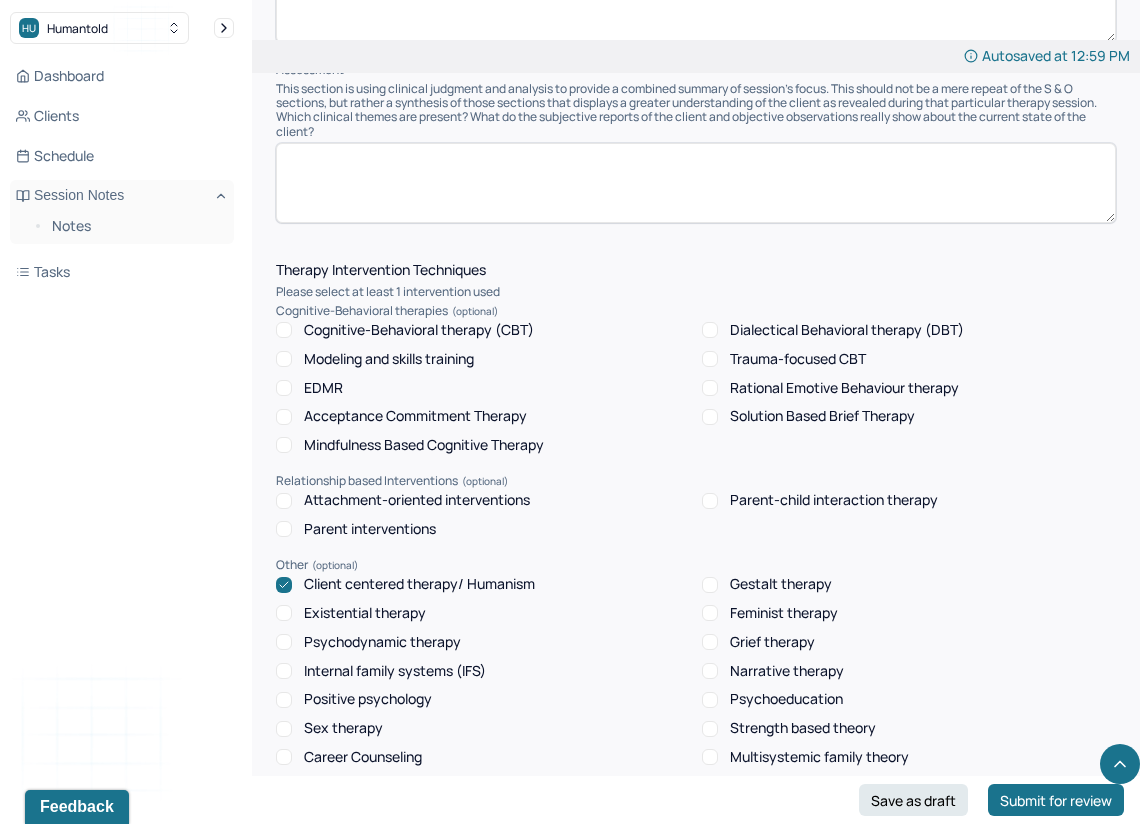 click on "Psychodynamic therapy" at bounding box center (284, 642) 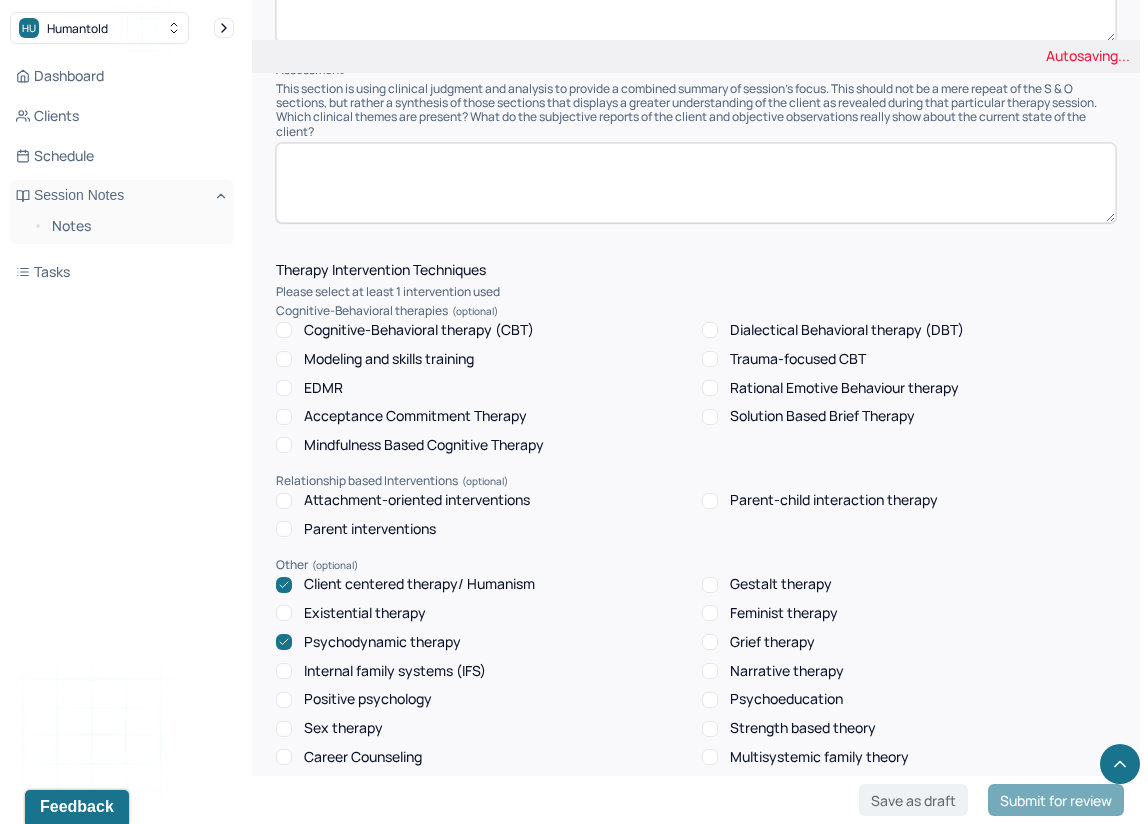 click on "Cognitive-Behavioral therapy (CBT)" at bounding box center [284, 330] 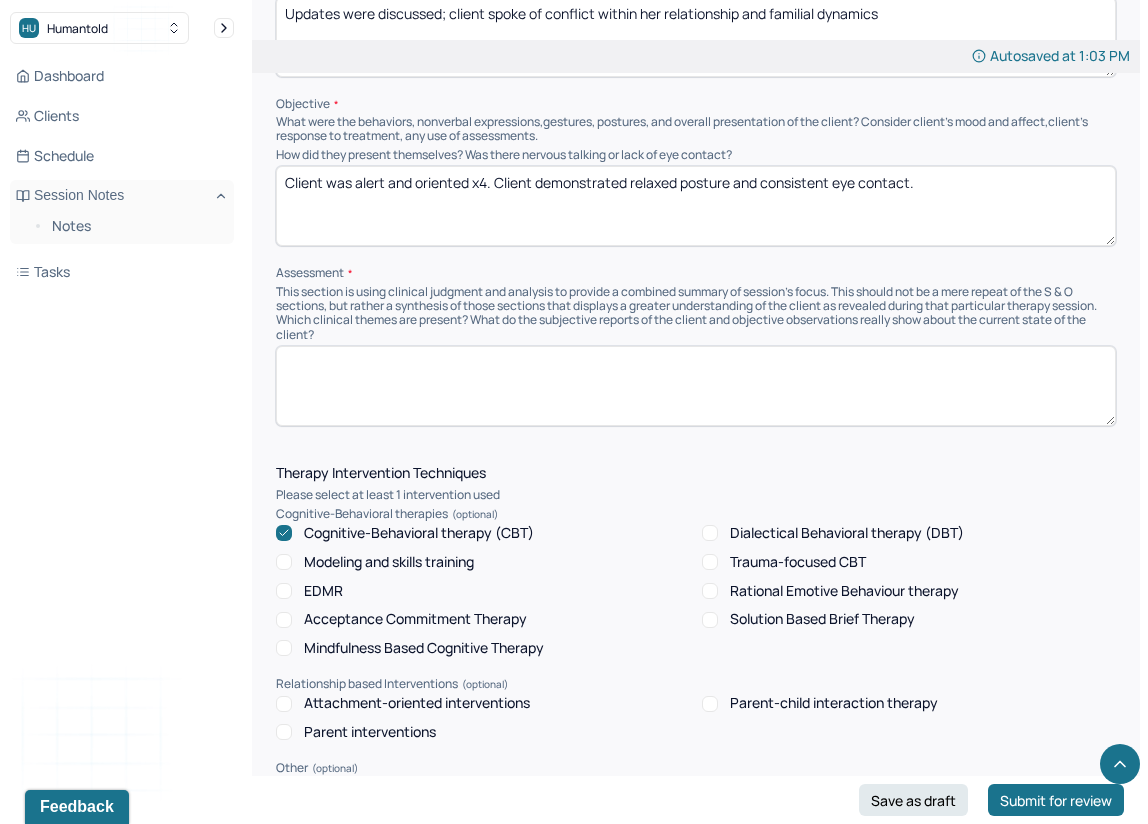 scroll, scrollTop: 1122, scrollLeft: 0, axis: vertical 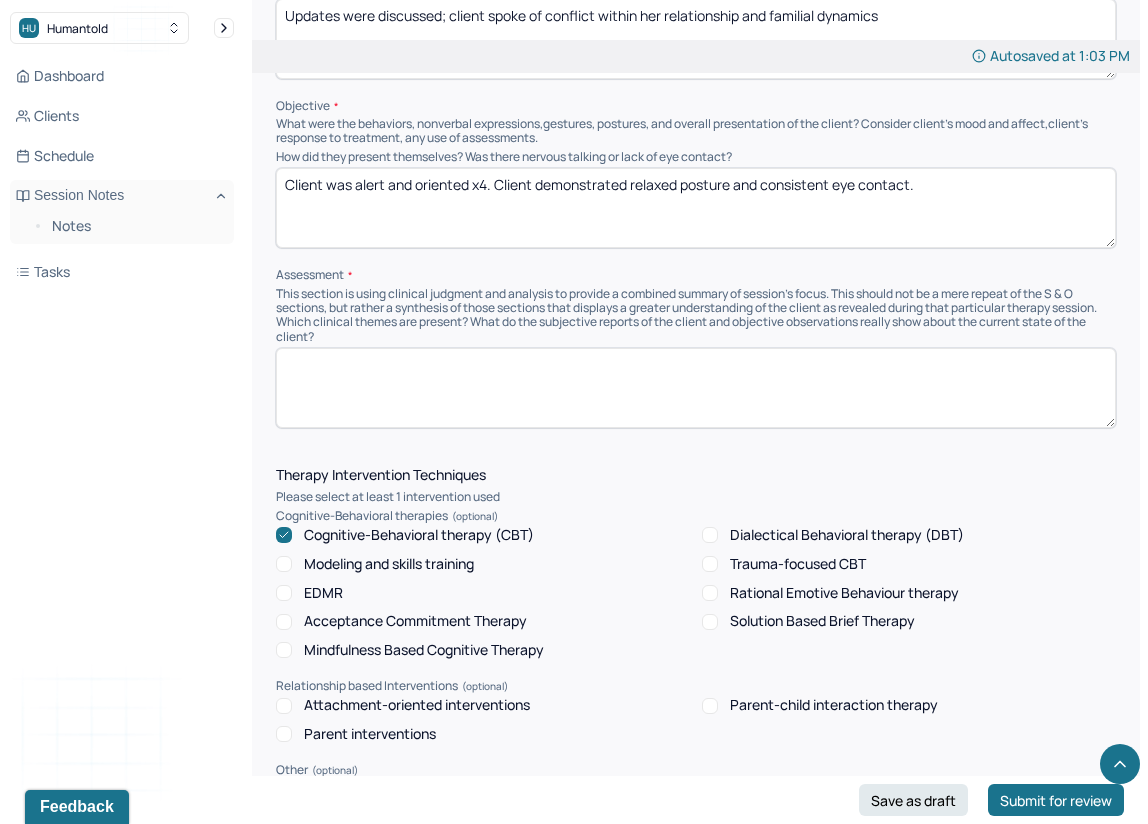 click at bounding box center (696, 388) 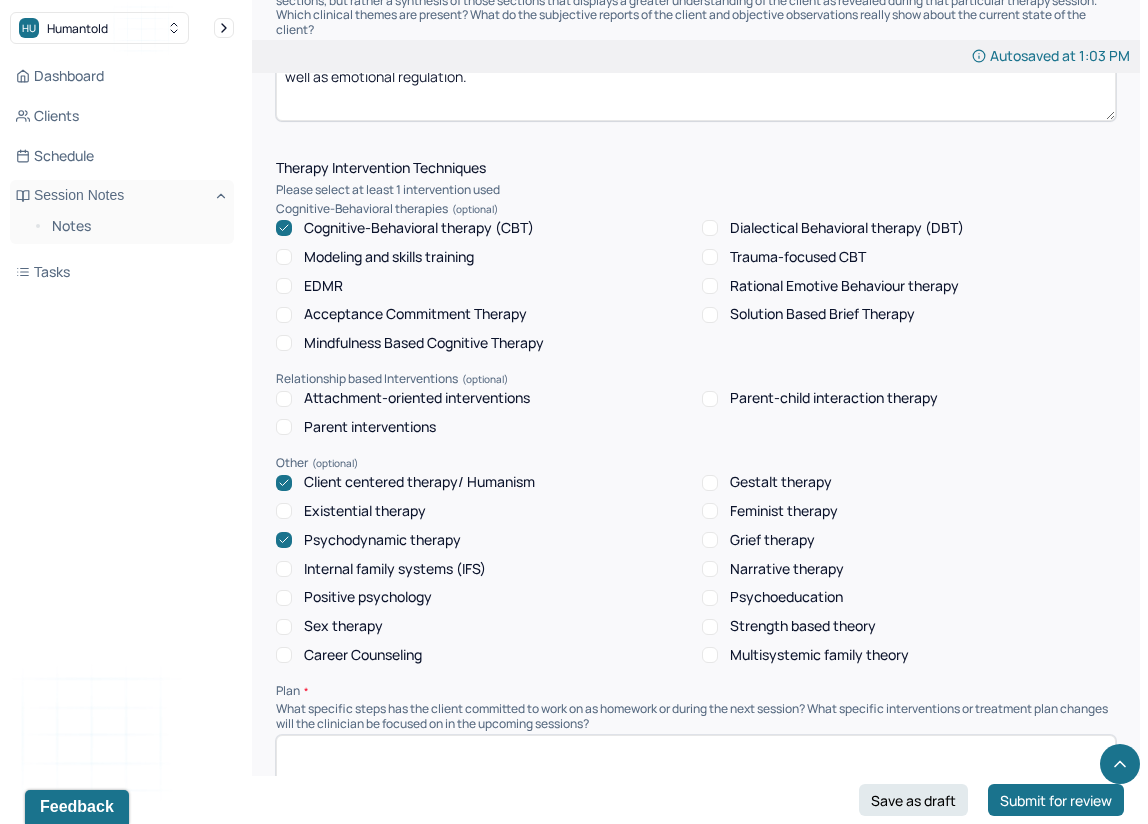 scroll, scrollTop: 1431, scrollLeft: 0, axis: vertical 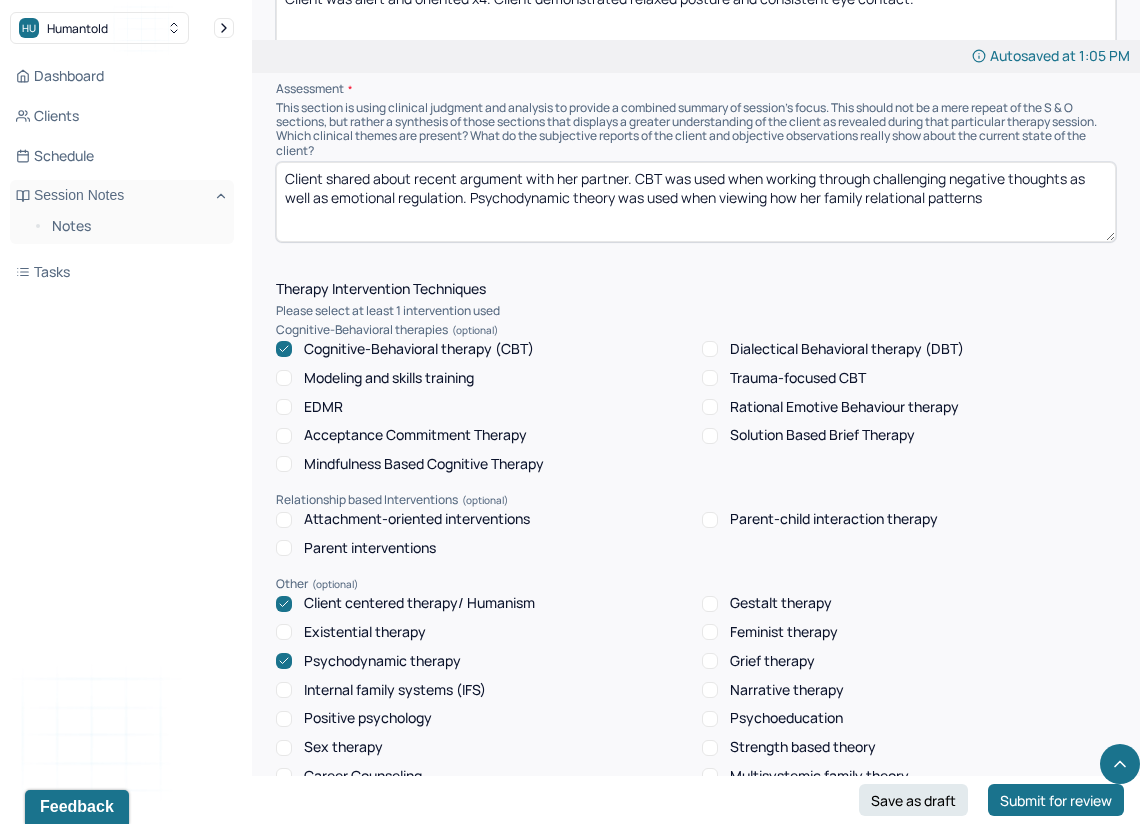click on "Client shared about recent argument with her partner. CBT was used when working through challenging negative thoughts as well as emotional regulation. Psychodynamic theory was used when viewing how her family relational patterns" at bounding box center [696, 202] 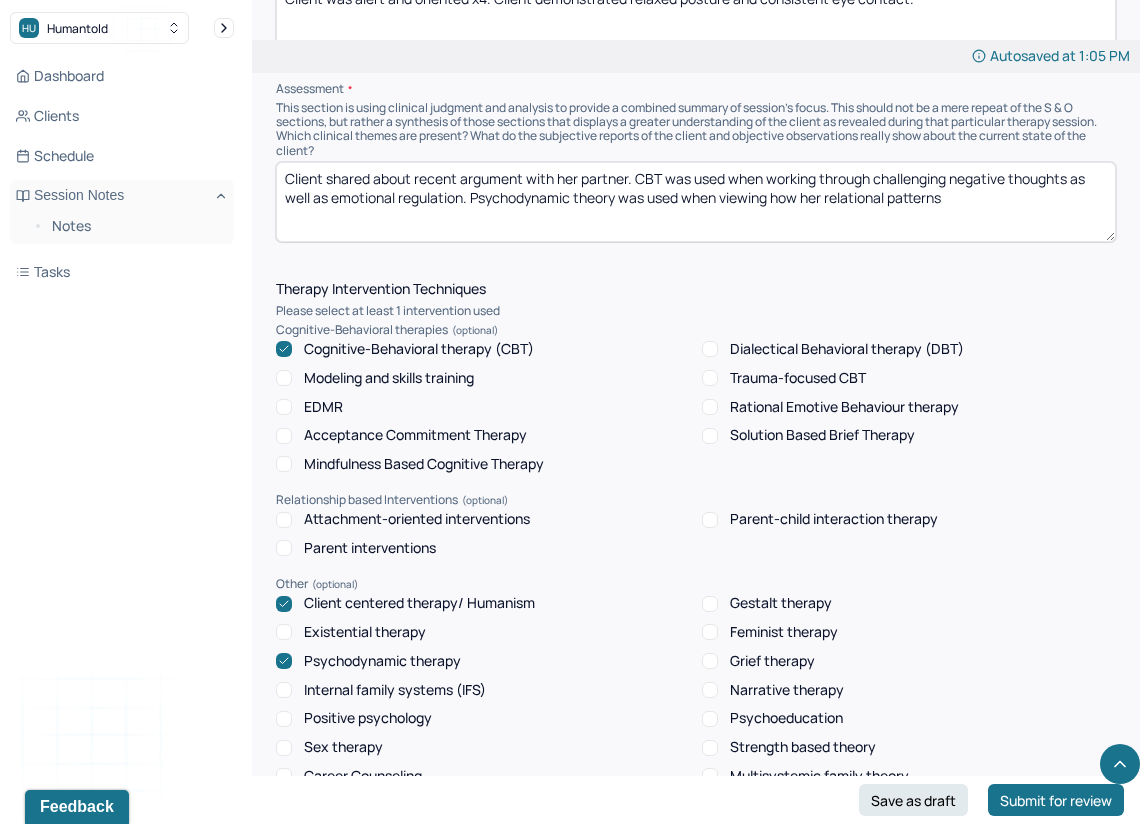 click on "Client shared about recent argument with her partner. CBT was used when working through challenging negative thoughts as well as emotional regulation. Psychodynamic theory was used when viewing how her family relational patterns" at bounding box center [696, 202] 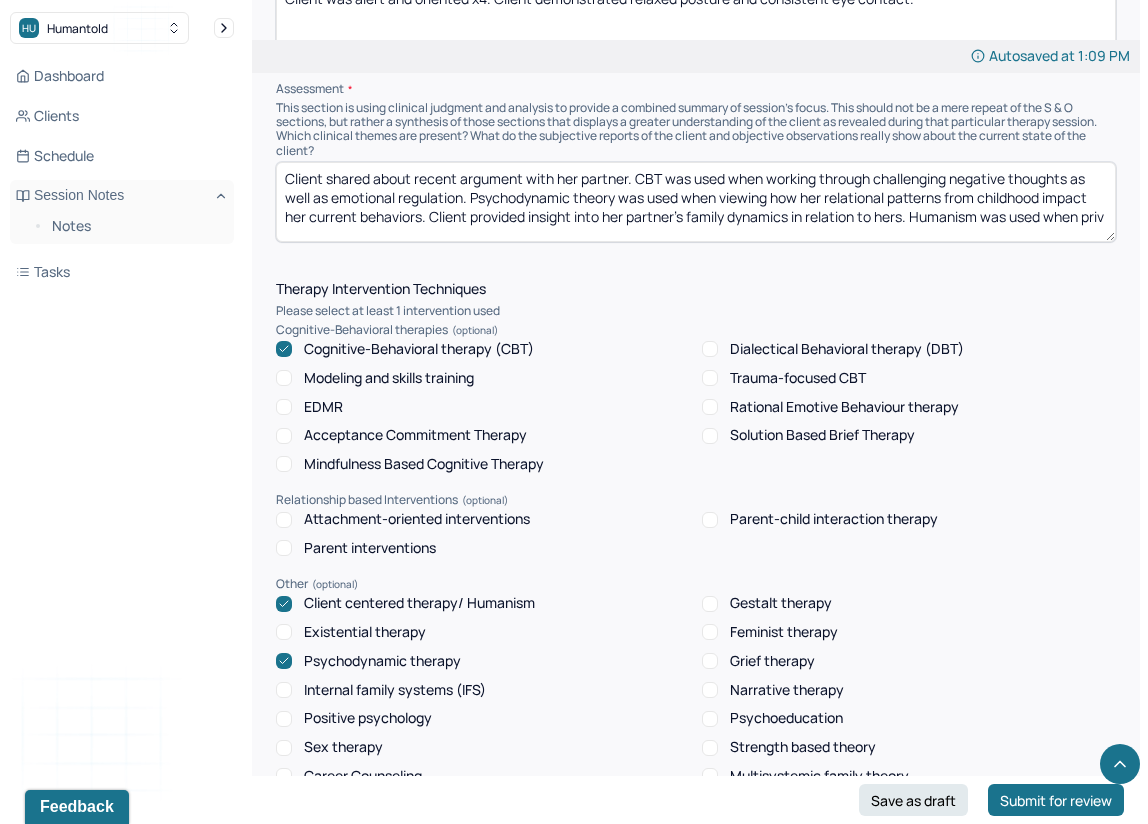scroll, scrollTop: 3, scrollLeft: 0, axis: vertical 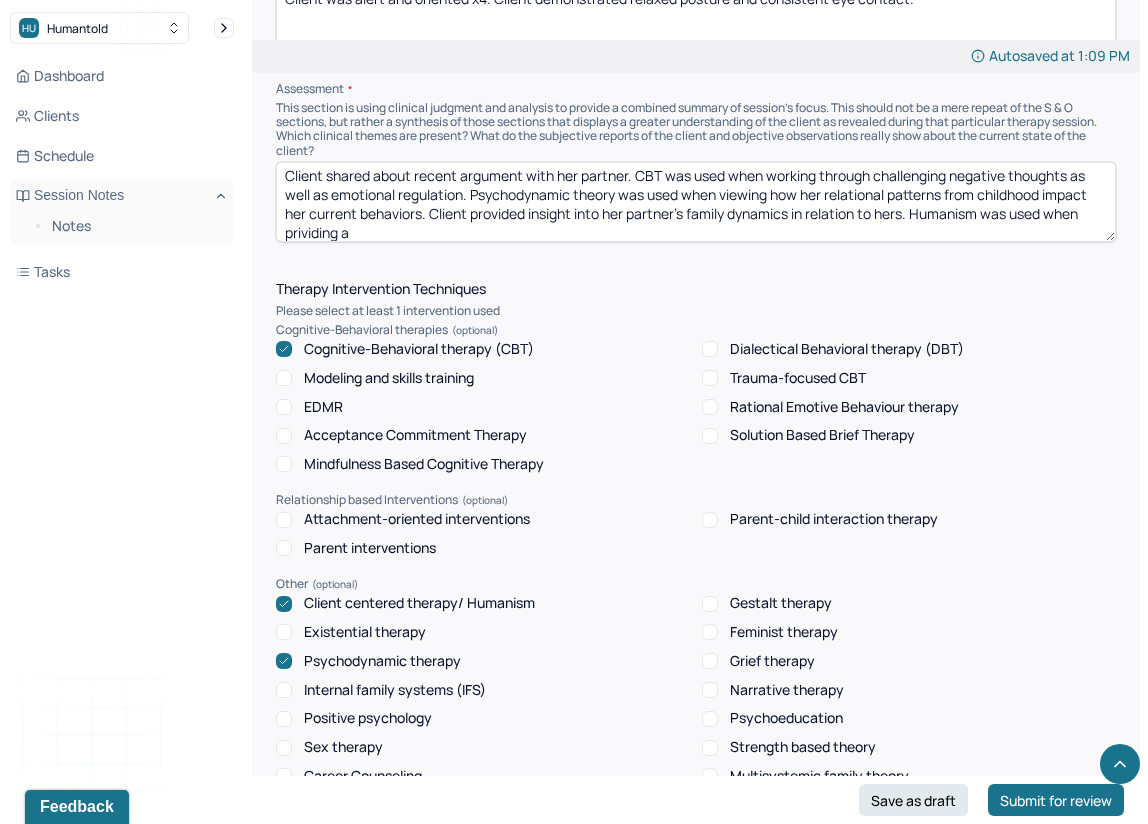 drag, startPoint x: 424, startPoint y: 155, endPoint x: 467, endPoint y: 134, distance: 47.853943 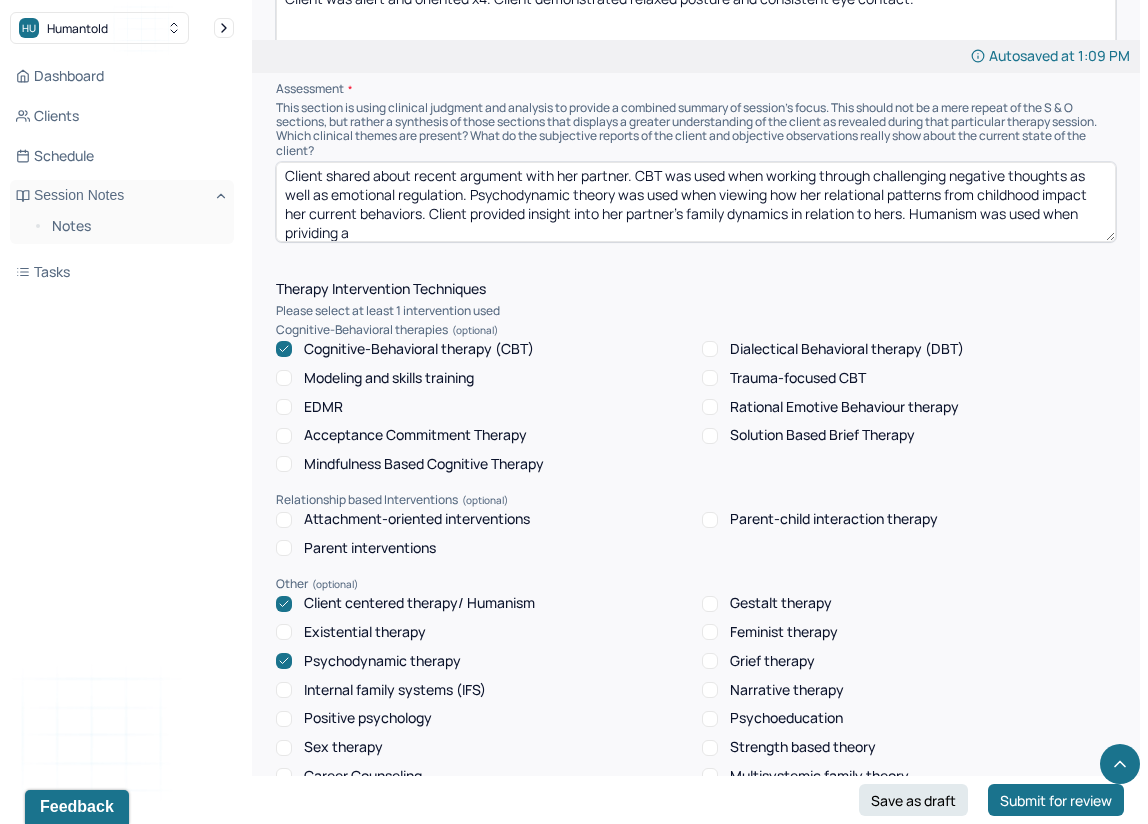 click on "Client shared about recent argument with her partner. CBT was used when working through challenging negative thoughts as well as emotional regulation. Psychodynamic theory was used when viewing how her relational patterns from childhood impact her current behaviors. Client provided insight into her partner's family dynamics in relation to hers. Humanism was used when prividing a" at bounding box center [696, 202] 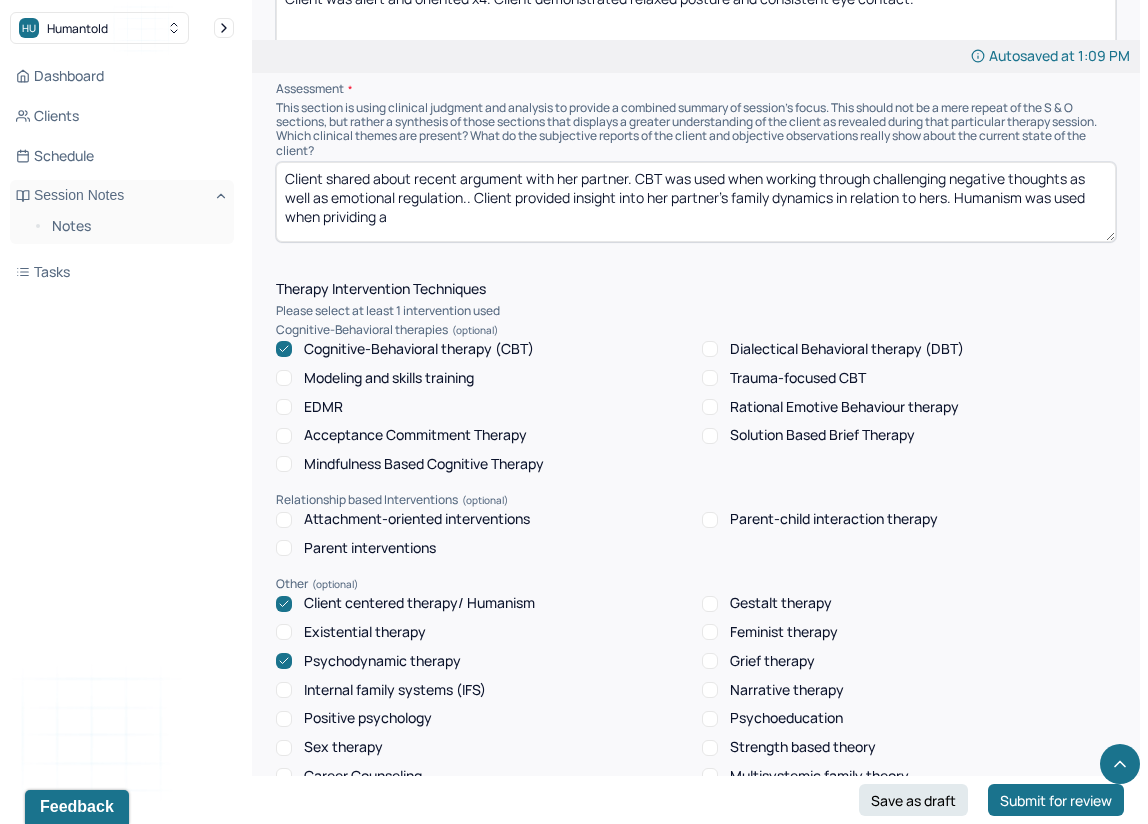 scroll, scrollTop: 0, scrollLeft: 0, axis: both 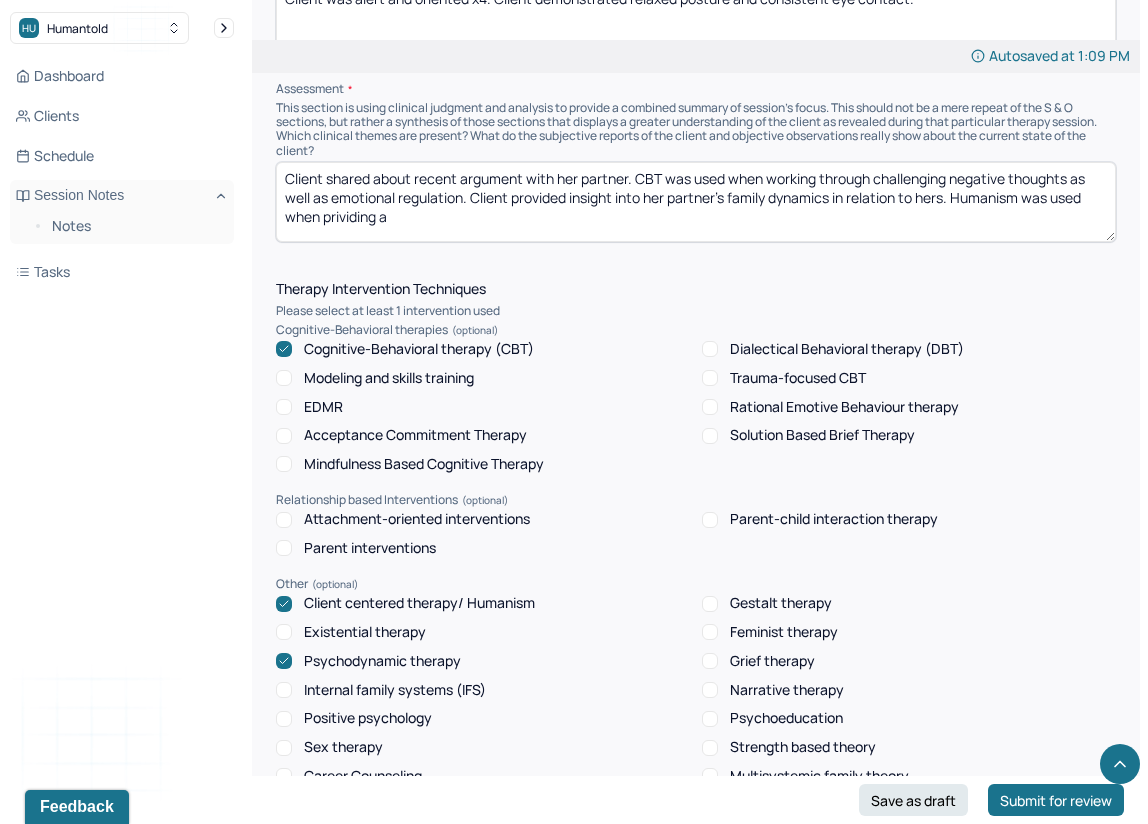 click on "Client shared about recent argument with her partner. CBT was used when working through challenging negative thoughts as well as emotional regulation.. Client provided insight into her partner's family dynamics in relation to hers. Humanism was used when prividing a" at bounding box center [696, 202] 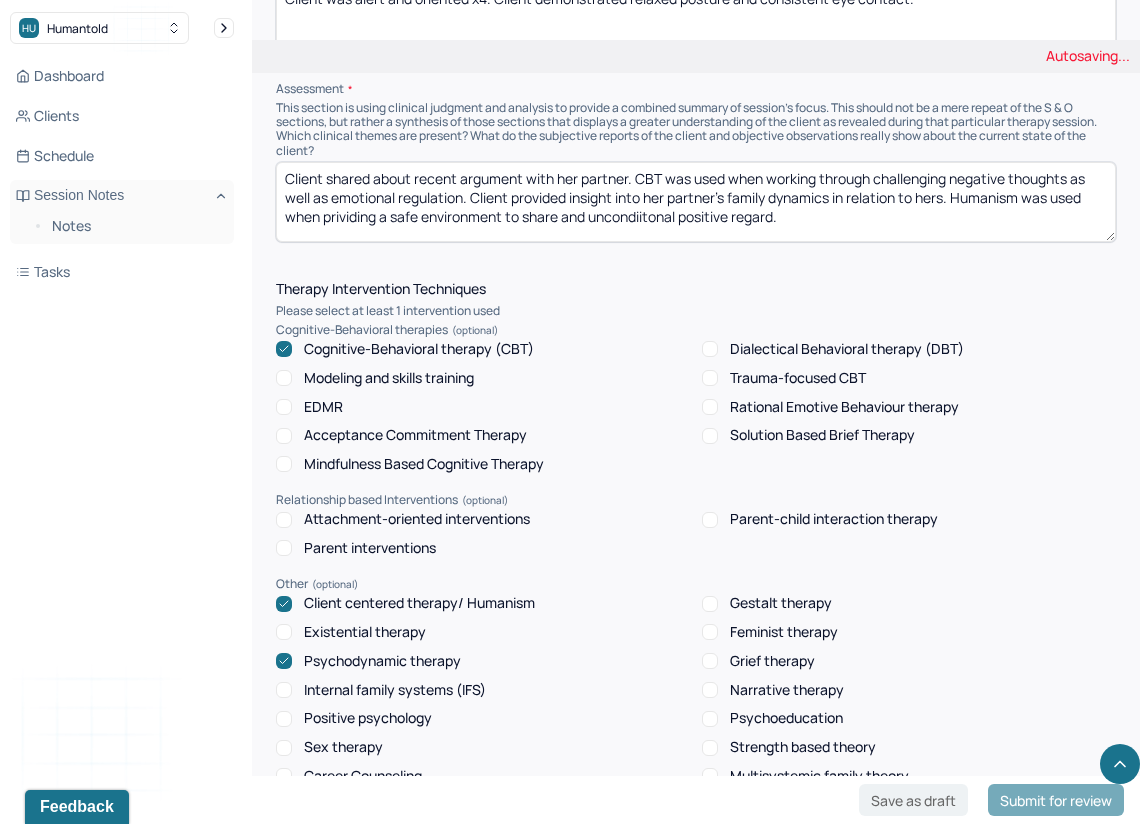 click on "Client shared about recent argument with her partner. CBT was used when working through challenging negative thoughts as well as emotional regulation.. Client provided insight into her partner's family dynamics in relation to hers. Humanism was used when prividing a" at bounding box center [696, 202] 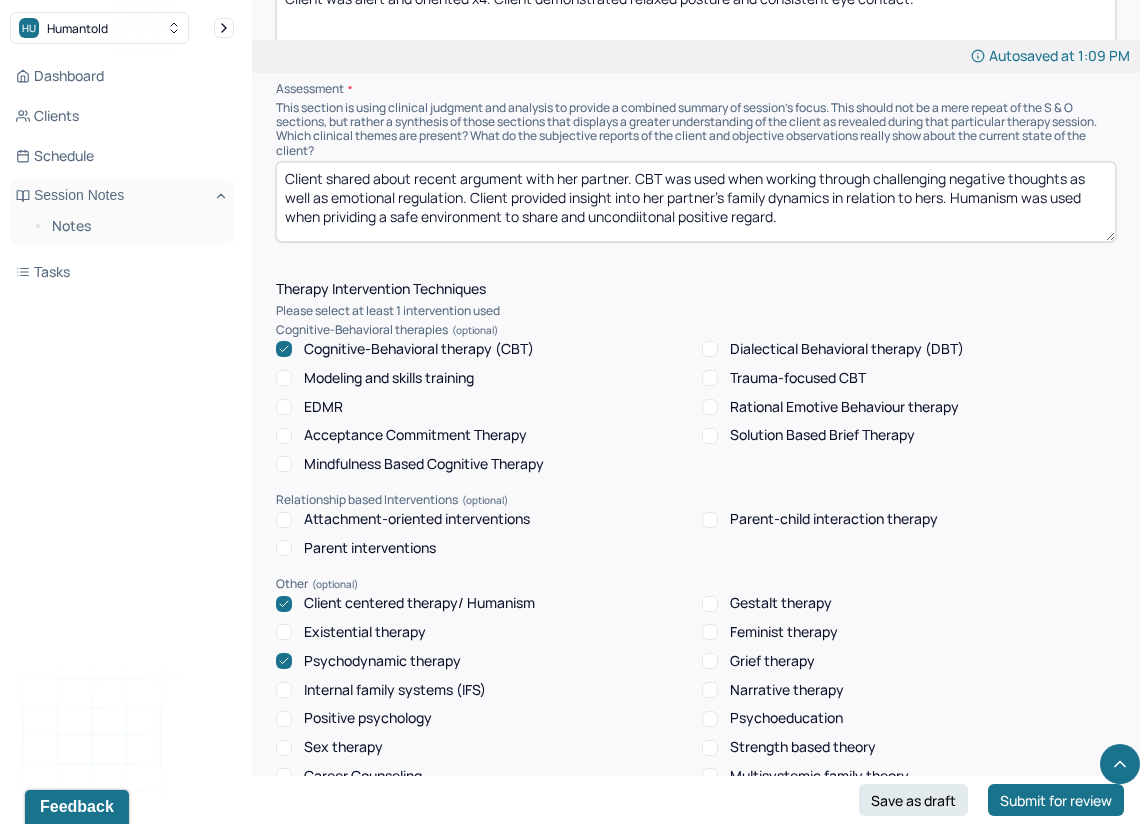 click on "Client shared about recent argument with her partner. CBT was used when working through challenging negative thoughts as well as emotional regulation. Client provided insight into her partner's family dynamics in relation to hers. Humanism was used when prividing a safe environment to share and uncondiitonal positive regard." at bounding box center [696, 202] 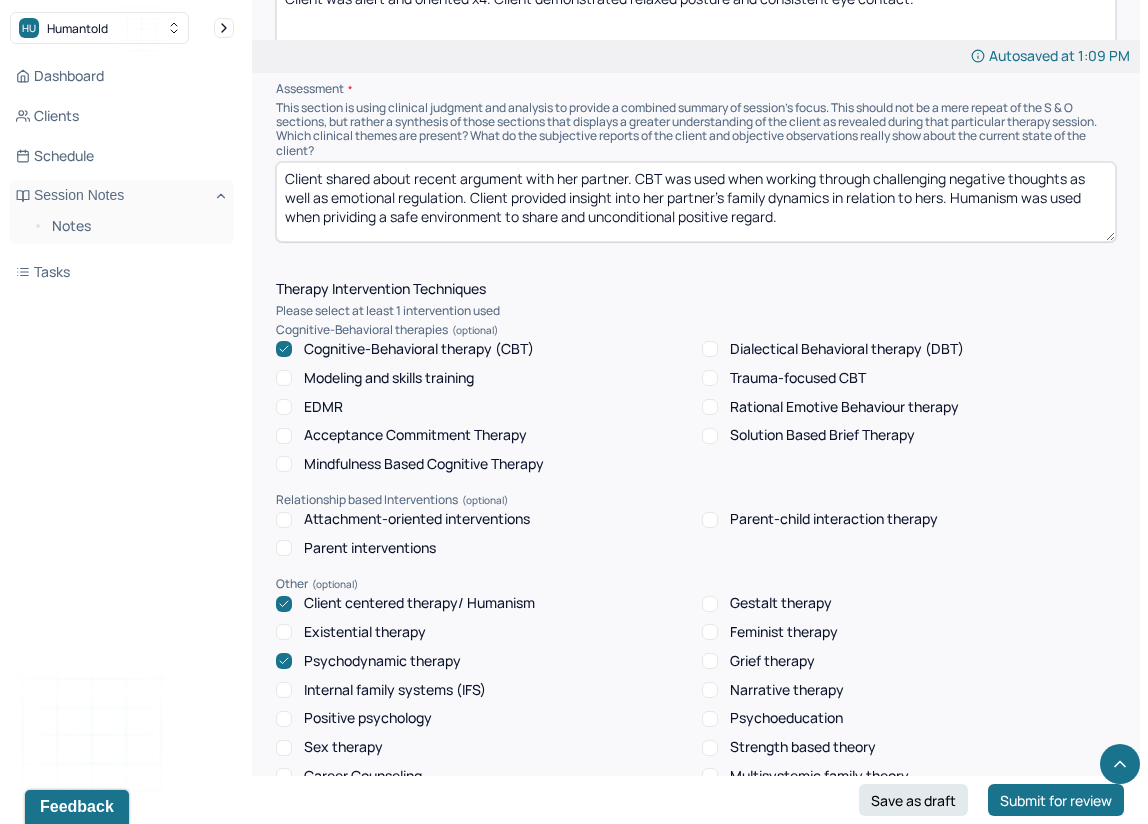 click on "Client shared about recent argument with her partner. CBT was used when working through challenging negative thoughts as well as emotional regulation. Client provided insight into her partner's family dynamics in relation to hers. Humanism was used when prividing a safe environment to share and unconditional positive regard." at bounding box center (696, 202) 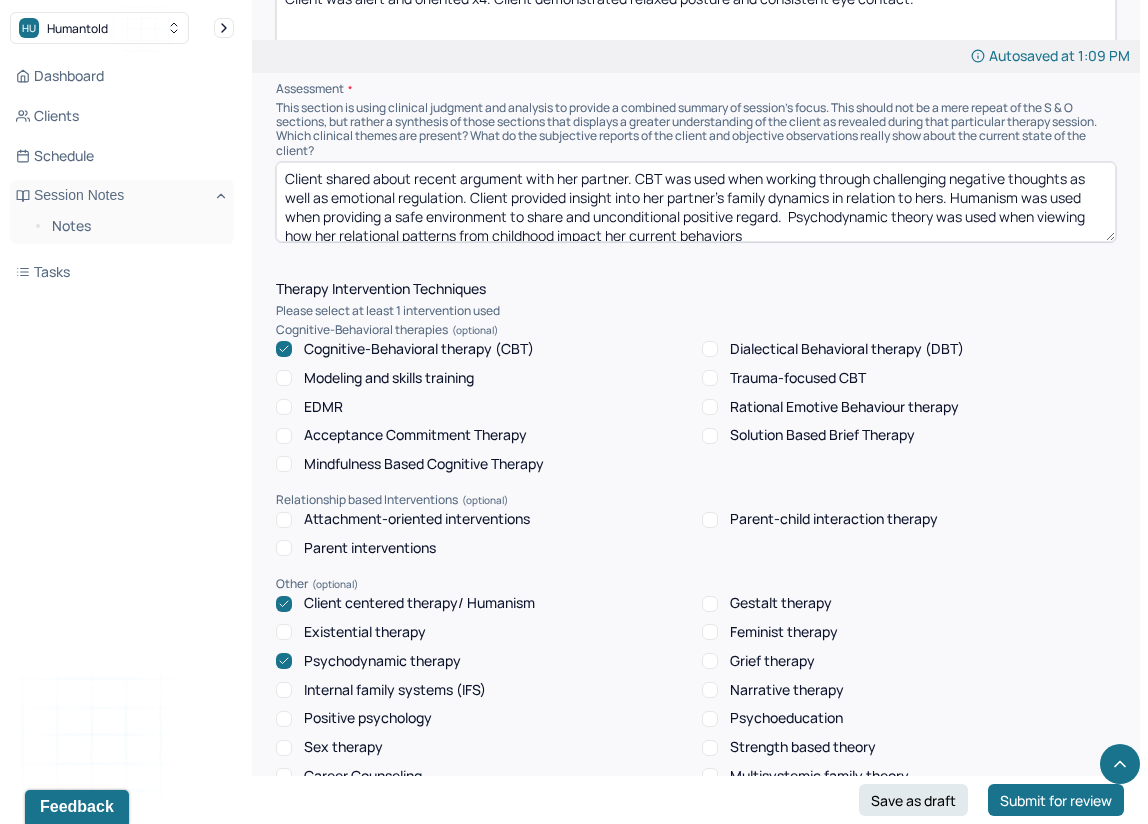 scroll, scrollTop: 3, scrollLeft: 0, axis: vertical 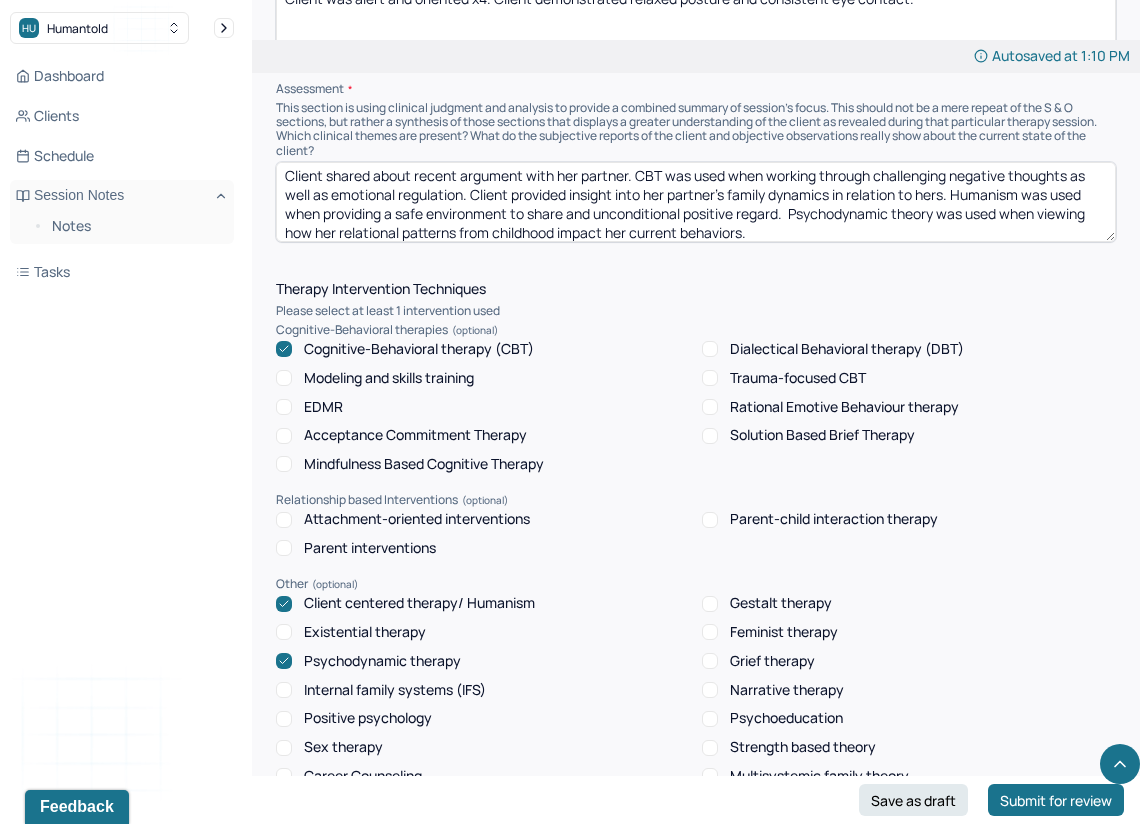 click on "Client shared about recent argument with her partner. CBT was used when working through challenging negative thoughts as well as emotional regulation. Client provided insight into her partner's family dynamics in relation to hers. Humanism was used when providing a safe environment to share and unconditional positive regard.  Psychodynamic theory was used when viewing how her relational patterns from childhood impact her current behaviors." at bounding box center (696, 202) 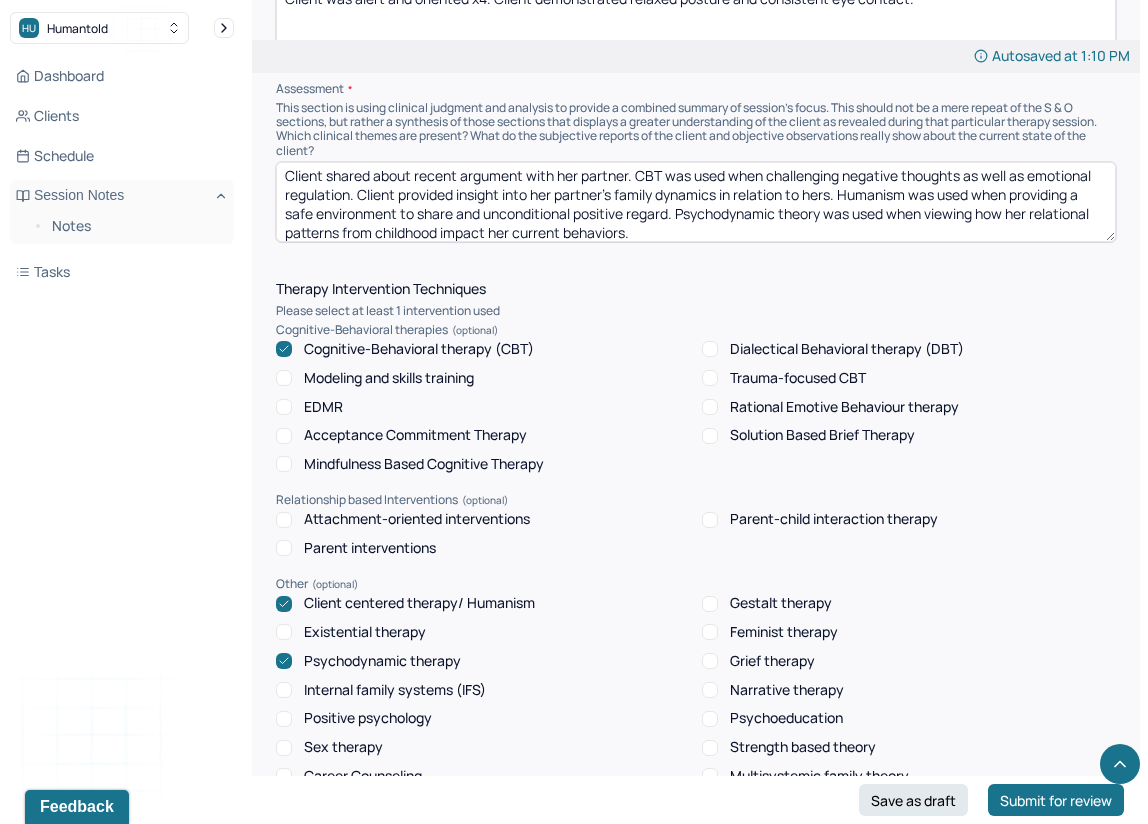 click on "Client shared about recent argument with her partner. CBT was used when challenging negative thoughts as well as emotional regulation. Client provided insight into her partner's family dynamics in relation to hers. Humanism was used when providing a safe environment to share and unconditional positive regard. Psychodynamic theory was used when viewing how her relational patterns from childhood impact her current behaviors." at bounding box center [696, 202] 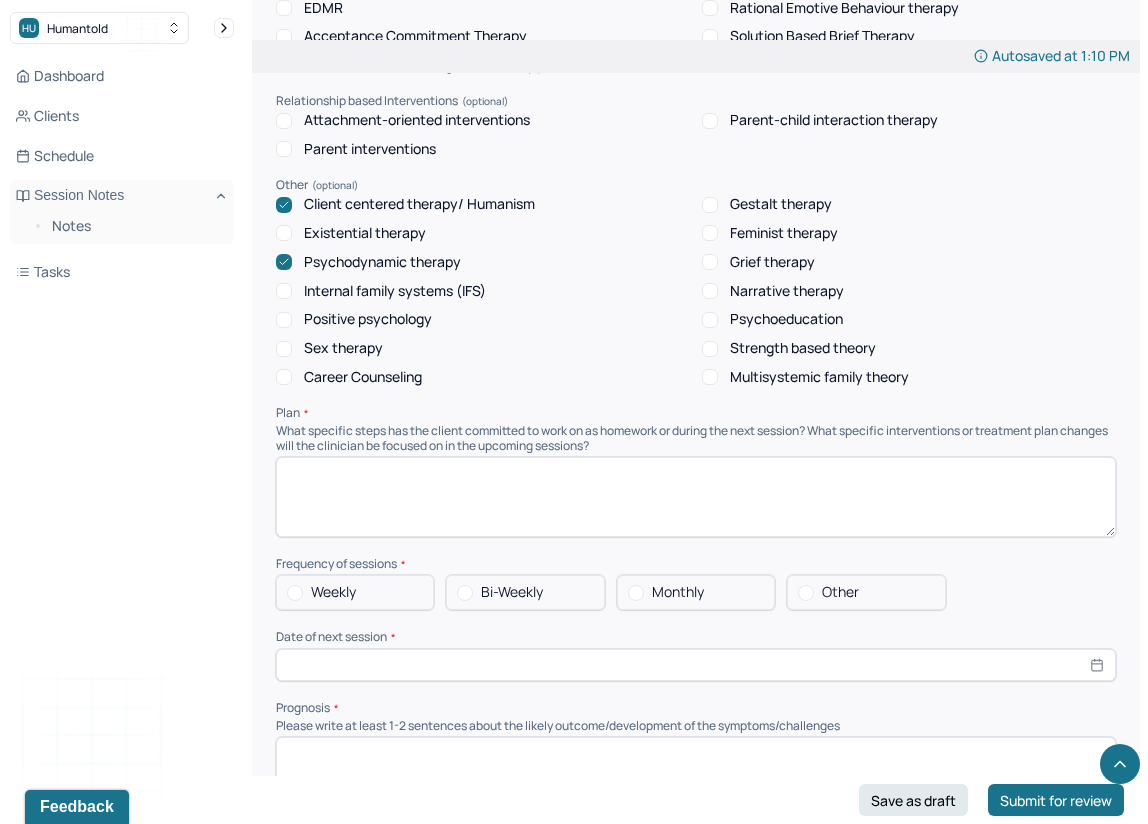 scroll, scrollTop: 1735, scrollLeft: 0, axis: vertical 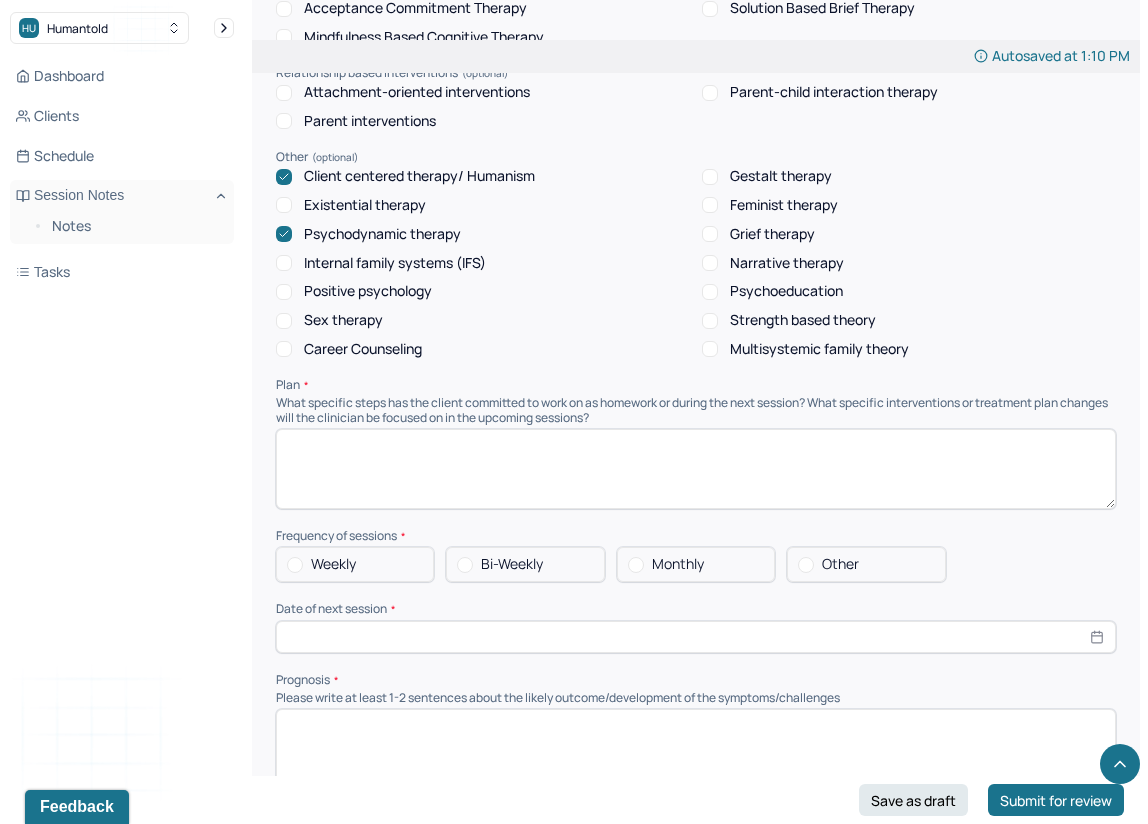 type on "Client shared about recent argument with her partner. CBT was used when challenging negative thoughts as well as discussing emotional regulation. Client provided insight into her partner's family dynamics in relation to hers. Humanism was used when providing a safe environment to share and unconditional positive regard.  Psychodynamic theory was used when viewing how her relational patterns from childhood impact her current behaviors." 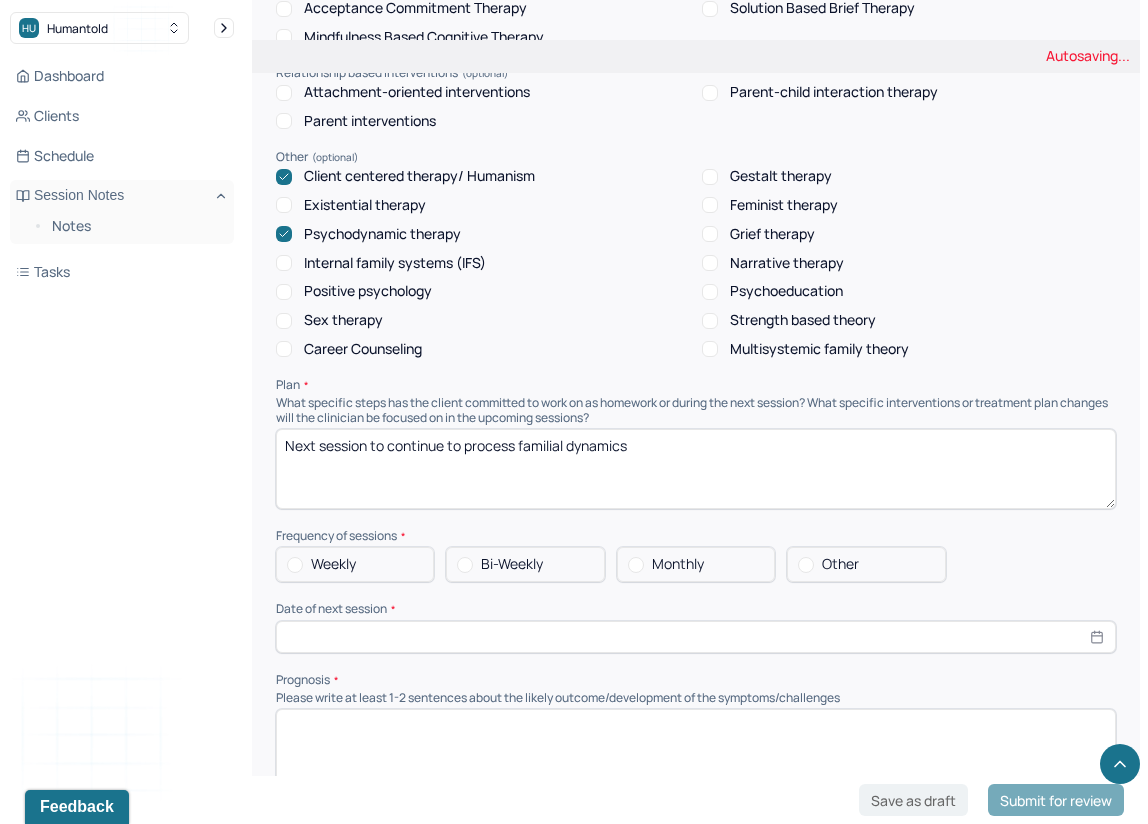 type on "Next session to continue to process familial dynamics" 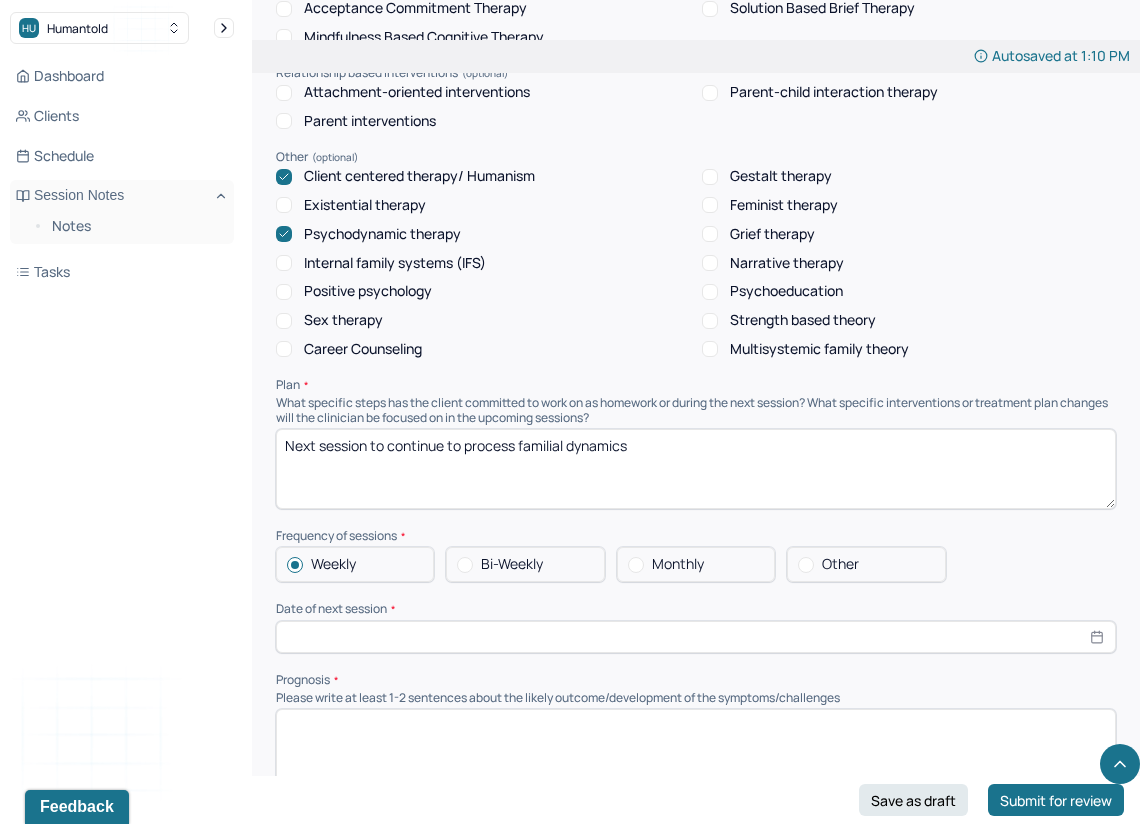 scroll, scrollTop: 1806, scrollLeft: 0, axis: vertical 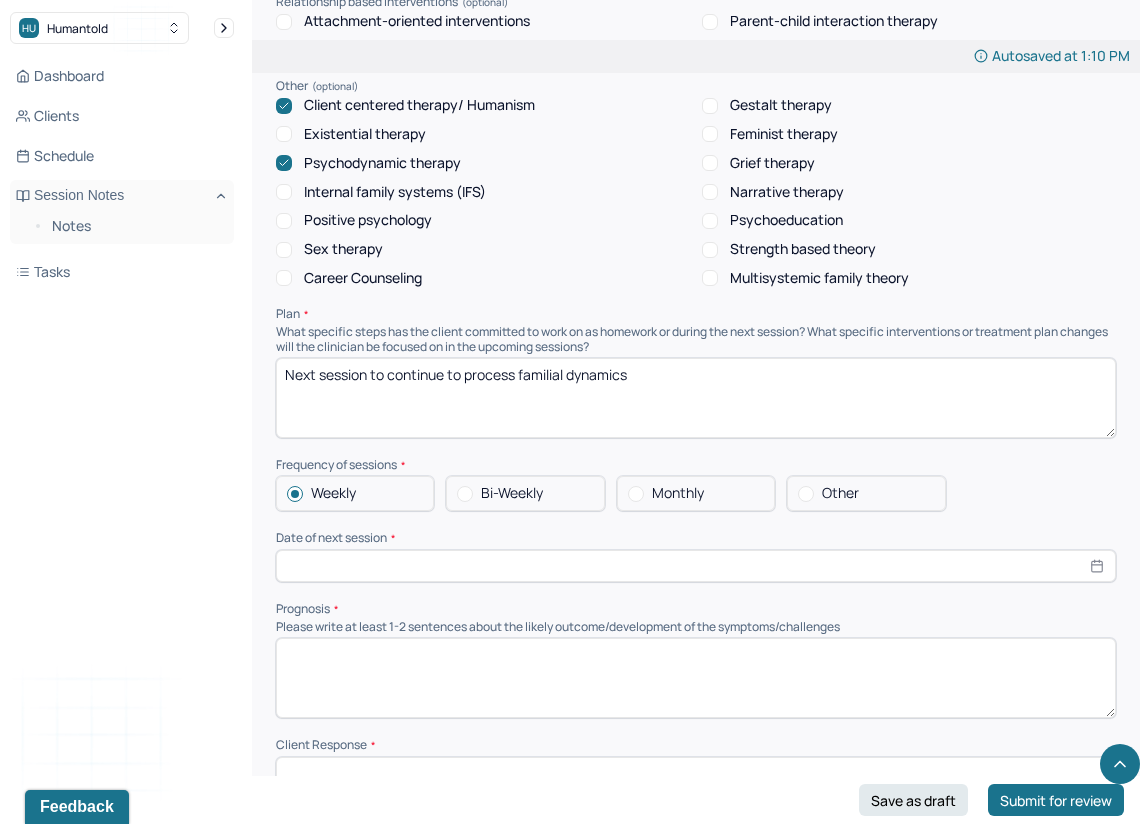 select on "7" 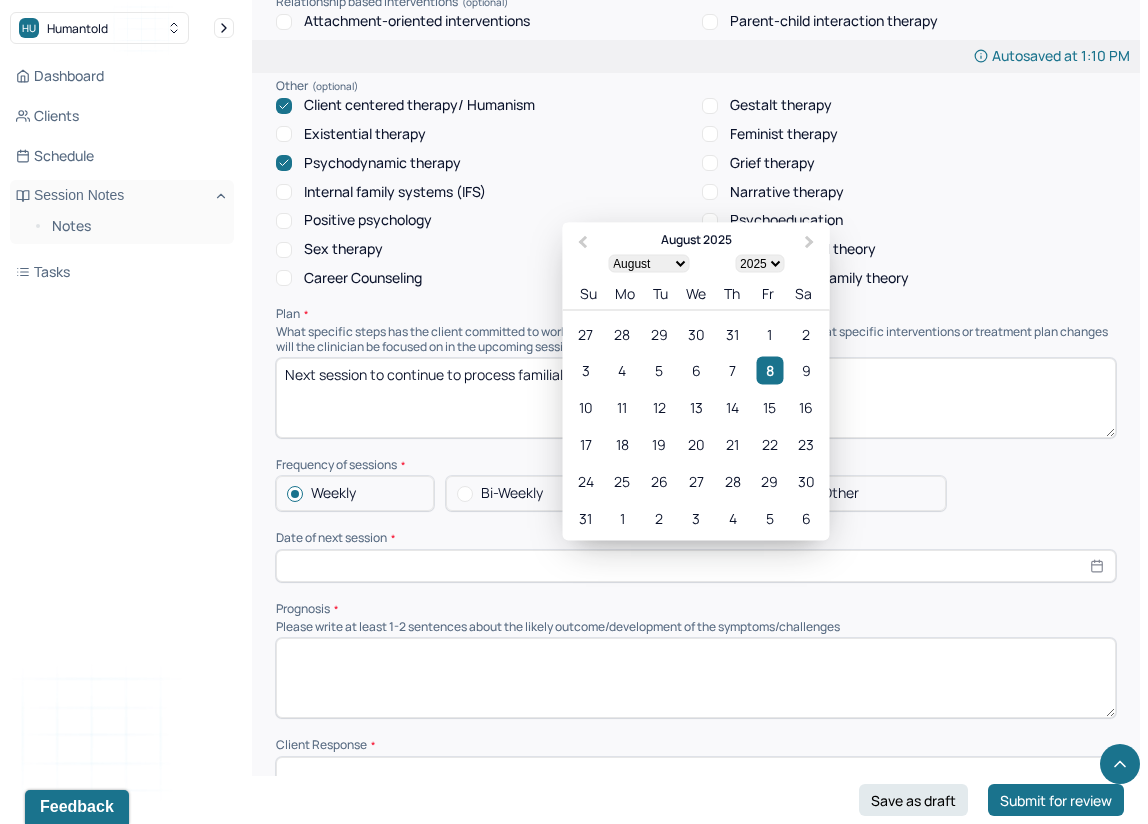 click at bounding box center [696, 566] 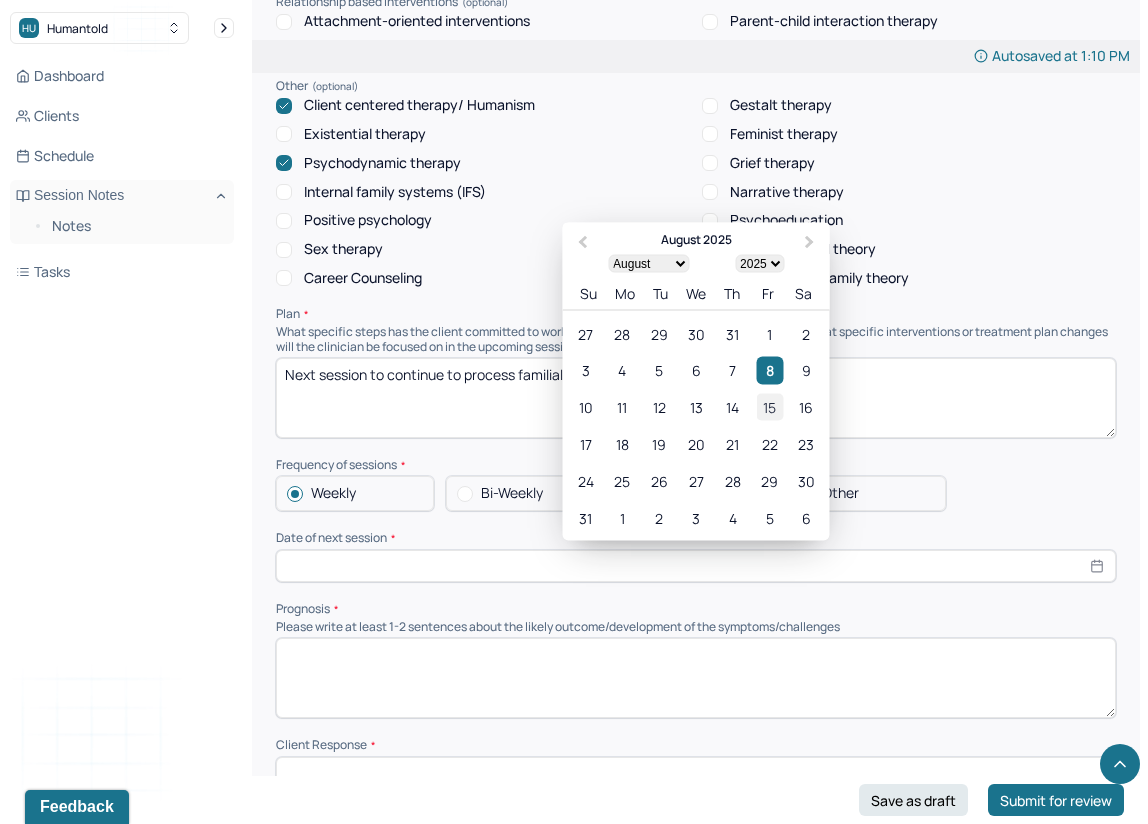 click on "15" at bounding box center [769, 406] 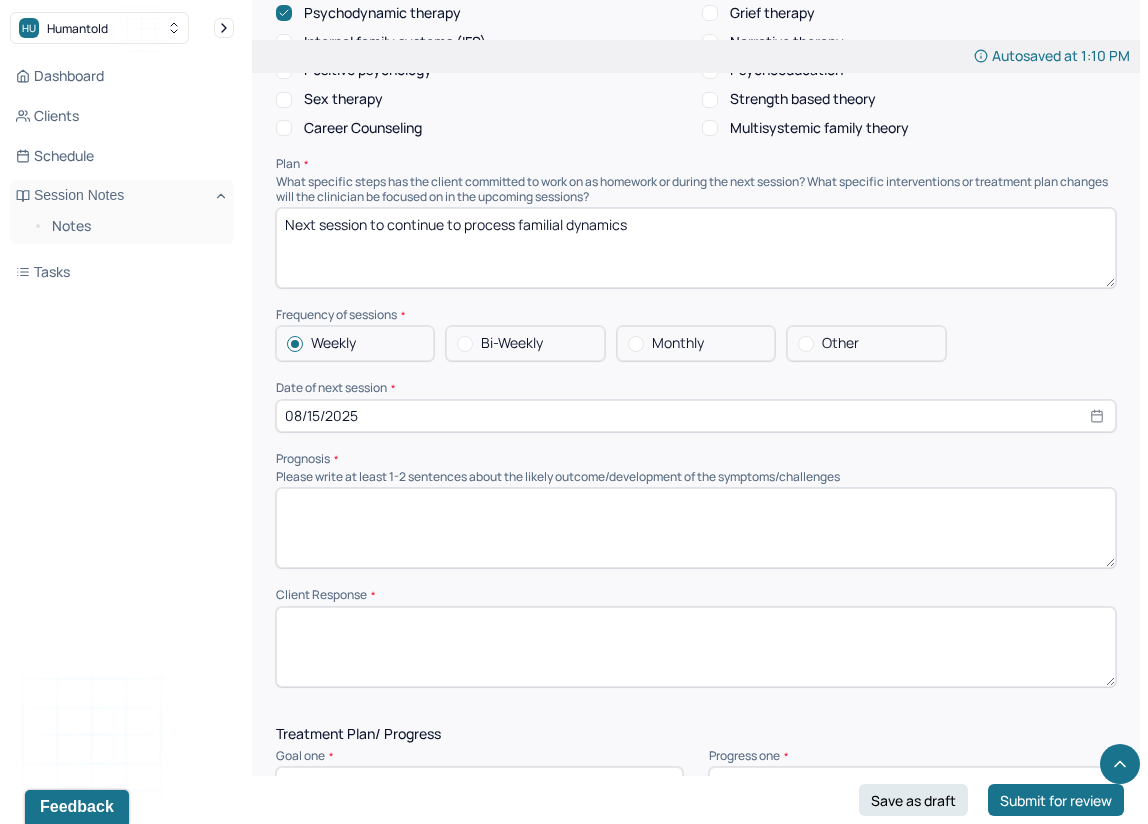 scroll, scrollTop: 1957, scrollLeft: 0, axis: vertical 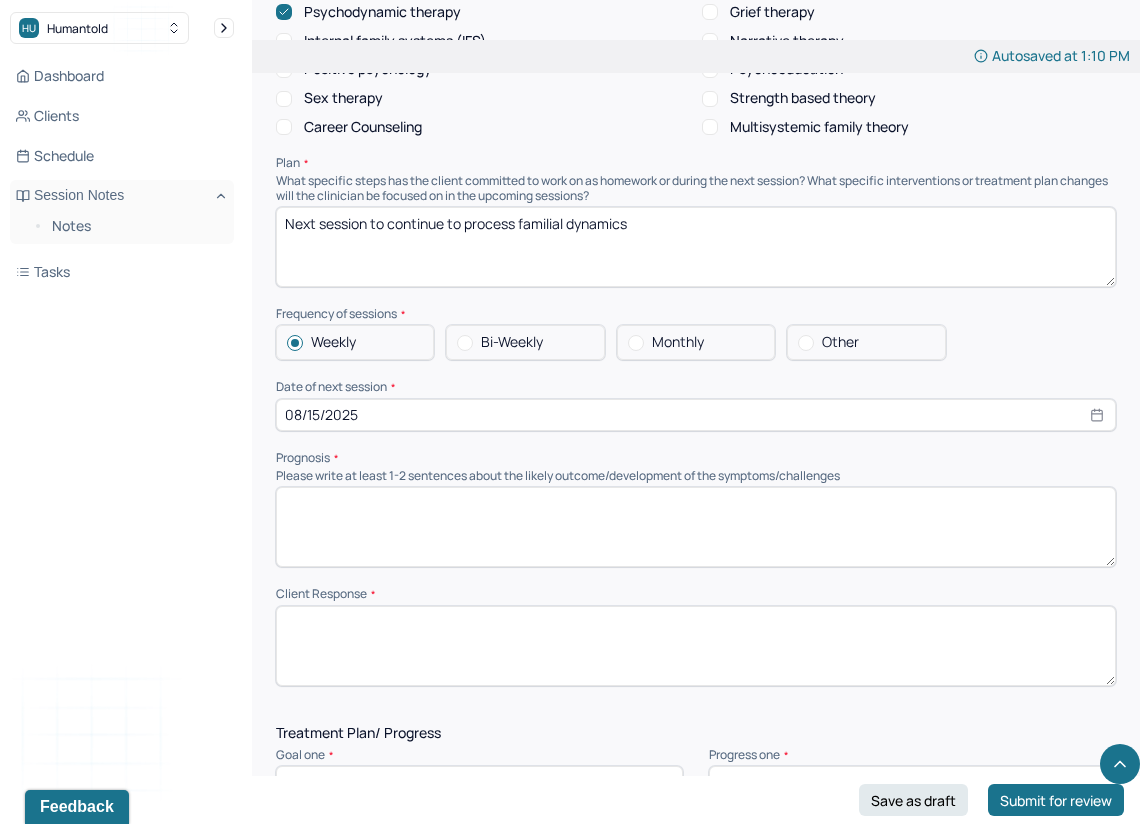 click at bounding box center [696, 527] 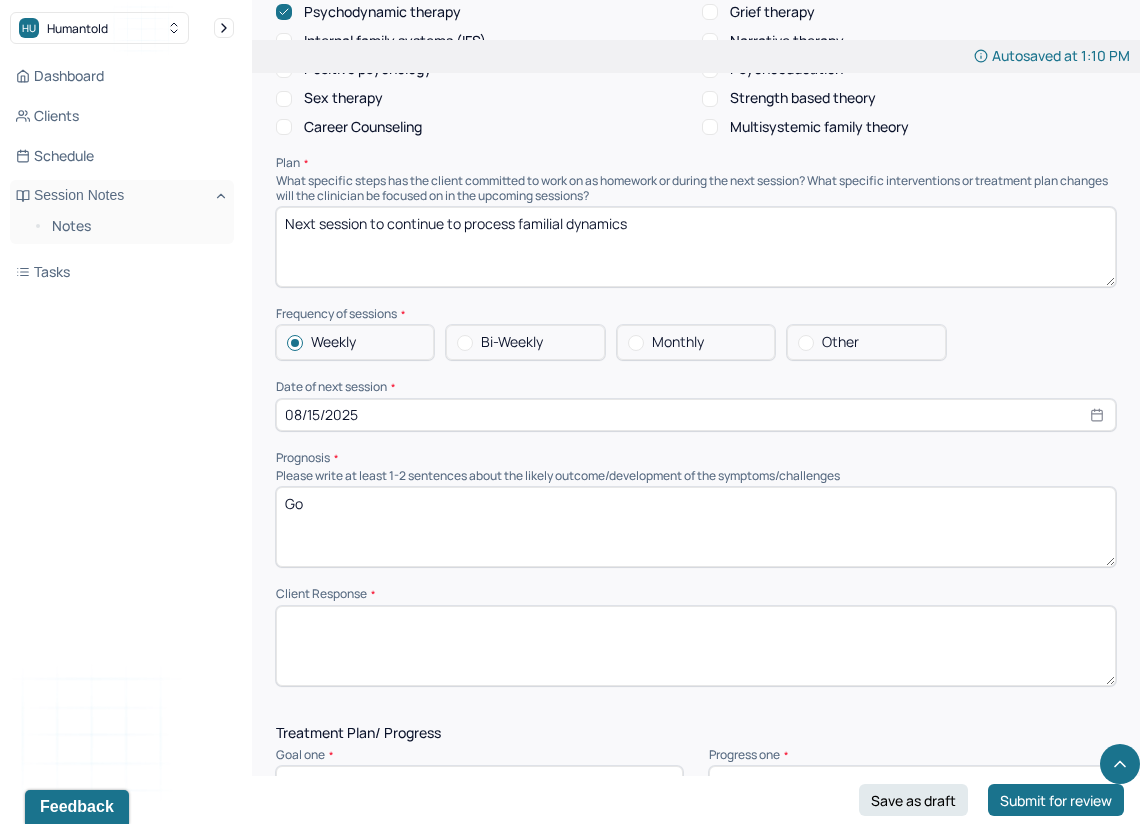 type on "G" 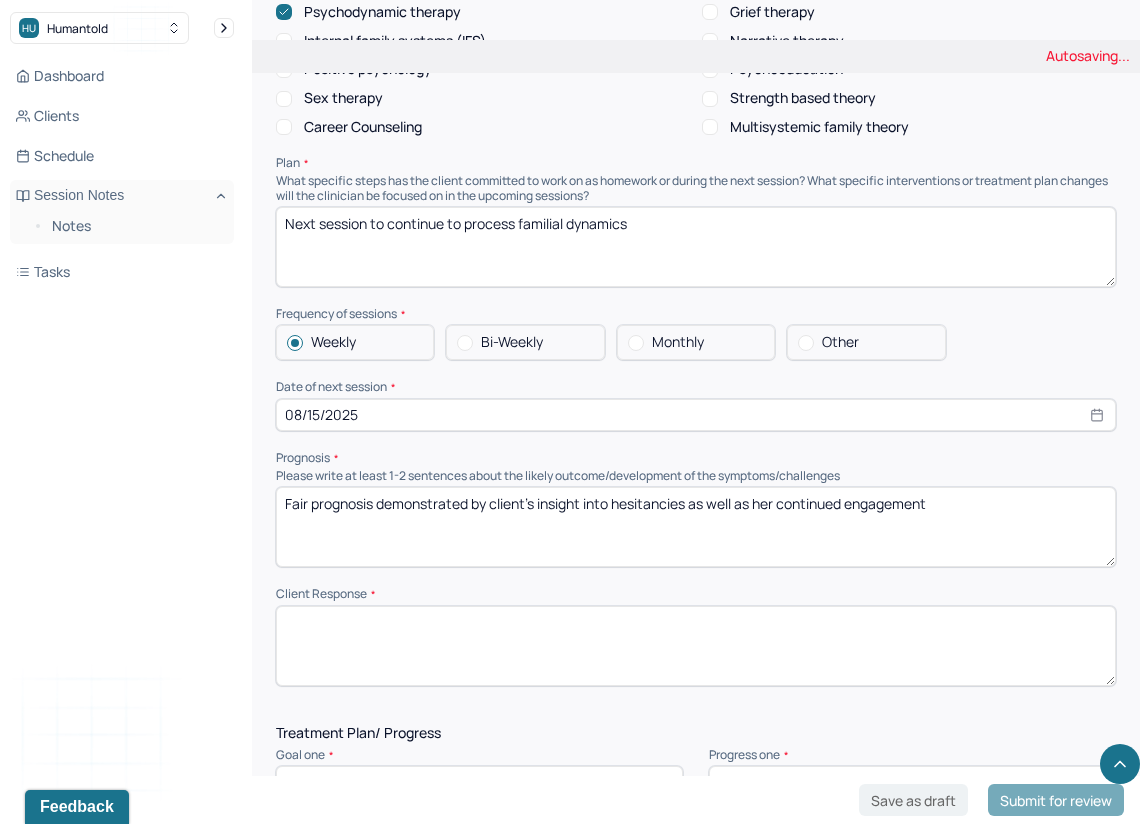 type on "Fair prognosis demonstrated by client's insight into hesitancies as well as her continued engagement" 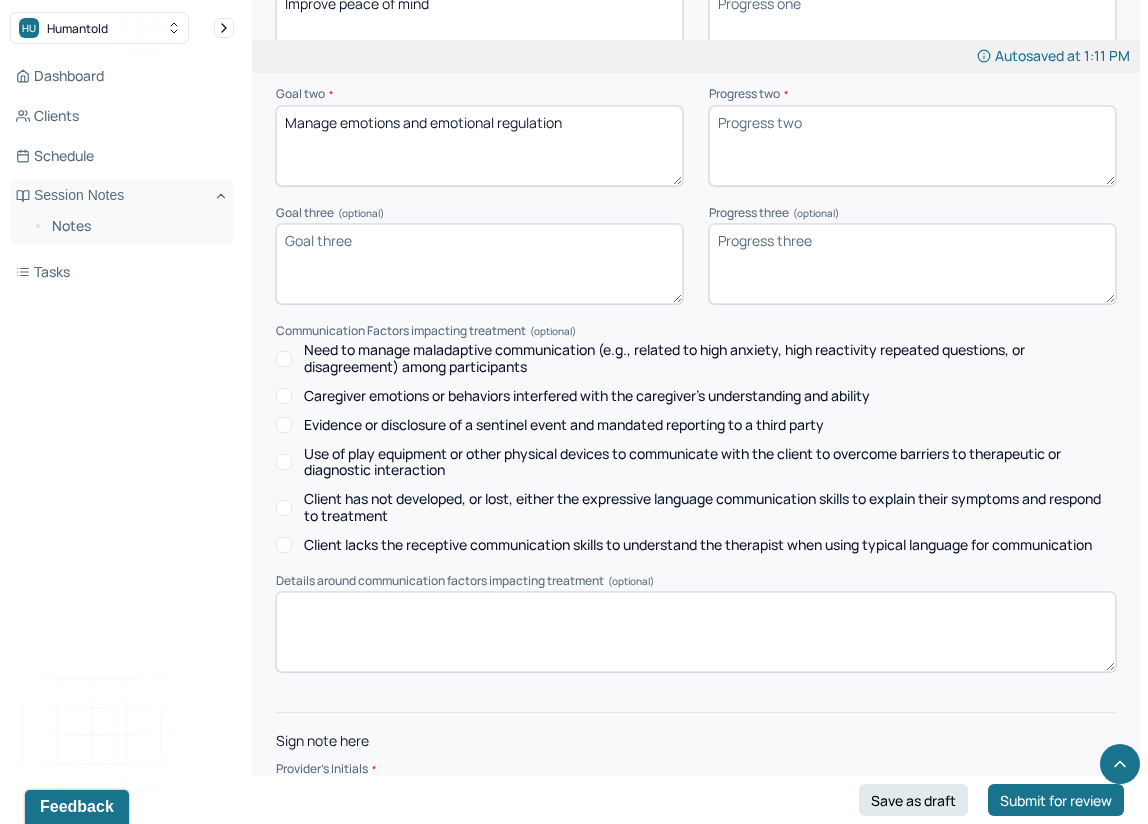 scroll, scrollTop: 2739, scrollLeft: 0, axis: vertical 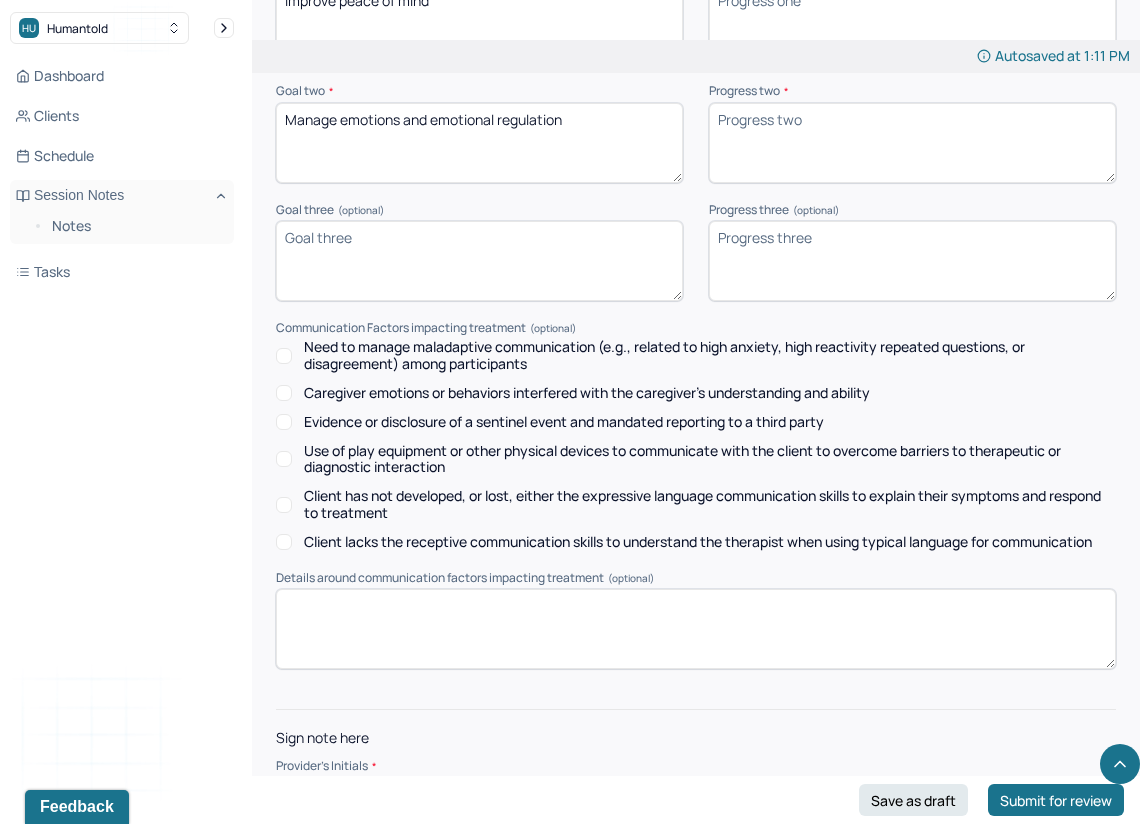 type on "Client was communicative and introspective" 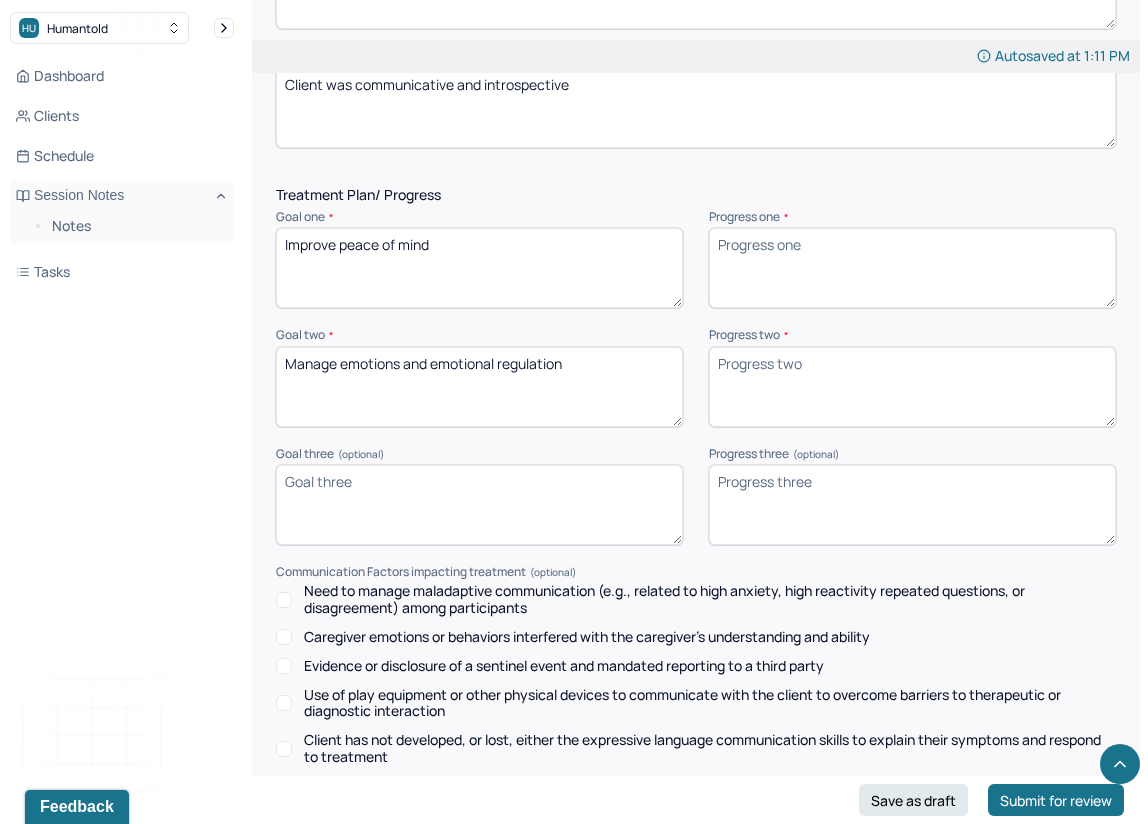 scroll, scrollTop: 2458, scrollLeft: 0, axis: vertical 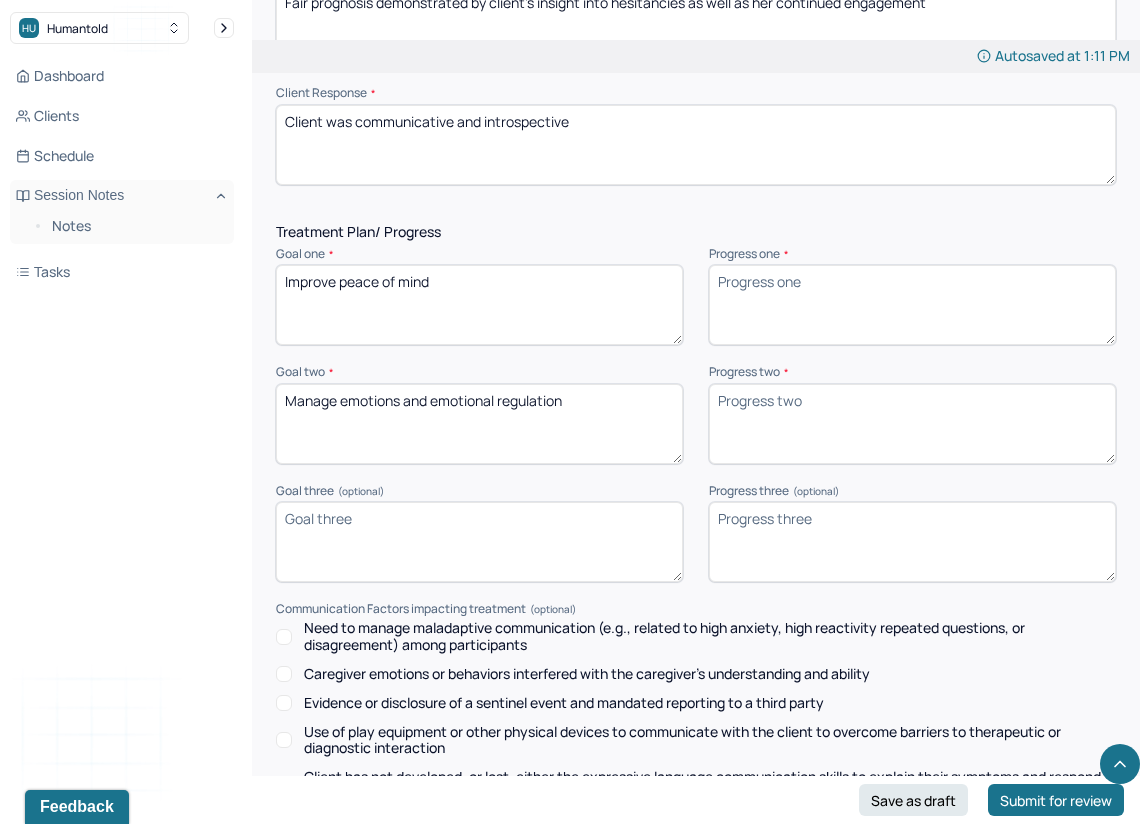 type on "bt1" 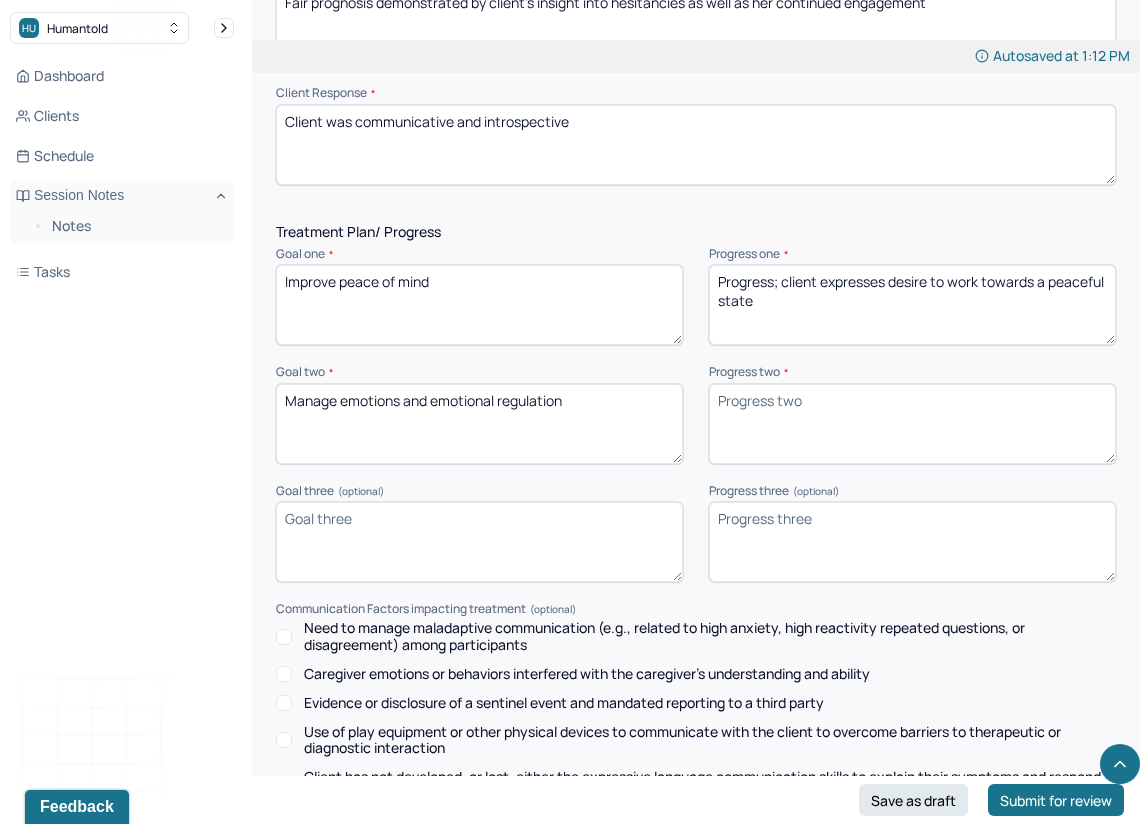type on "Progress; client expresses desire to work towards a peaceful state" 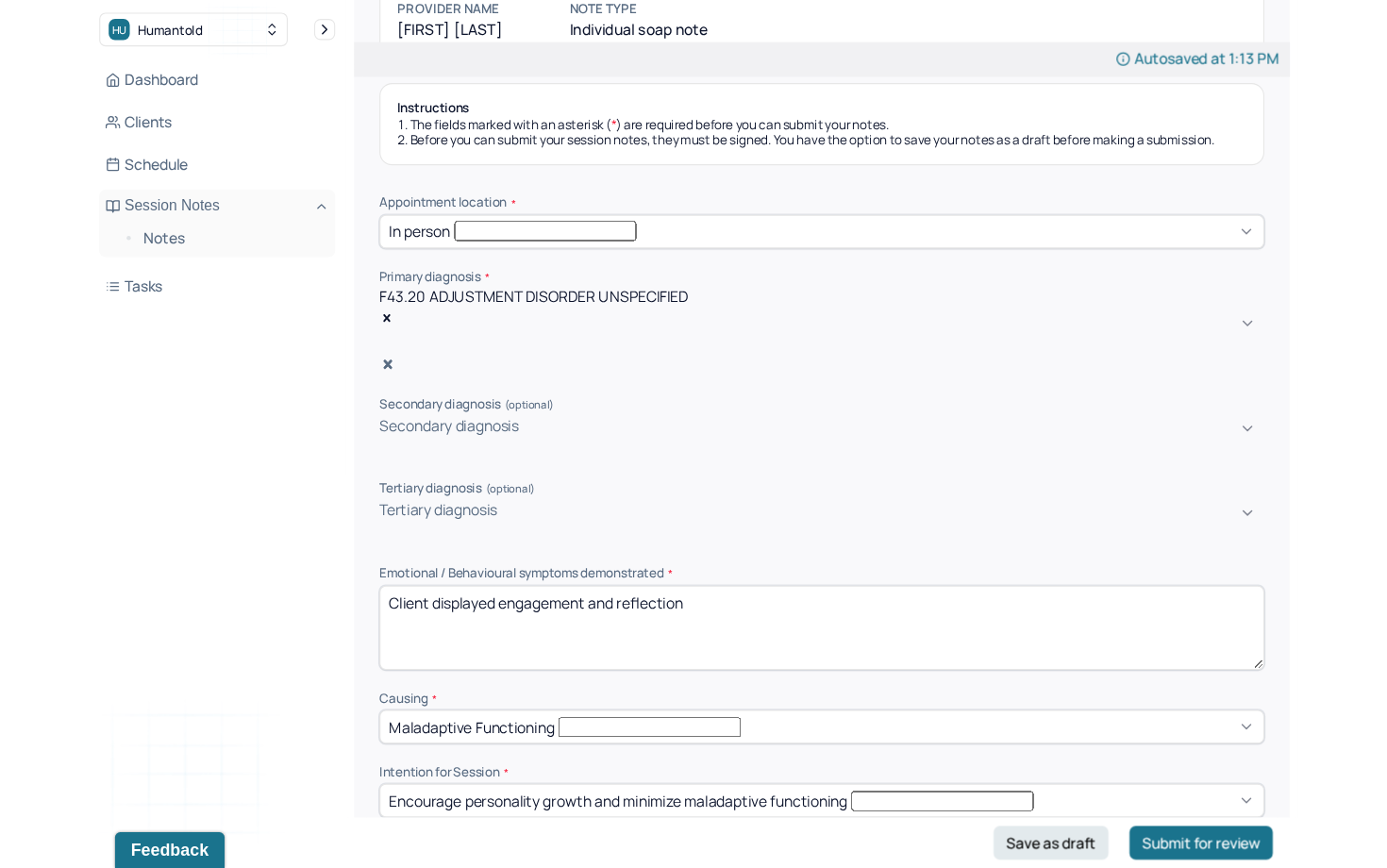 scroll, scrollTop: 0, scrollLeft: 0, axis: both 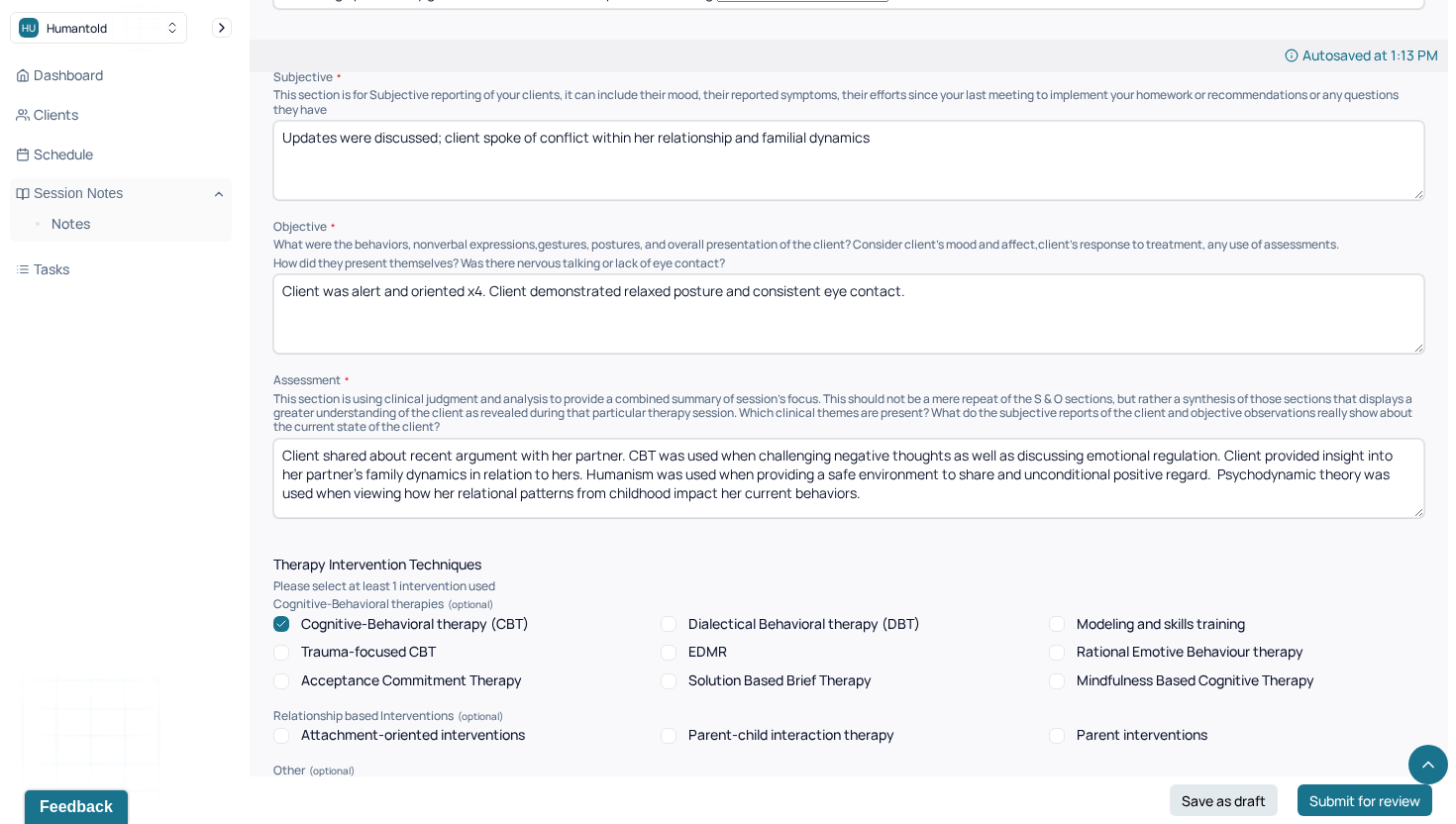 type on "Progress; client engaged in discussion surrounding ways to navigate conflict" 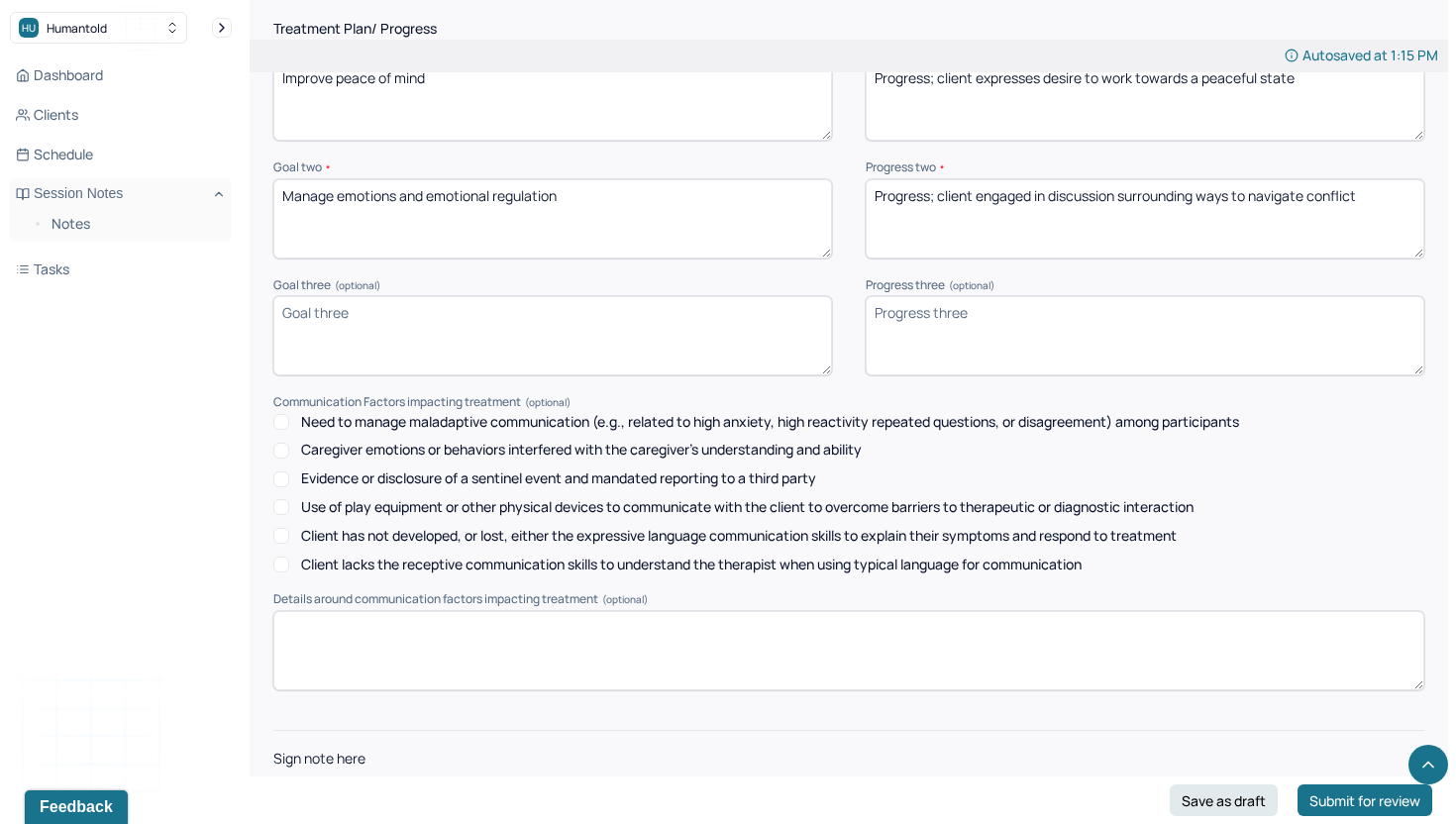 scroll, scrollTop: 2422, scrollLeft: 0, axis: vertical 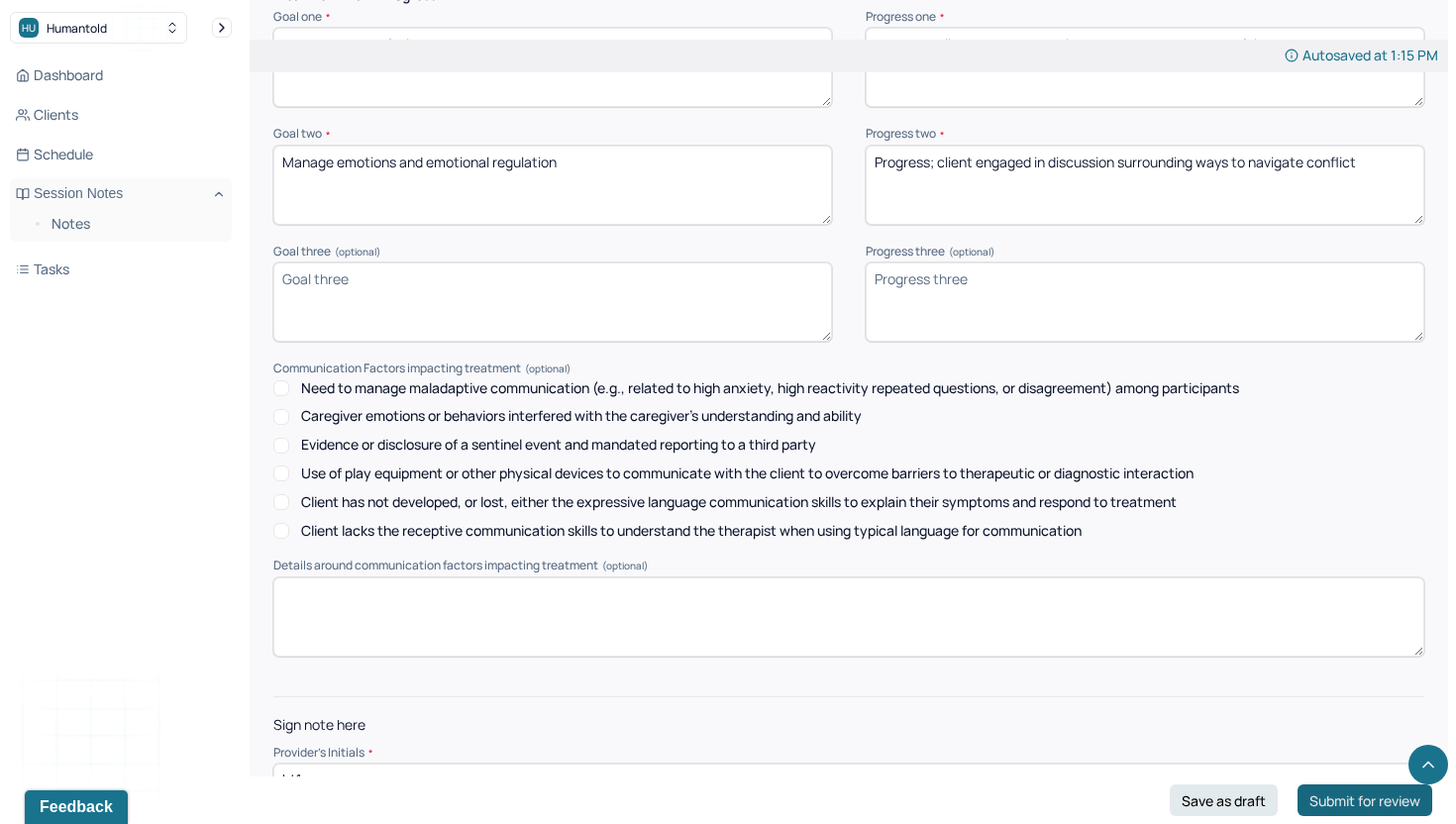 type on "Client shared about recent argument with her partner. CBT was used when challenging negative thoughts as well as discussing emotional regulation. Client provided insight into her partner's family dynamics in relation to hers. Humanism was used when providing a safe environment for the client to share and unconditional positive regard.  Psychodynamic theory was used when viewing how her relational patterns from childhood impact her current behaviors." 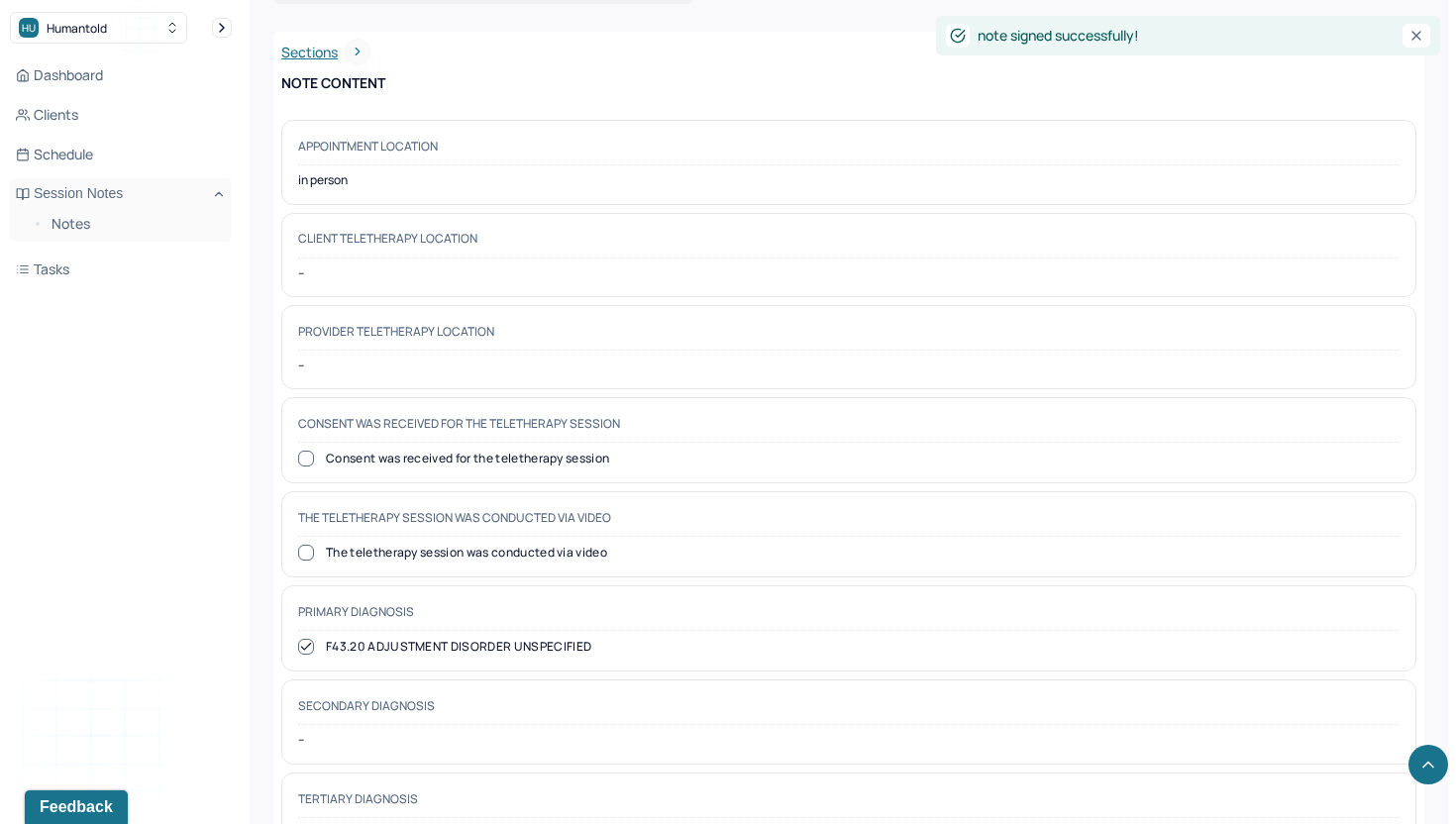 scroll, scrollTop: 0, scrollLeft: 0, axis: both 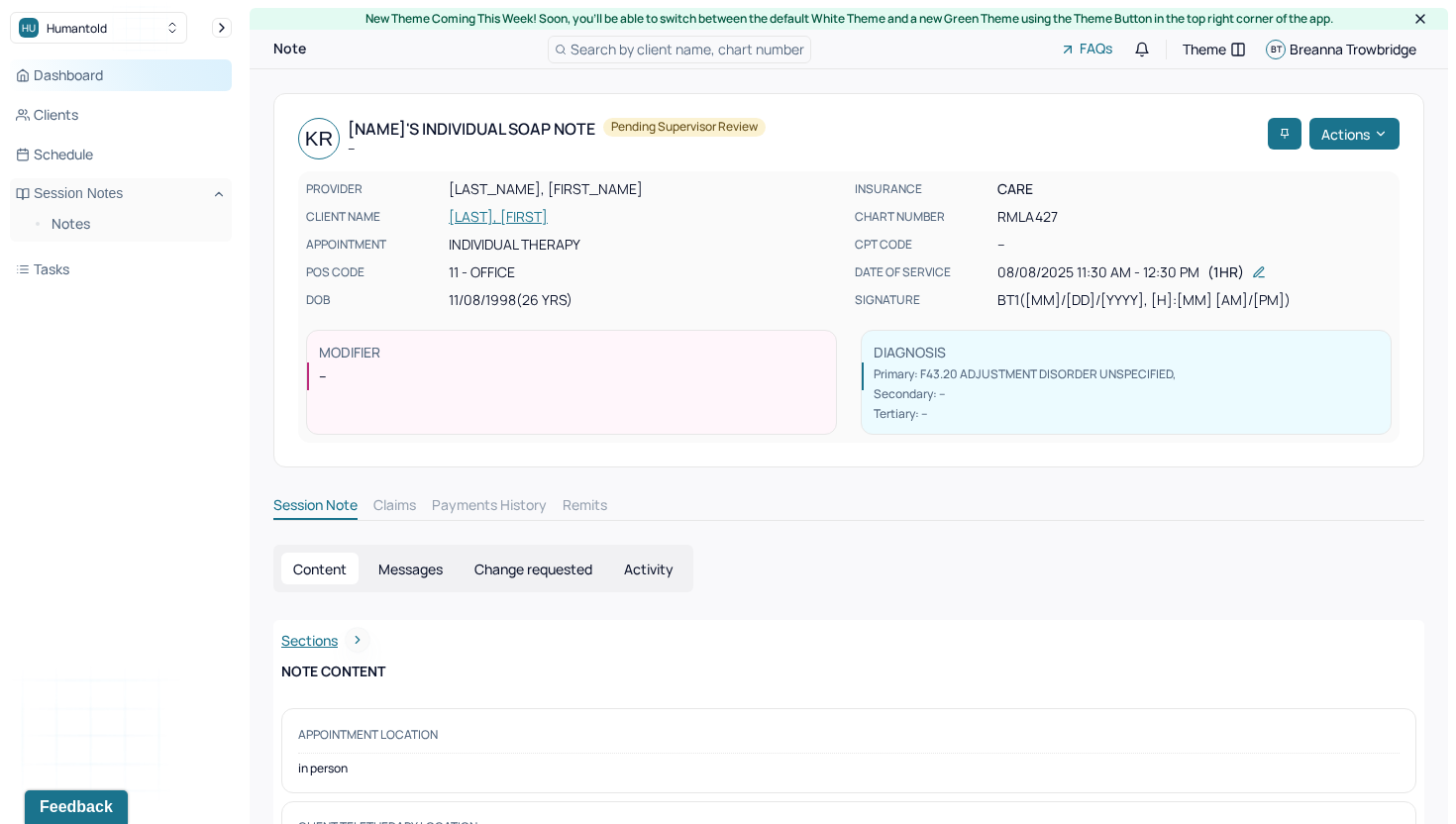 click on "Dashboard" at bounding box center (121, 75) 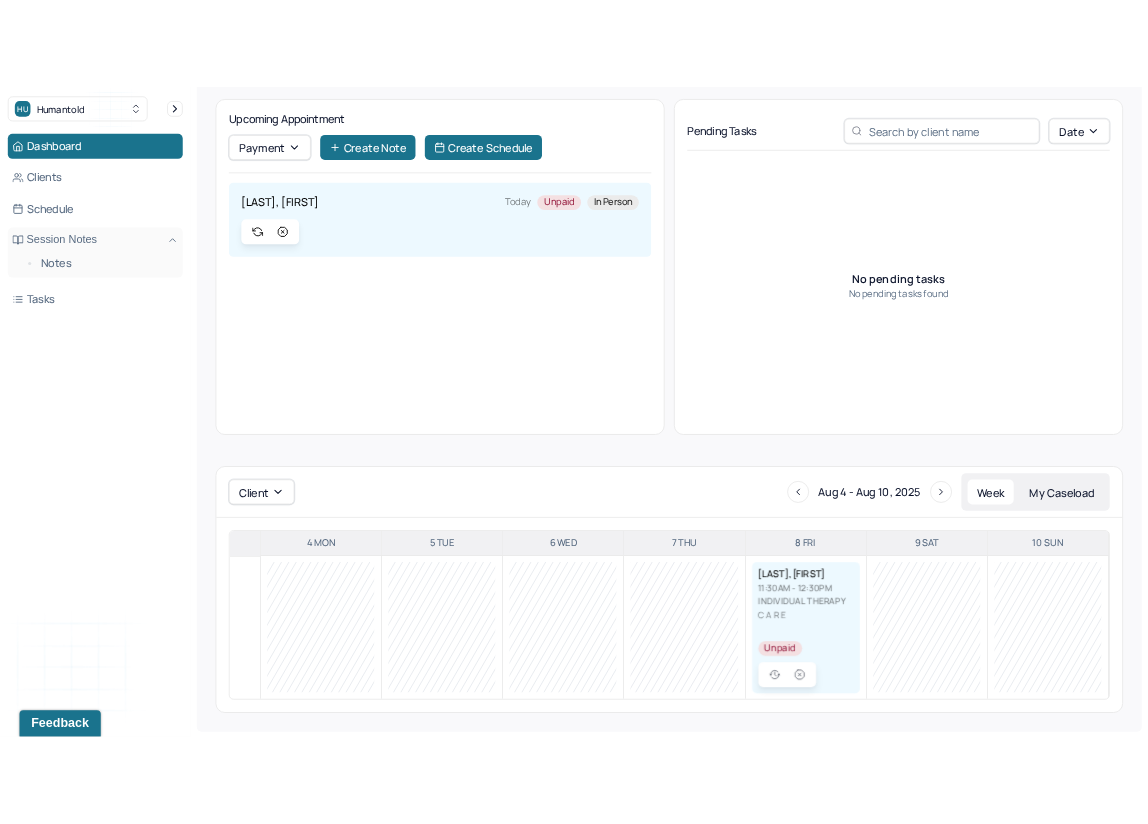 scroll, scrollTop: 162, scrollLeft: 0, axis: vertical 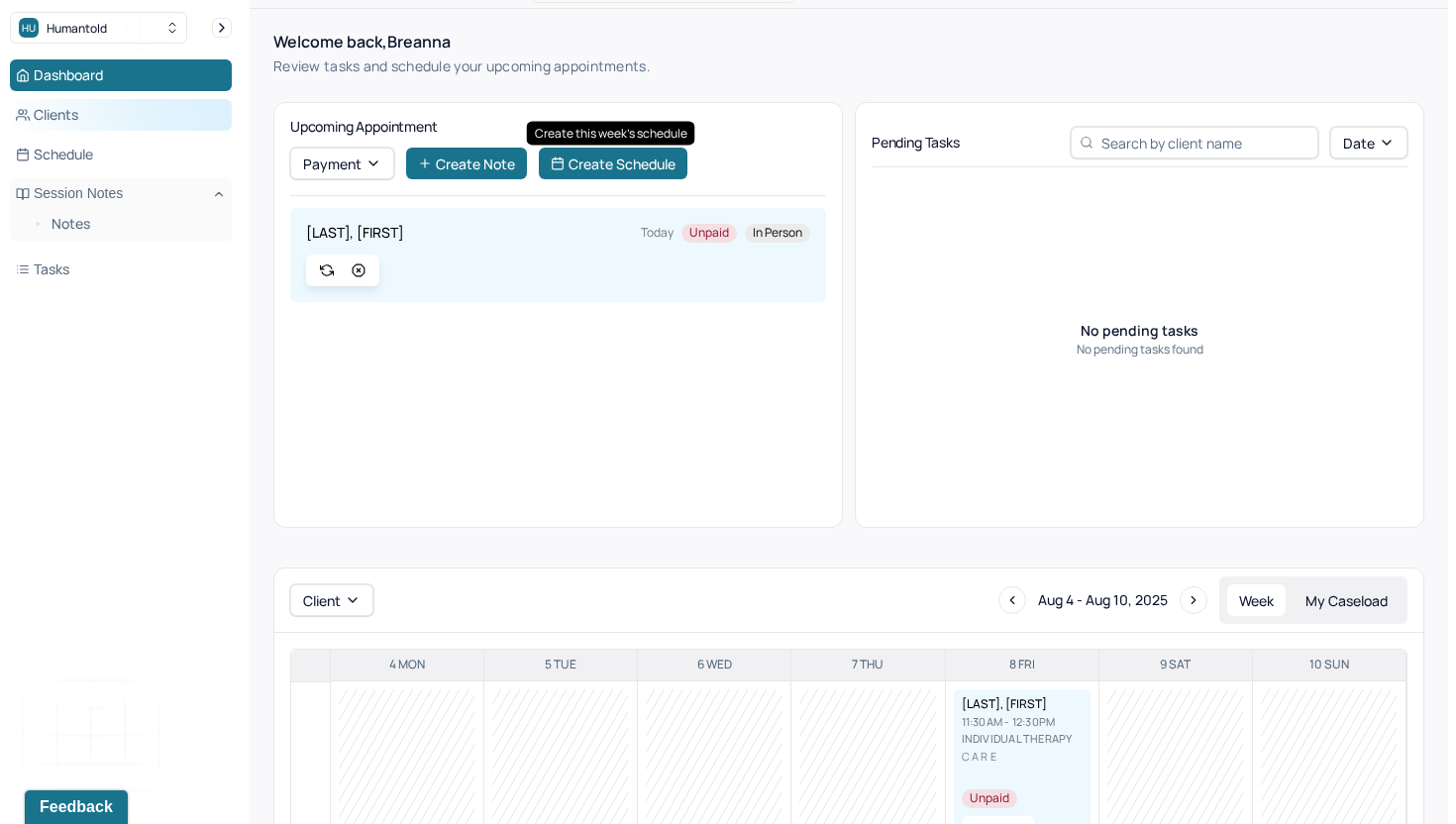 click on "Clients" at bounding box center [121, 115] 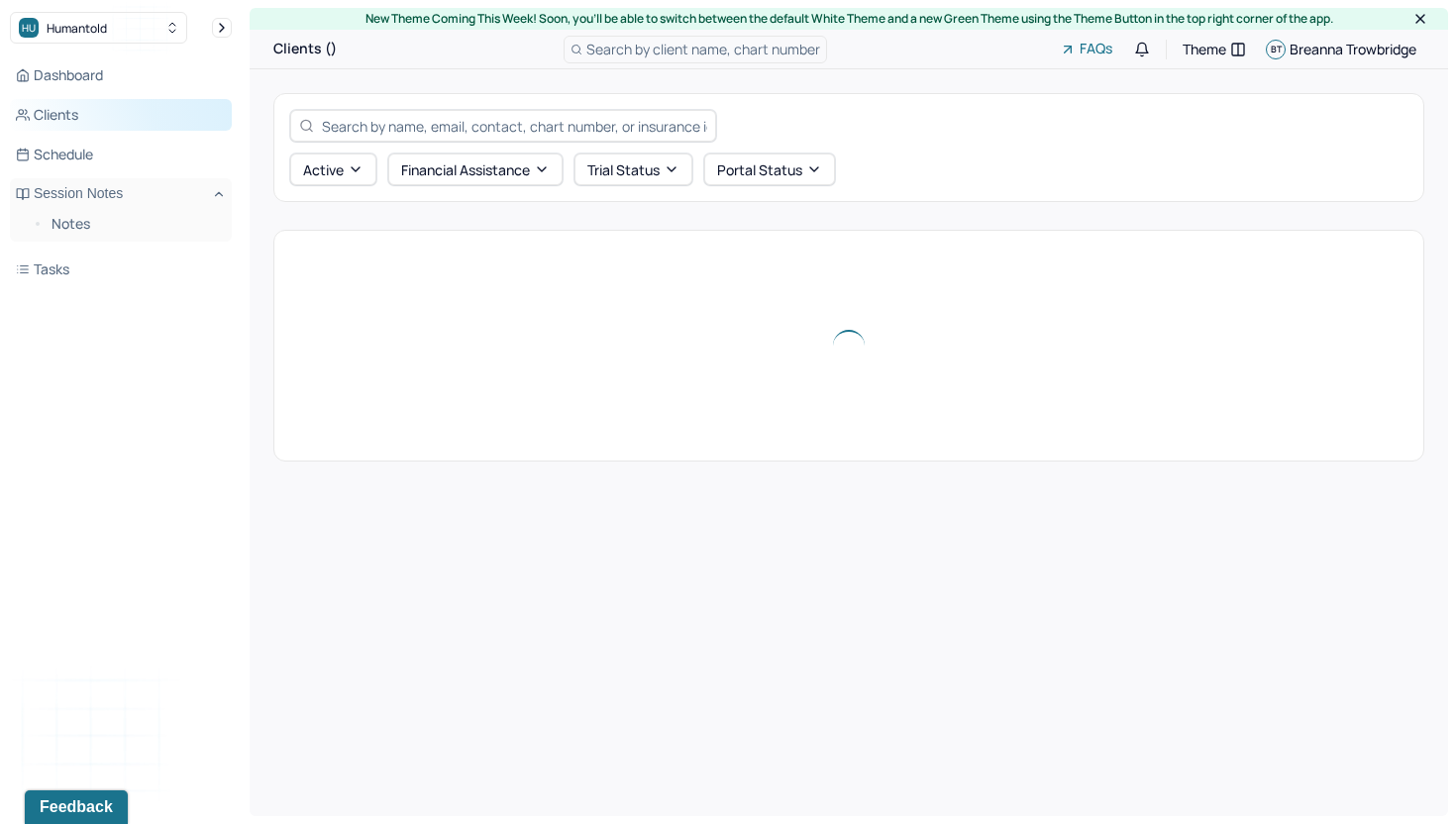 scroll, scrollTop: 0, scrollLeft: 0, axis: both 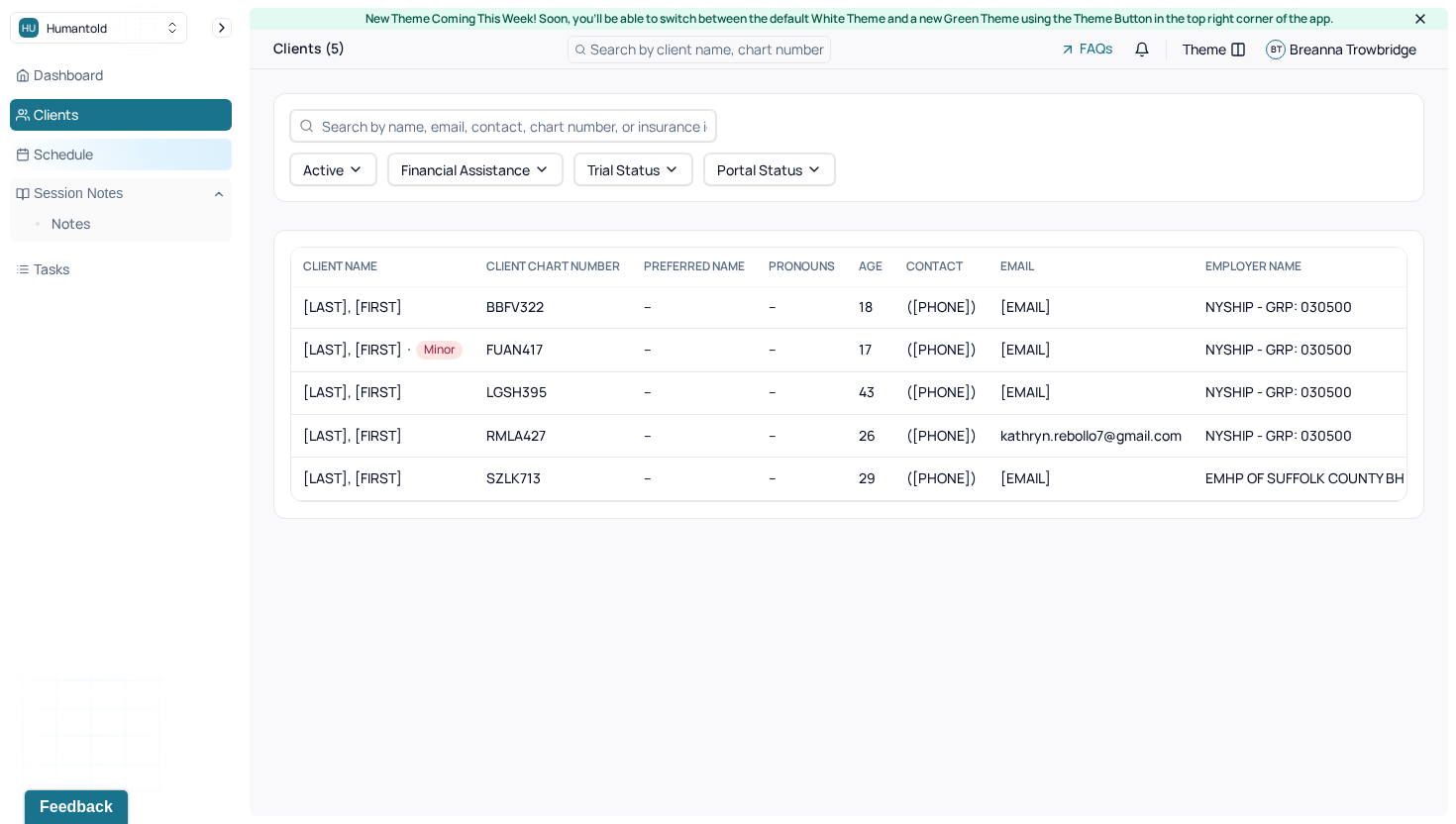 click on "Schedule" at bounding box center (121, 154) 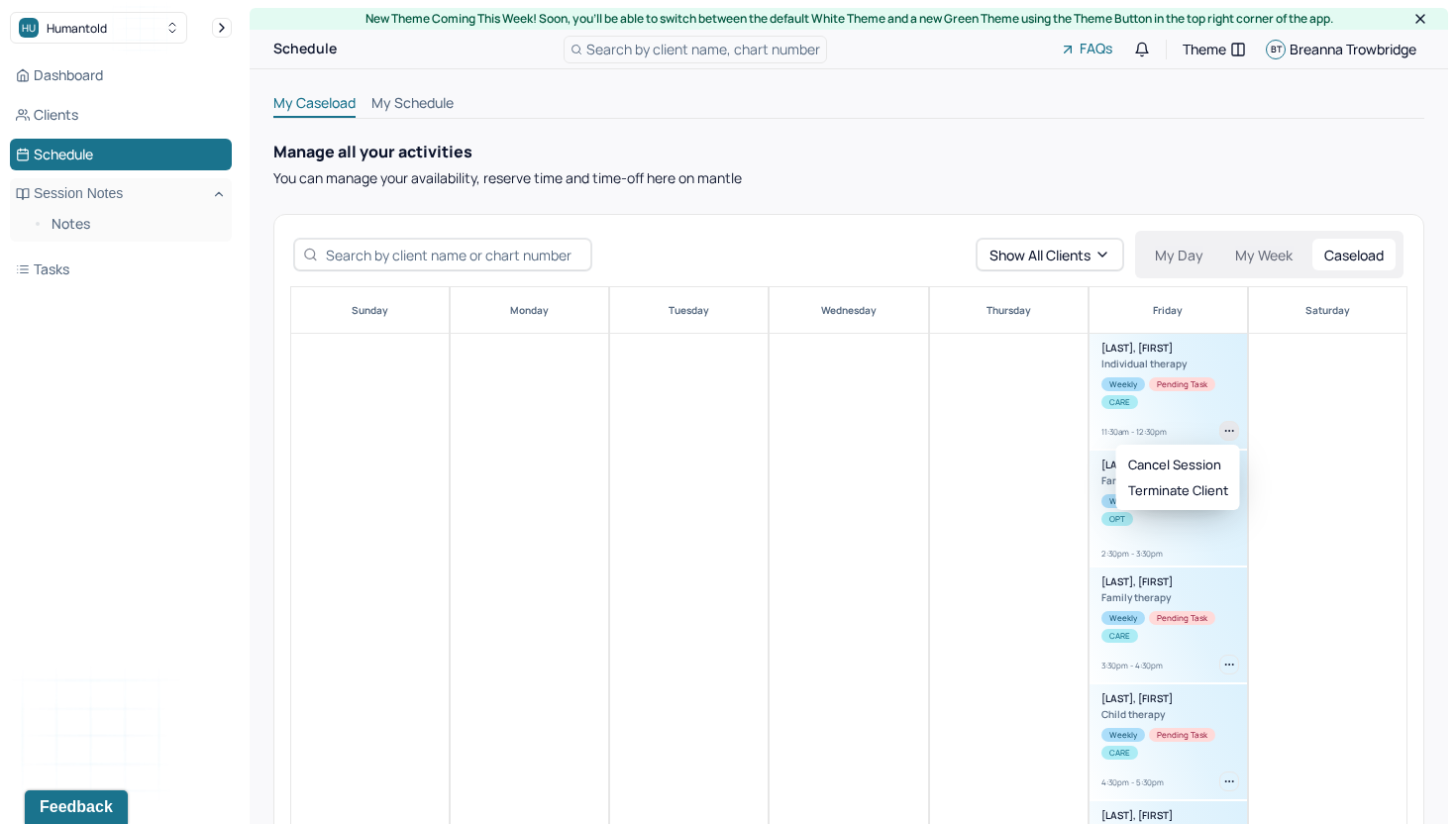 click 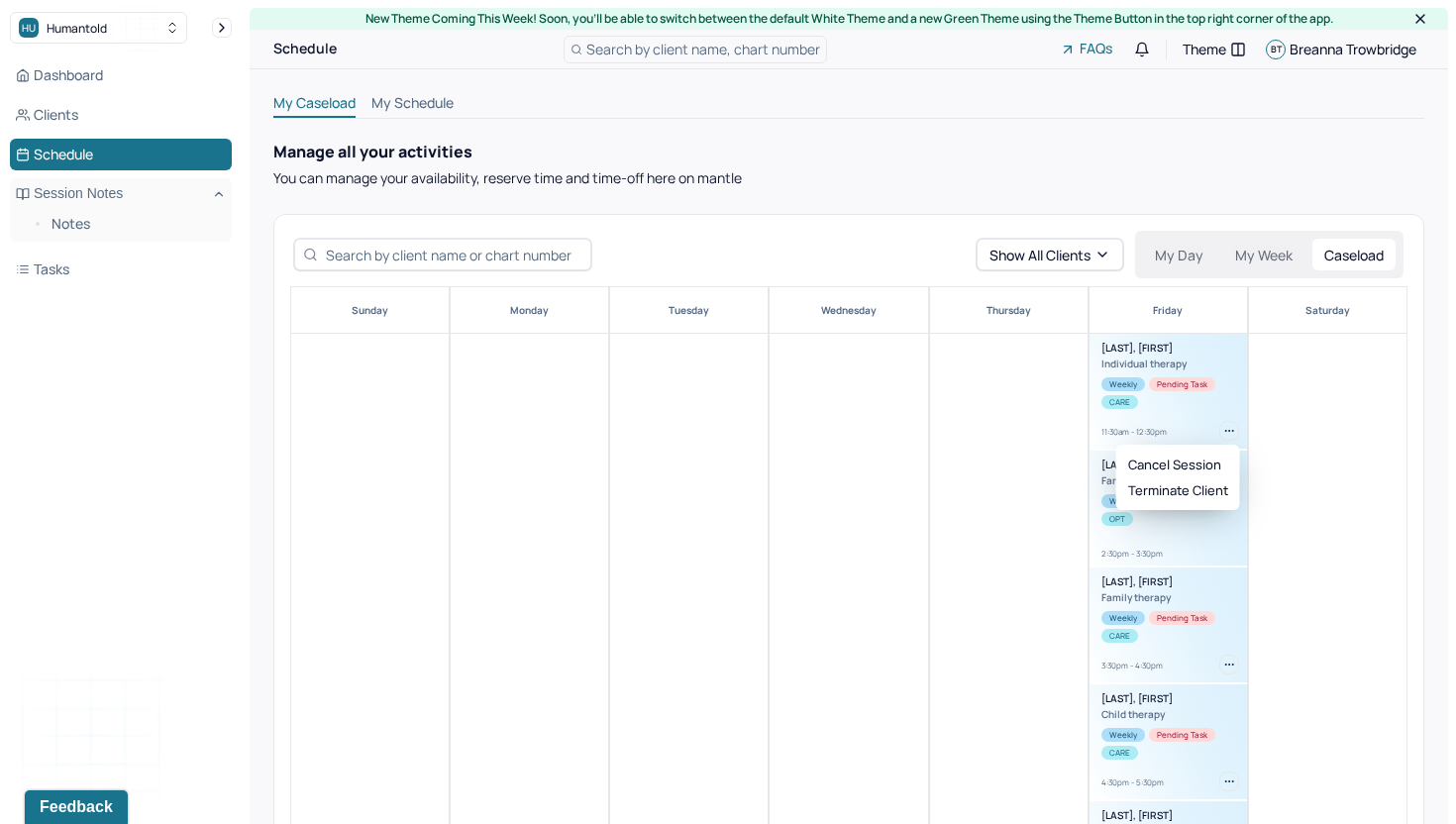 click on "Saturday" at bounding box center [1327, 602] 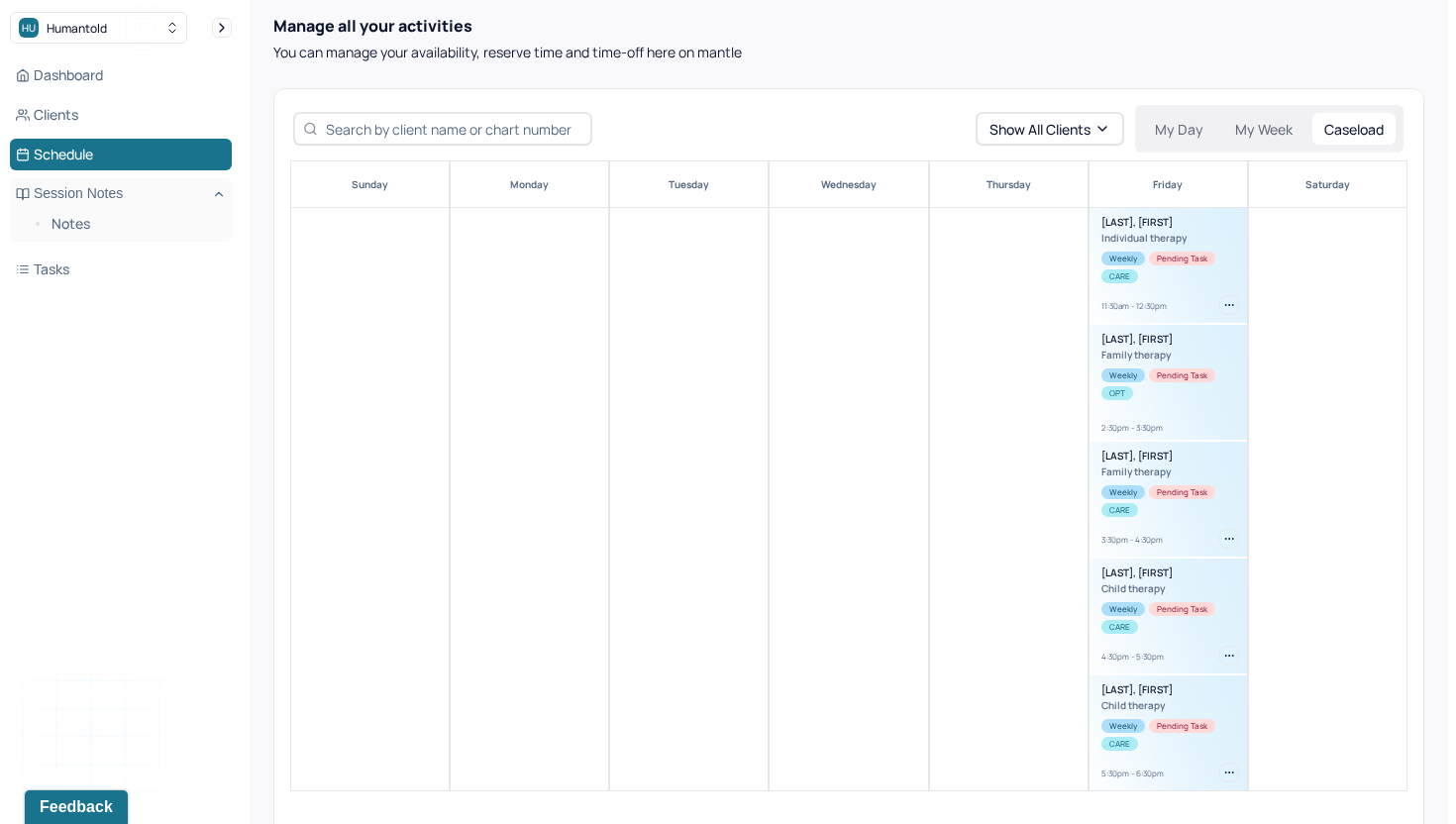 scroll, scrollTop: 0, scrollLeft: 0, axis: both 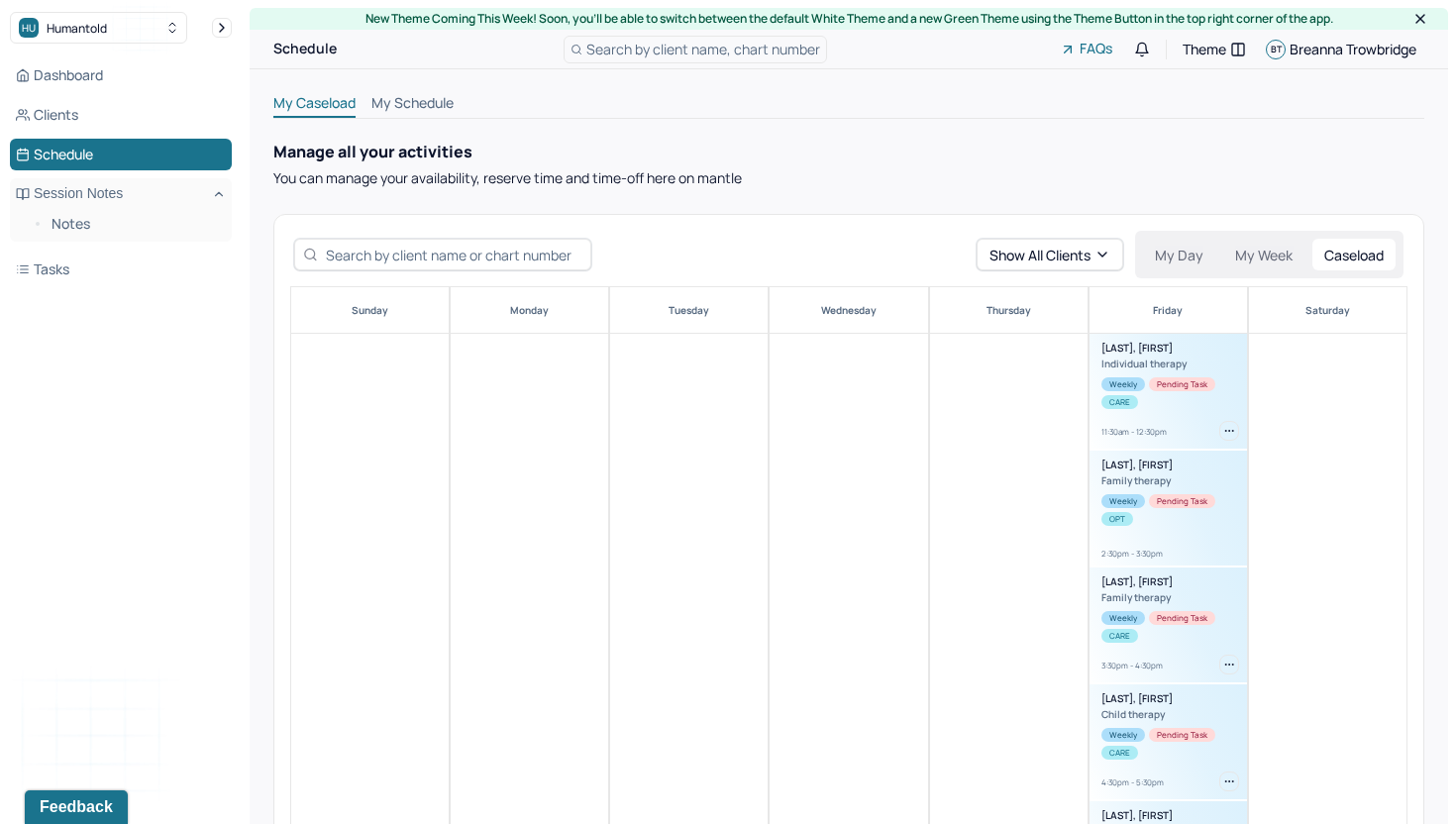 click on "My Caseload My Schedule" at bounding box center [849, 106] 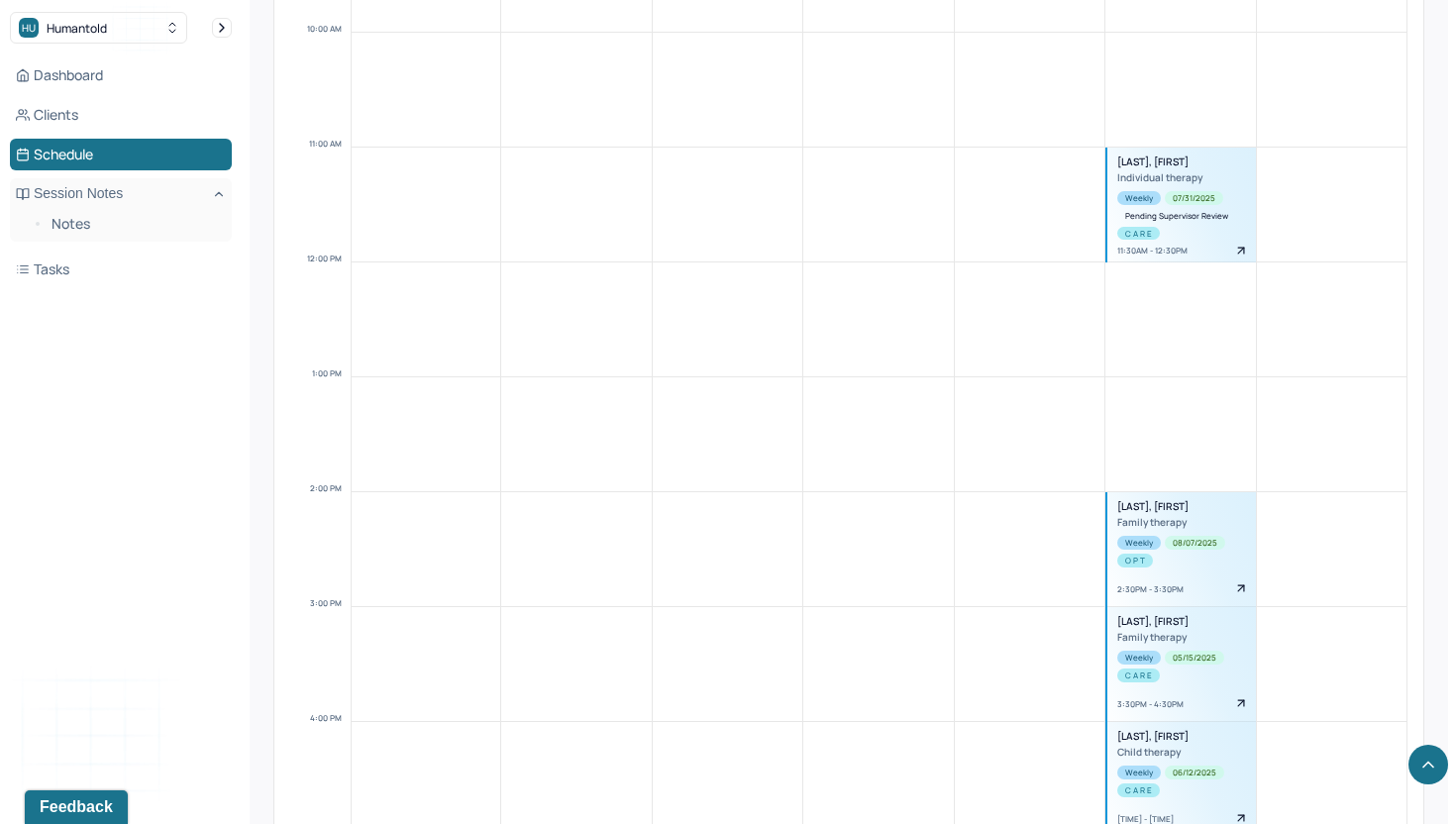 scroll, scrollTop: 1579, scrollLeft: 0, axis: vertical 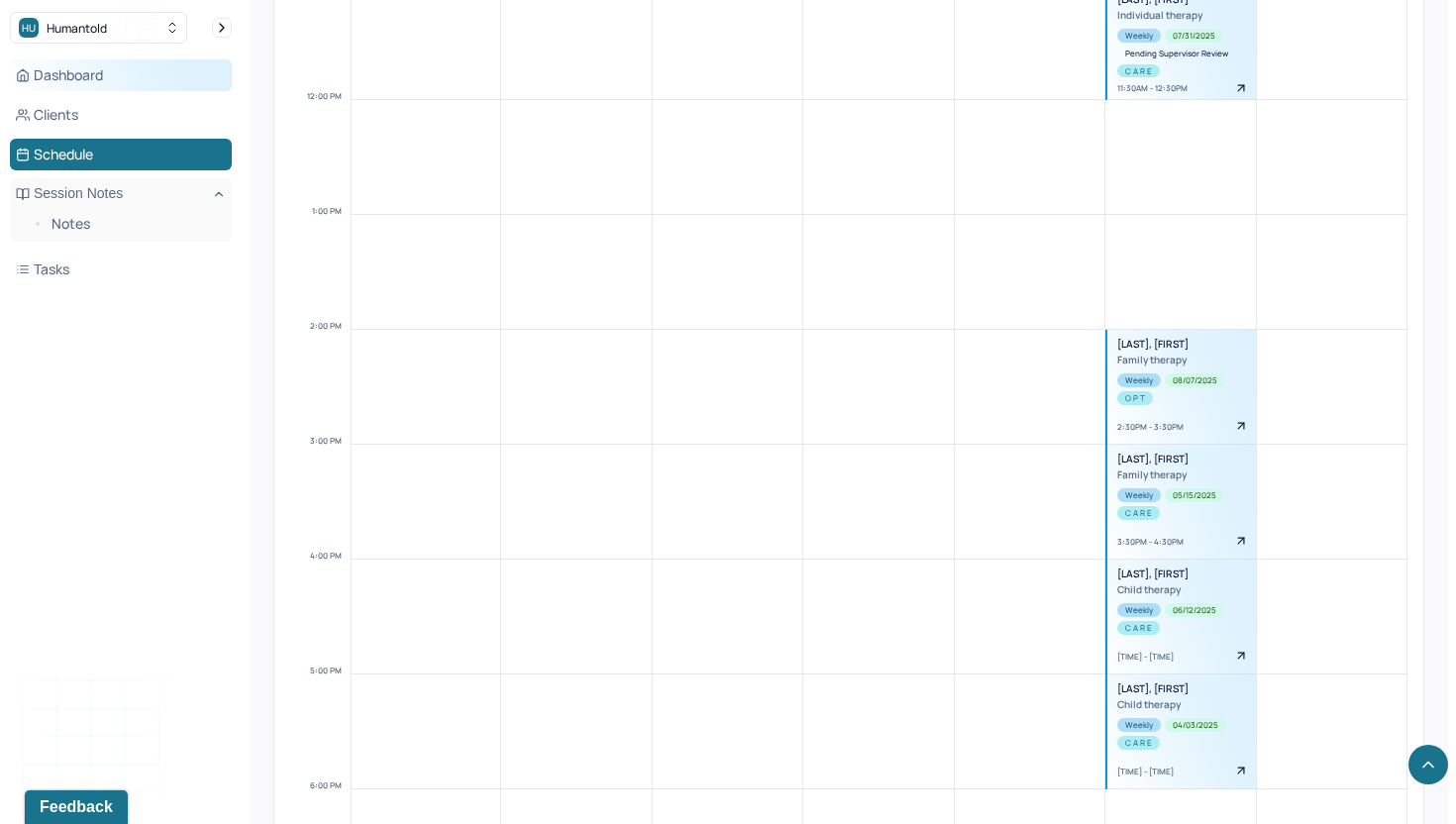 click on "Dashboard" at bounding box center [121, 75] 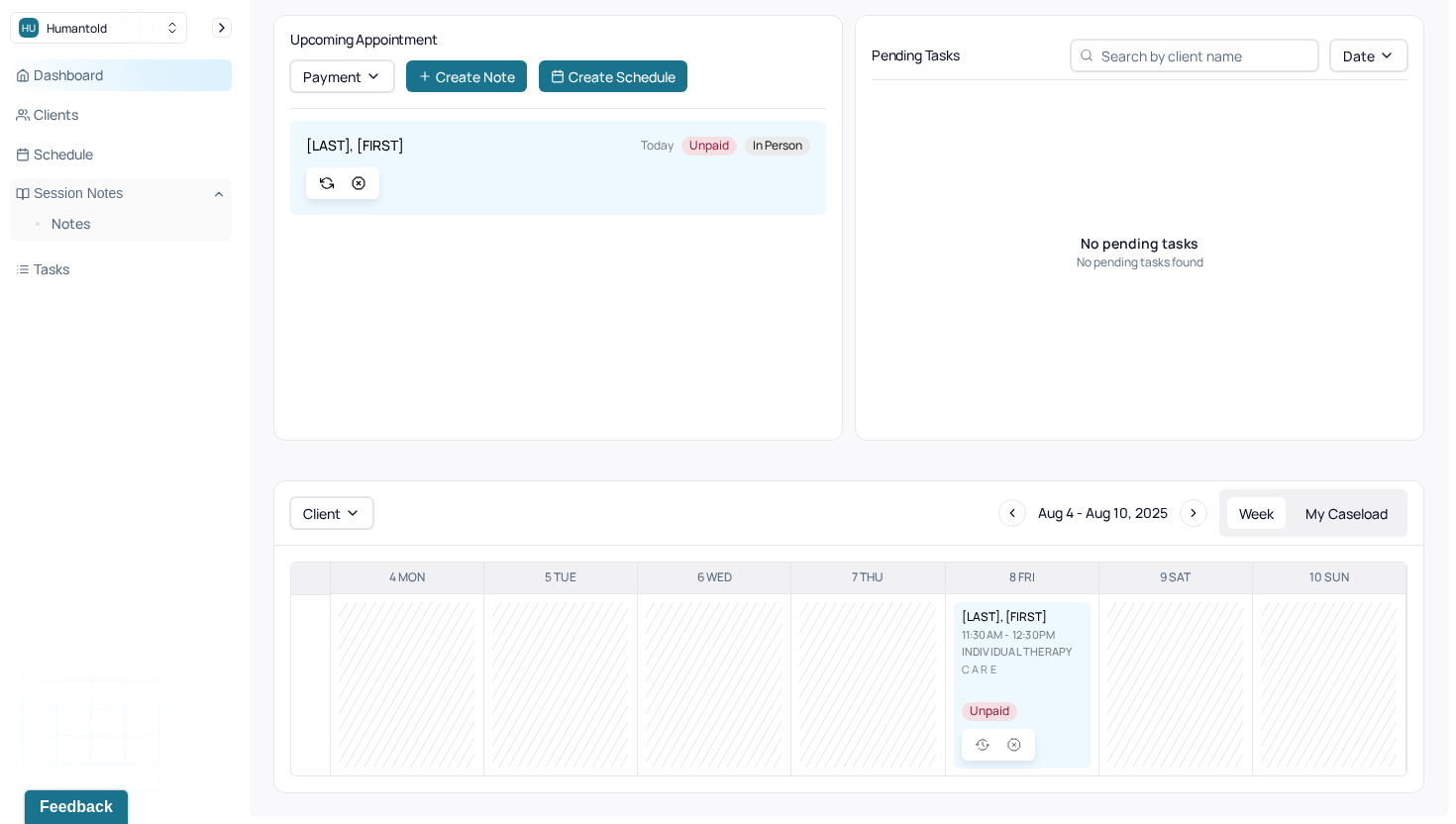 click on "Dashboard" at bounding box center (121, 75) 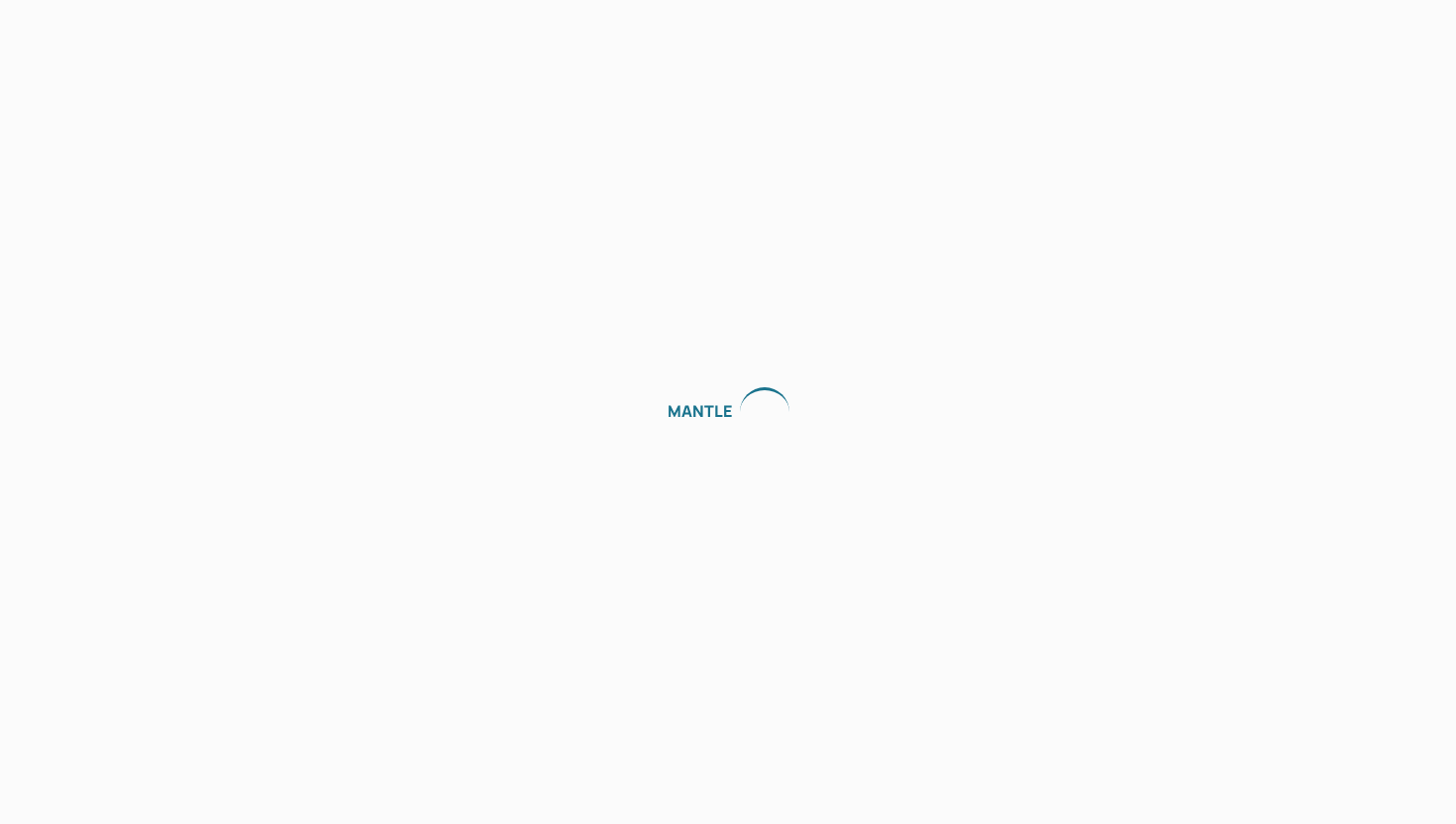 scroll, scrollTop: 0, scrollLeft: 0, axis: both 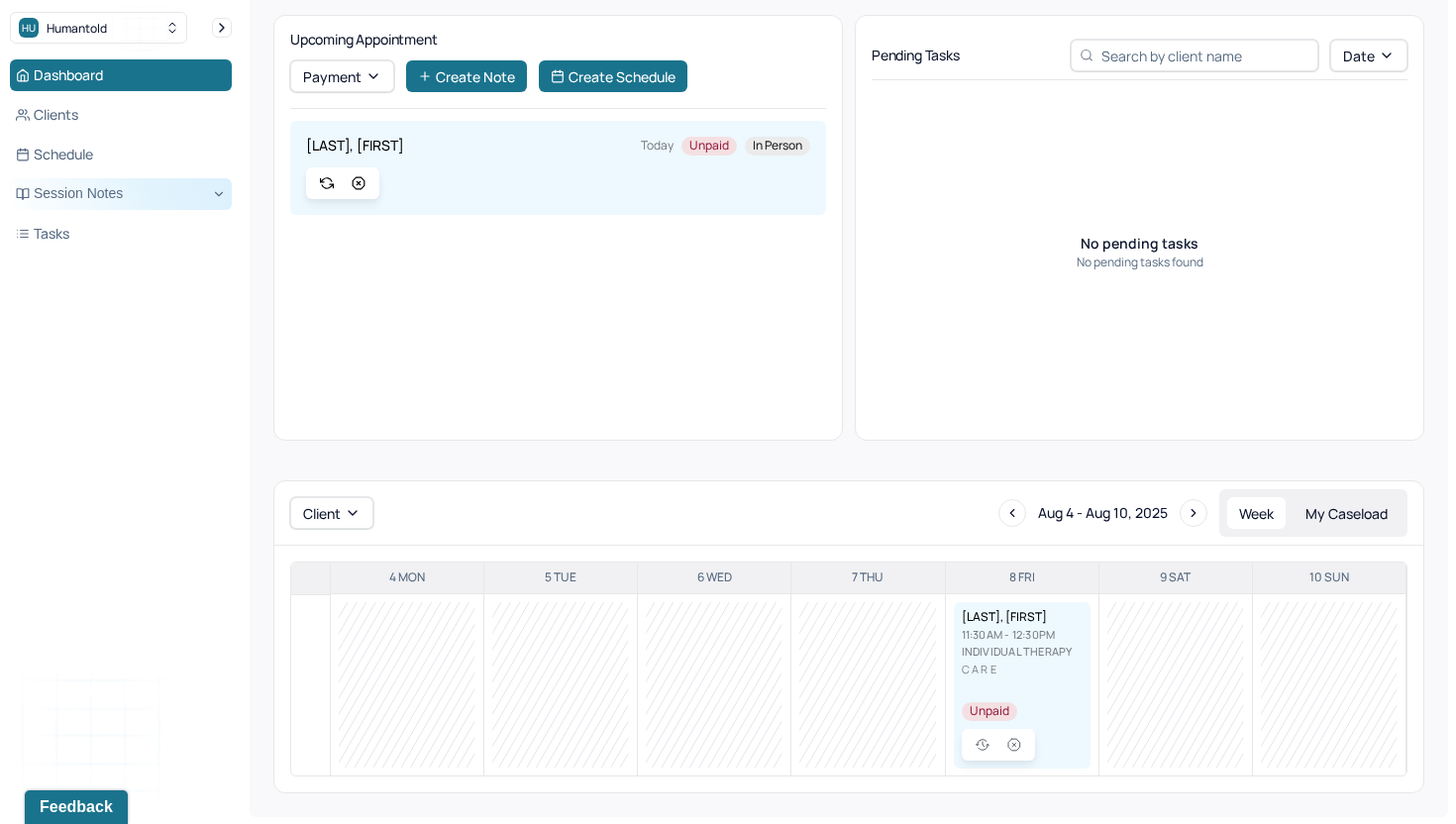 click on "Session Notes" at bounding box center (121, 194) 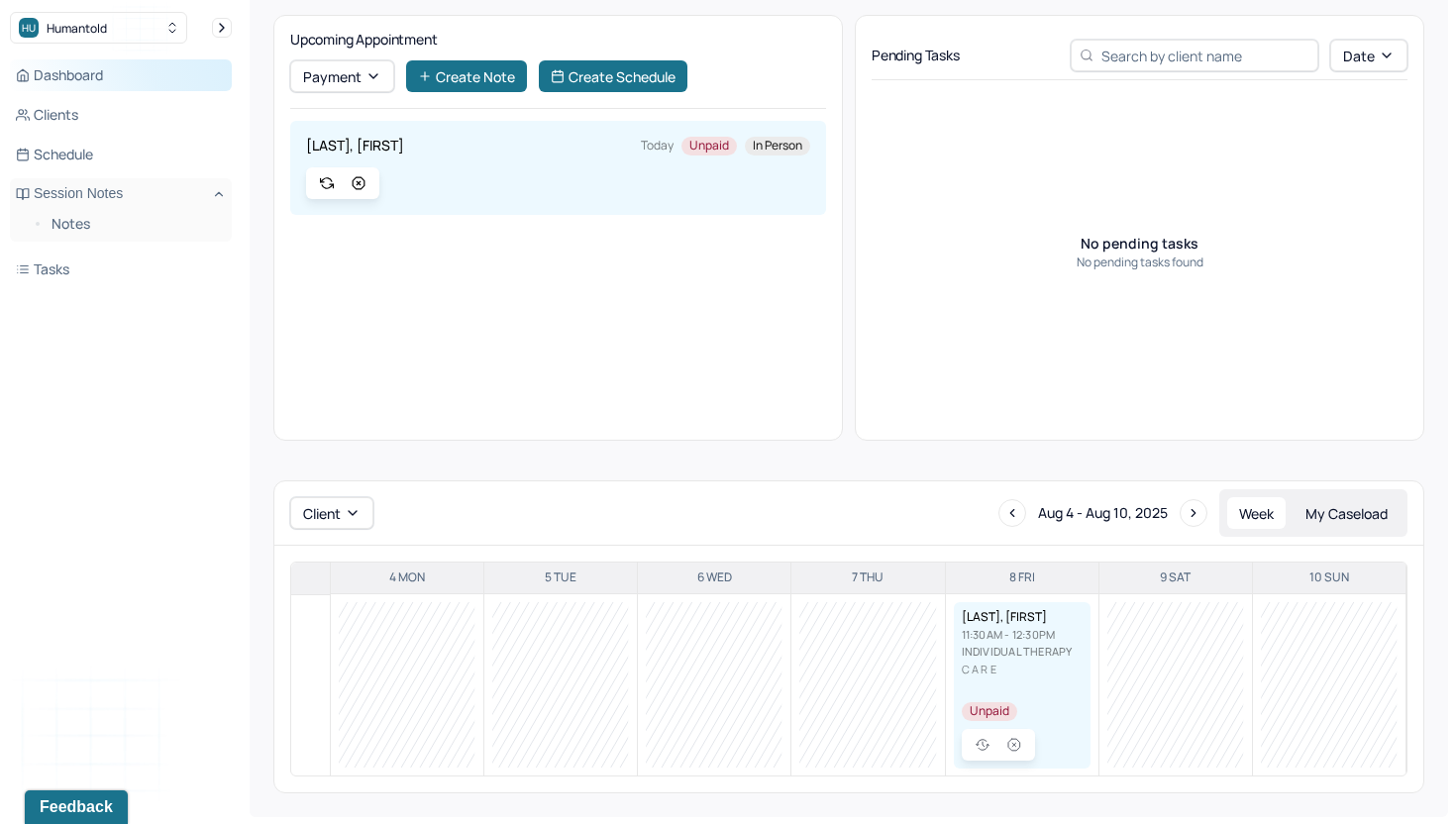 click on "Dashboard" at bounding box center [121, 75] 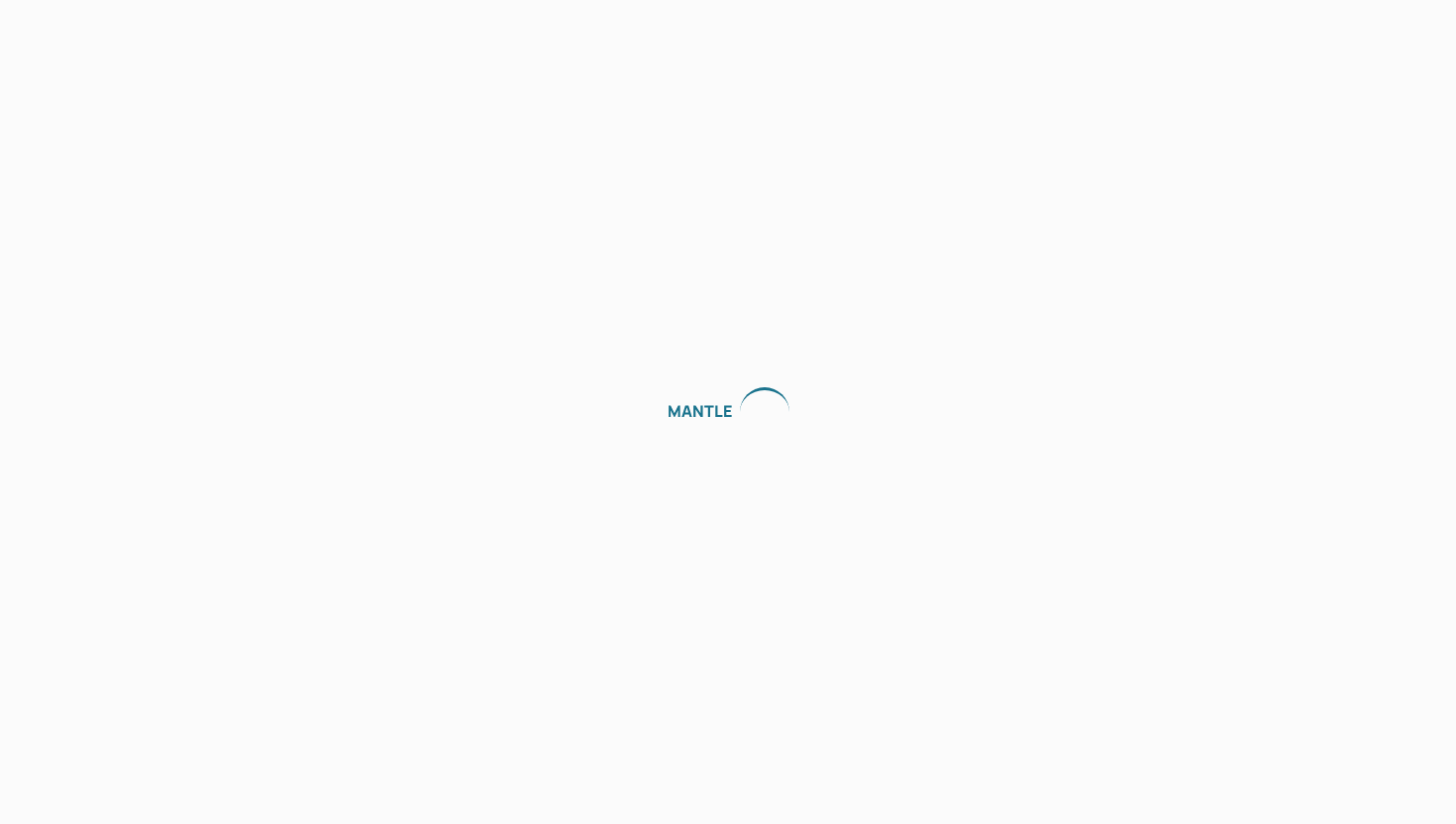 scroll, scrollTop: 0, scrollLeft: 0, axis: both 